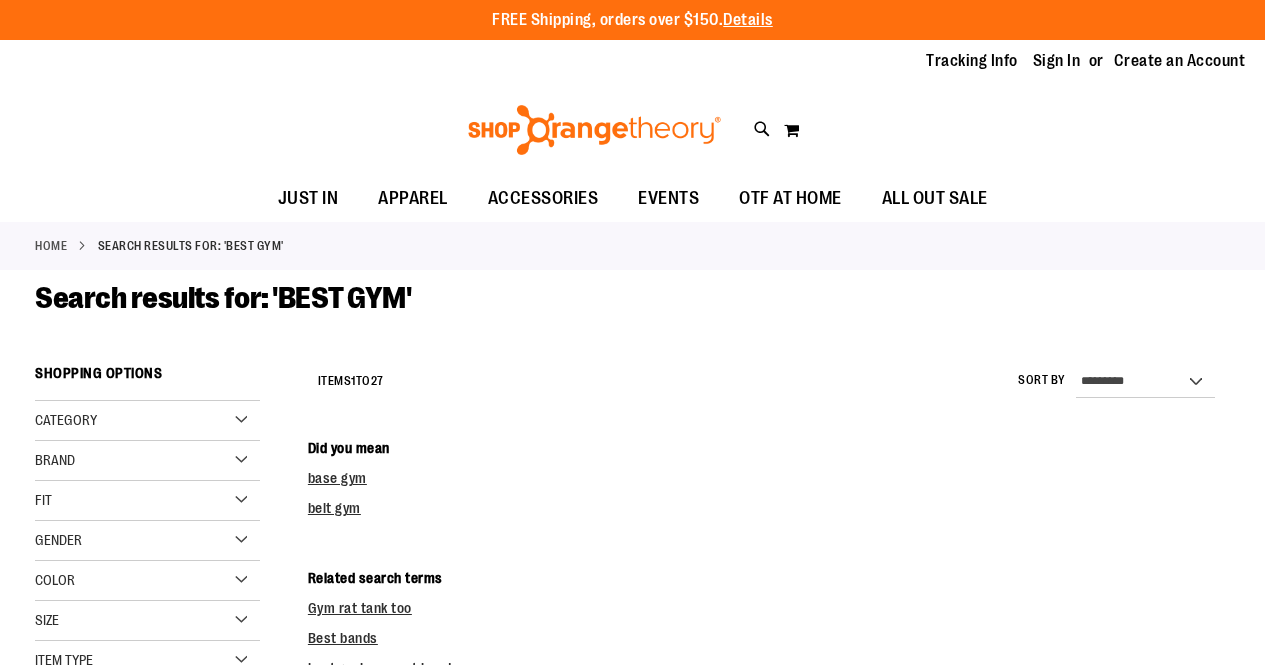 scroll, scrollTop: 0, scrollLeft: 0, axis: both 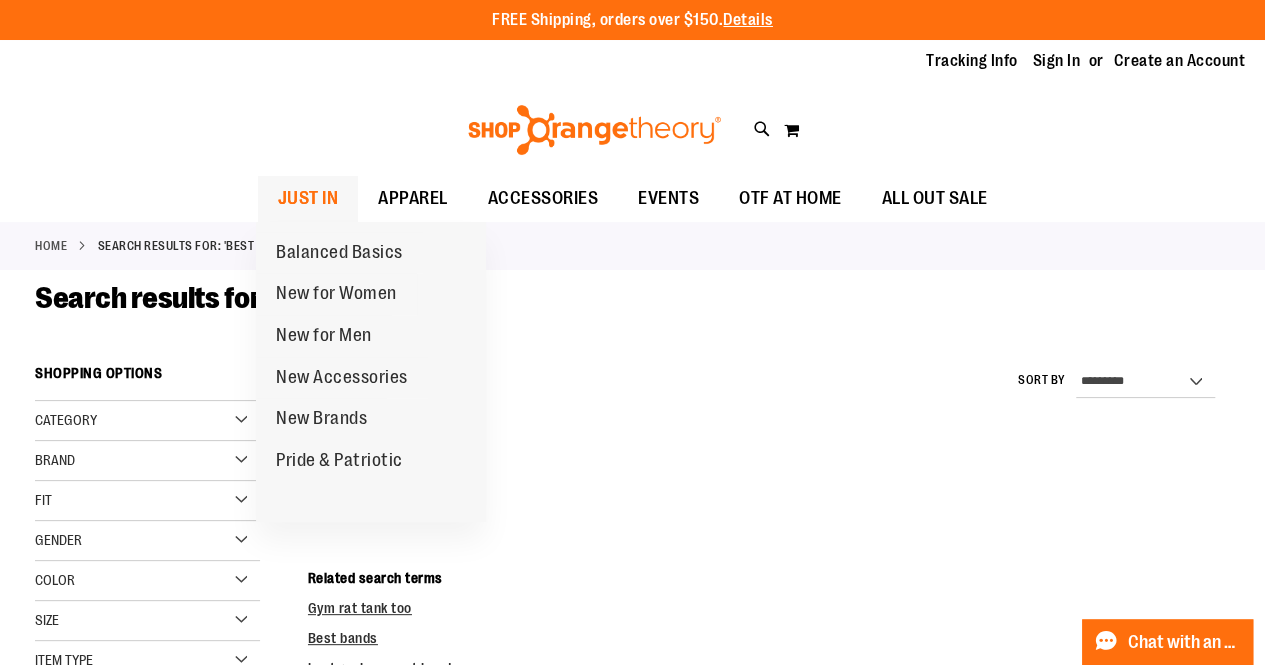 type on "**********" 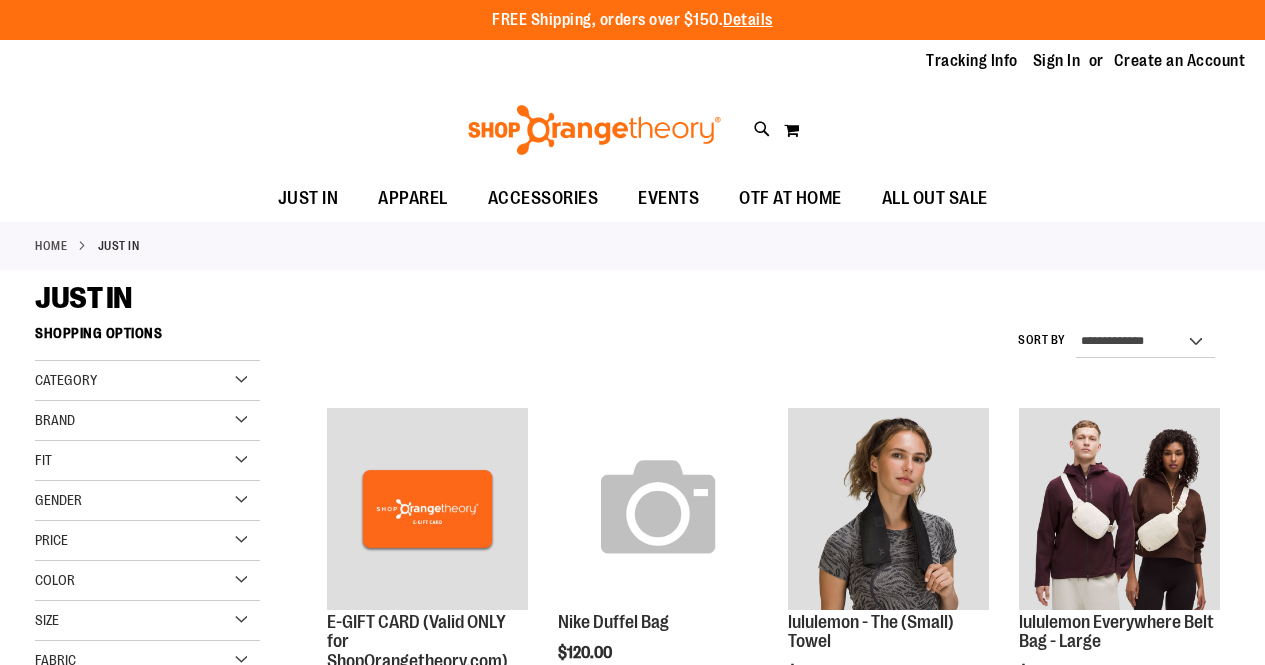 scroll, scrollTop: 0, scrollLeft: 0, axis: both 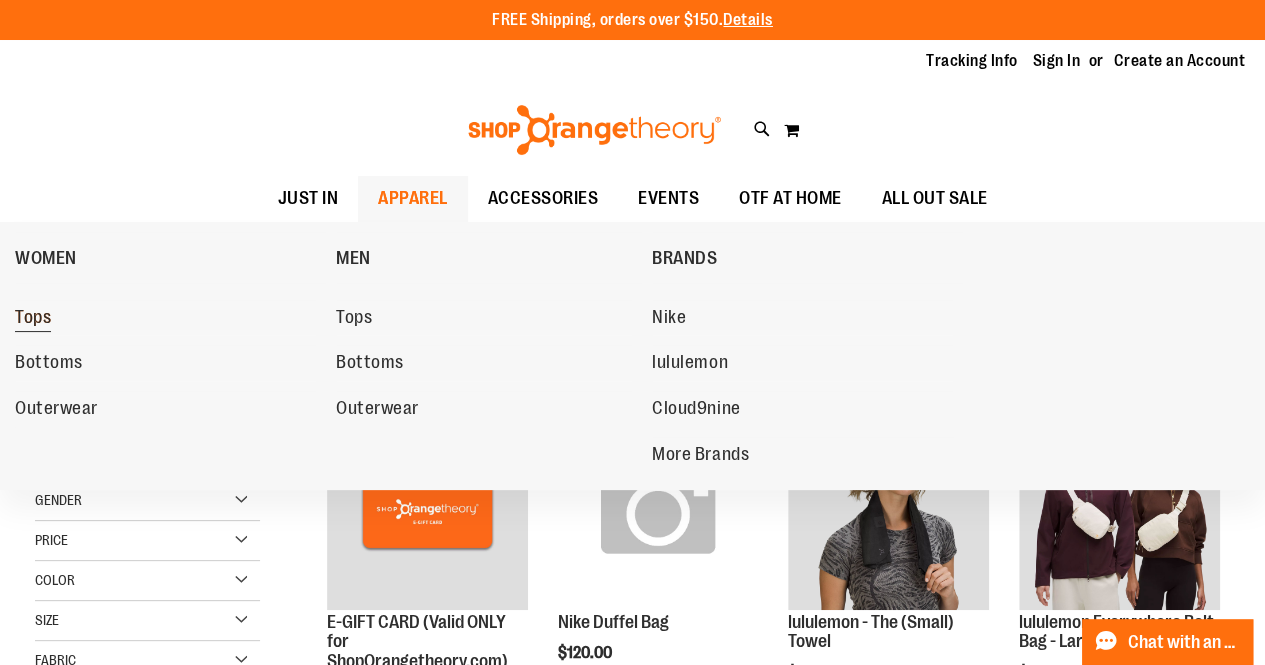 type on "**********" 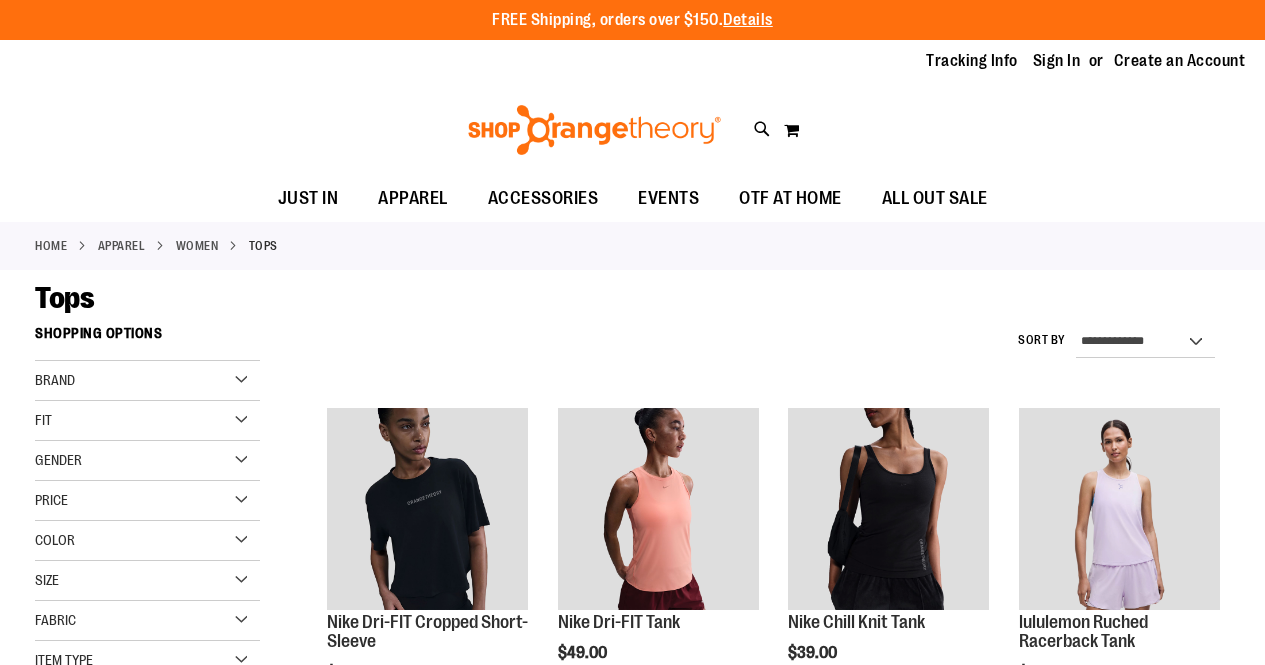 scroll, scrollTop: 0, scrollLeft: 0, axis: both 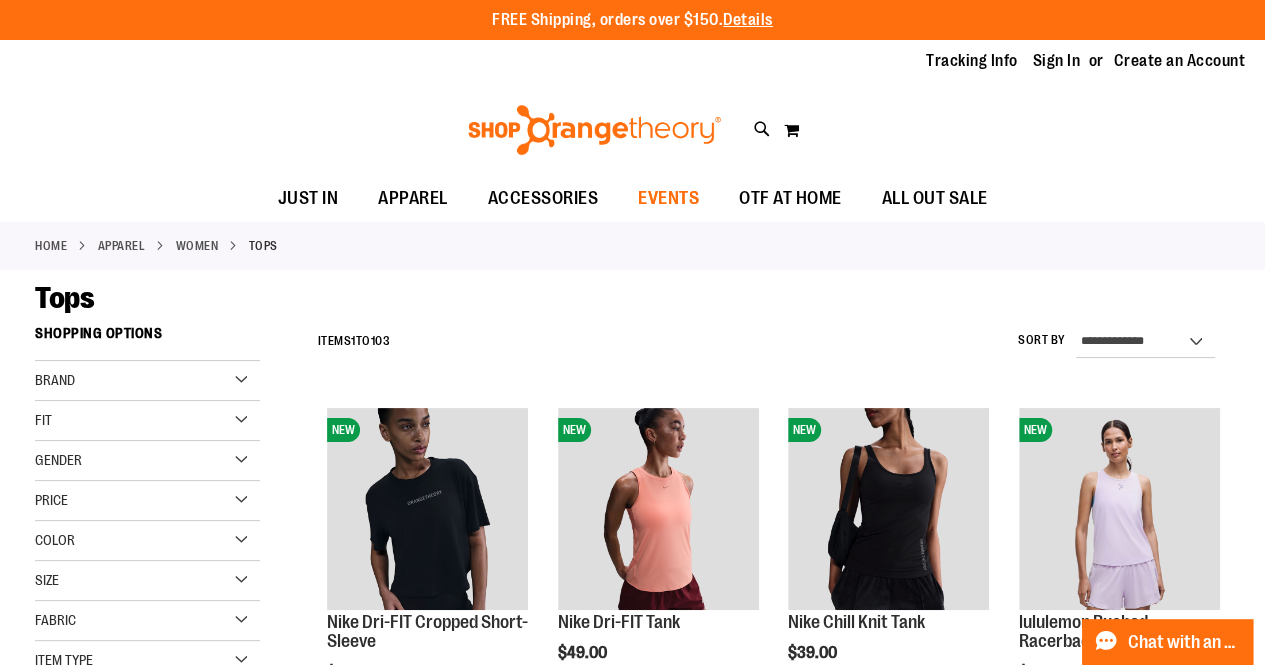 type on "**********" 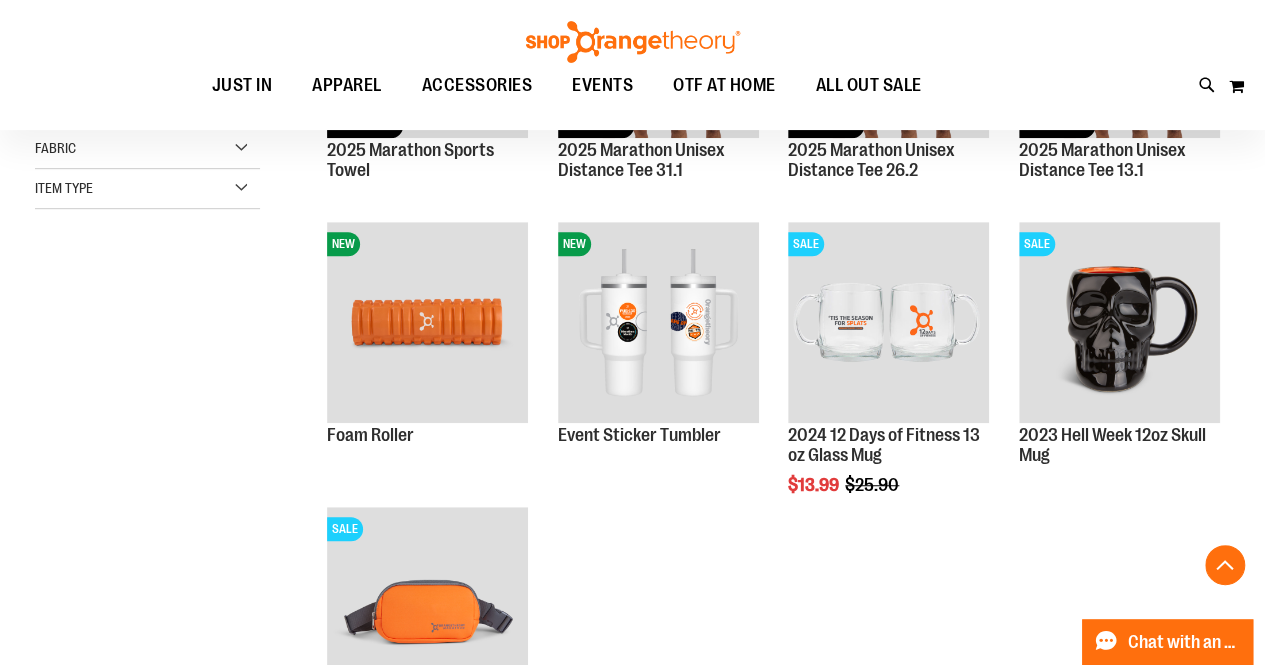 scroll, scrollTop: 0, scrollLeft: 0, axis: both 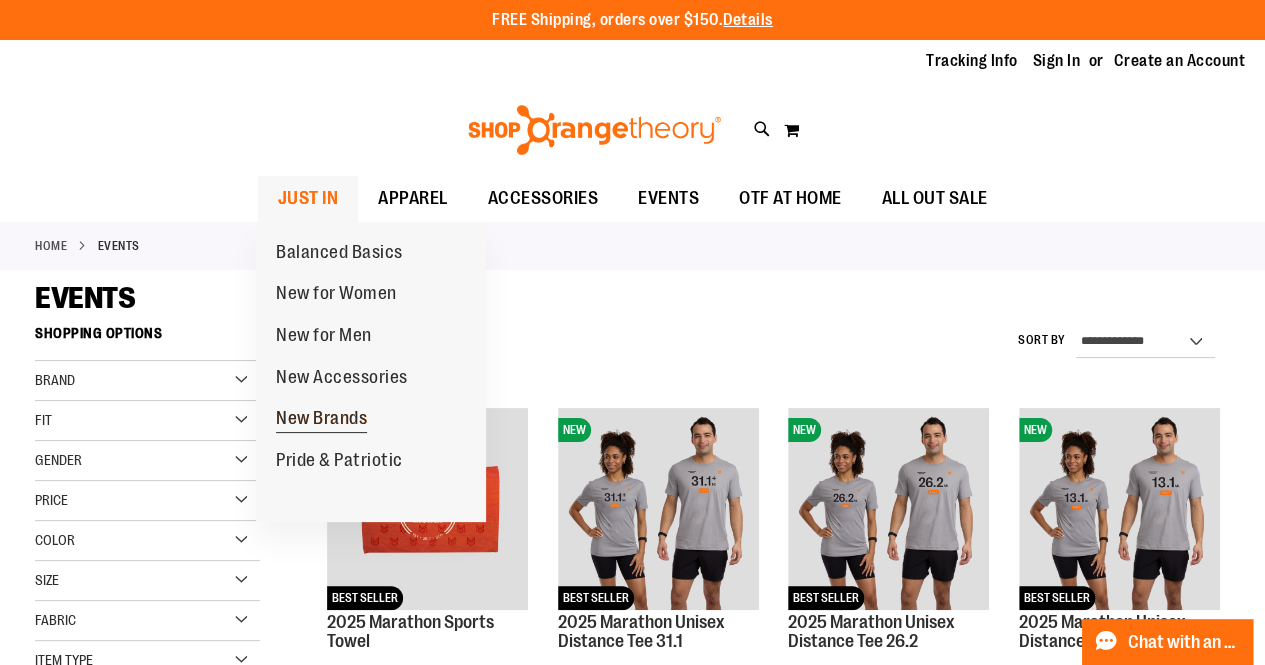 type on "**********" 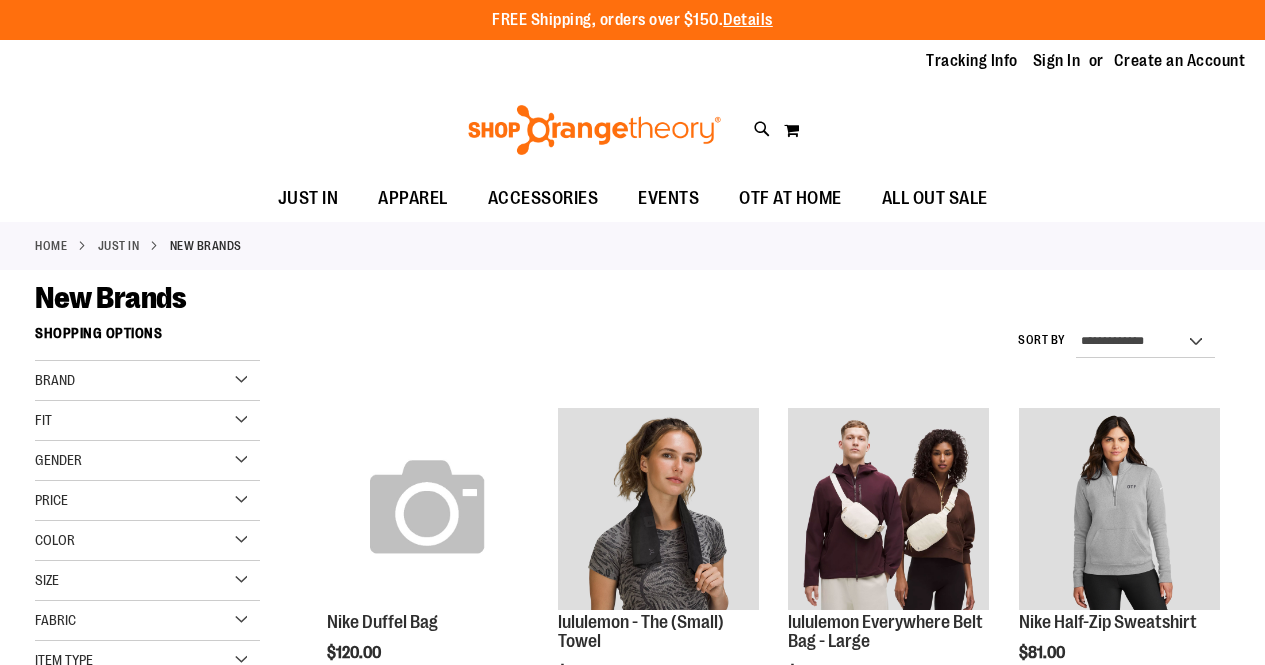 scroll, scrollTop: 0, scrollLeft: 0, axis: both 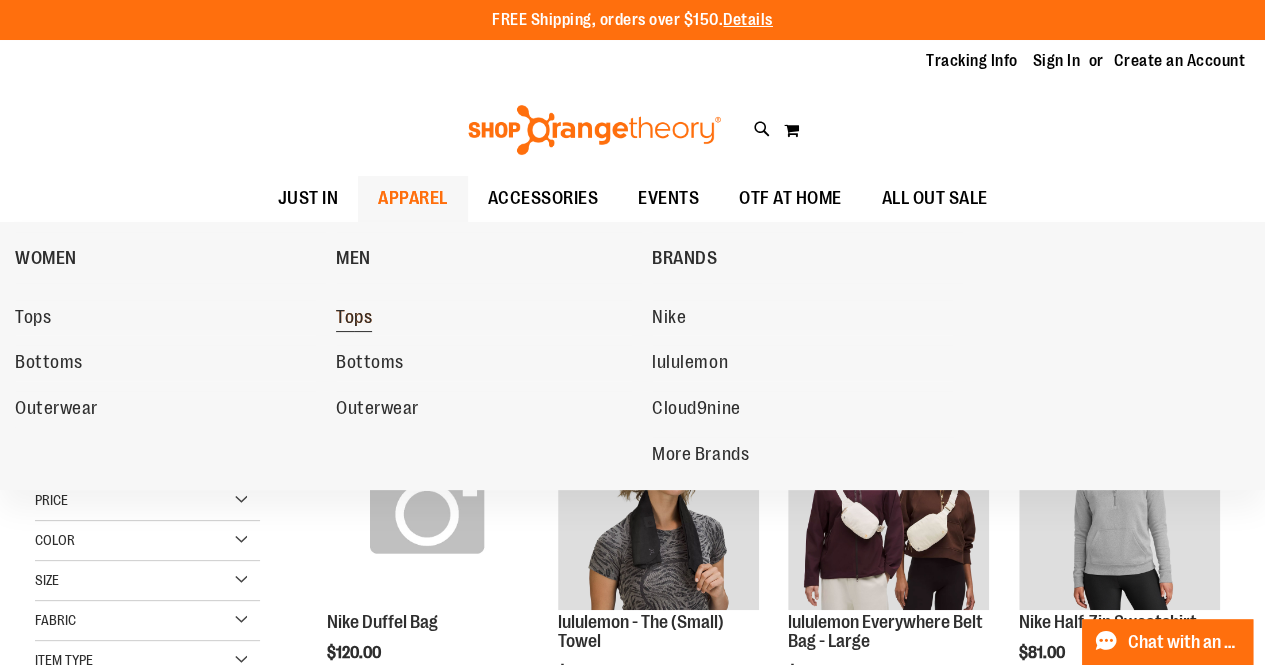 type on "**********" 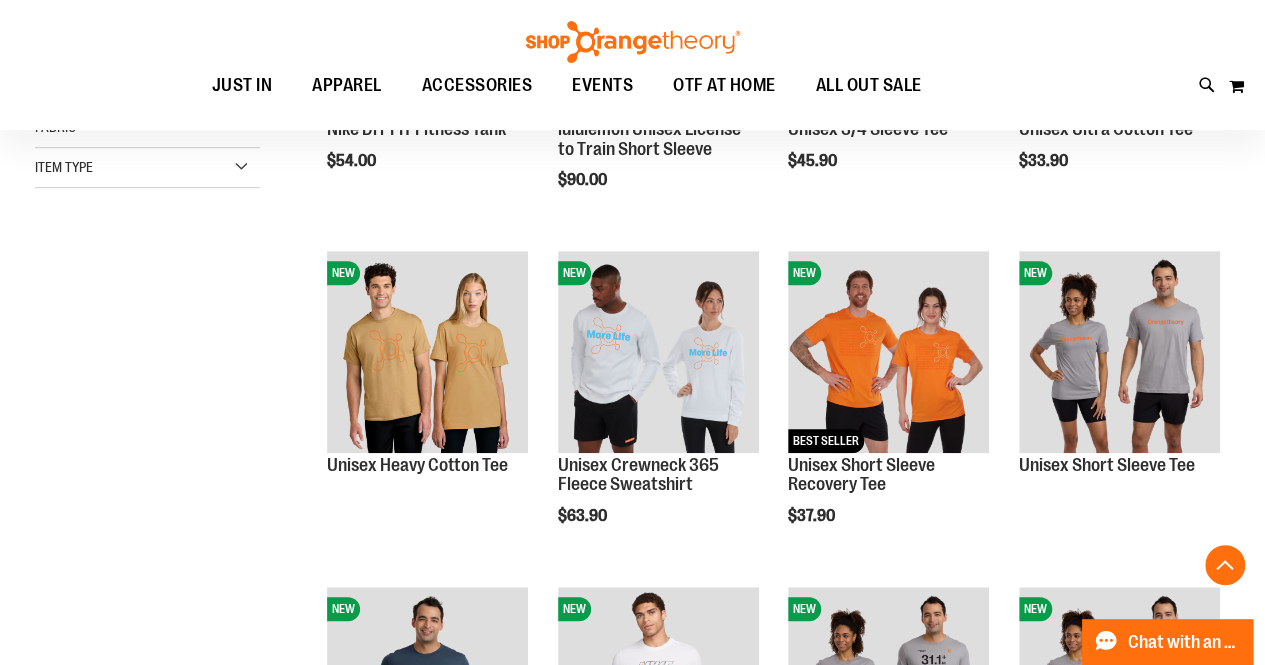 scroll, scrollTop: 532, scrollLeft: 0, axis: vertical 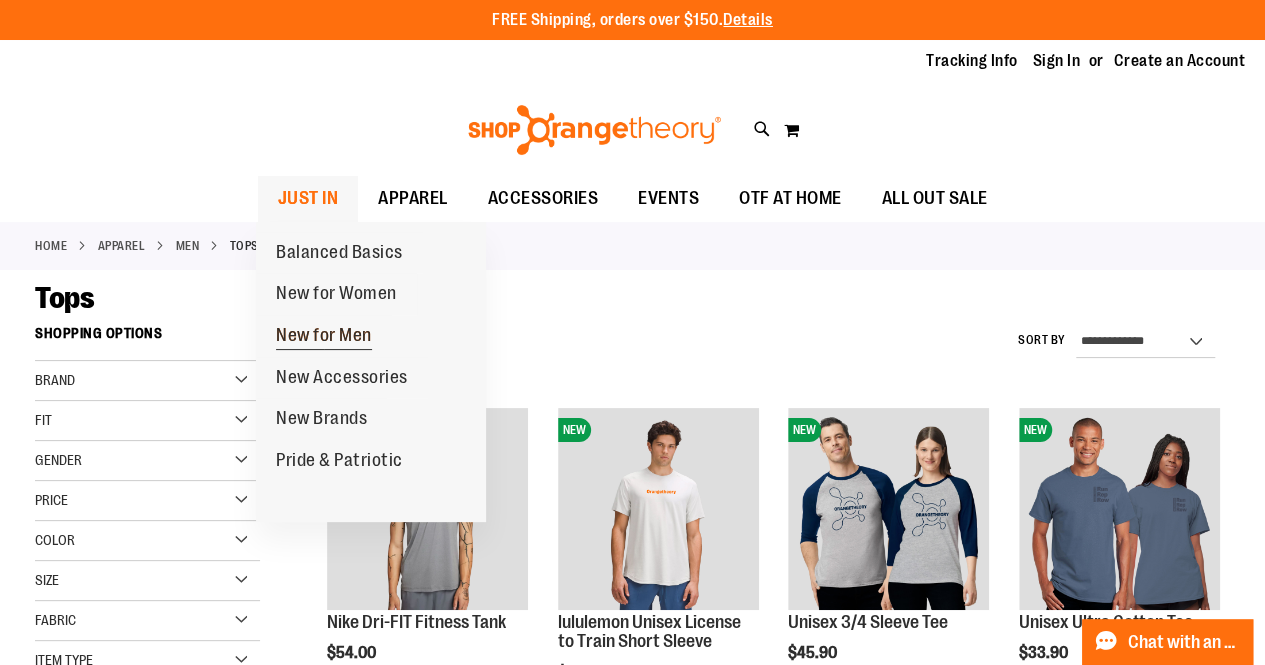 type on "**********" 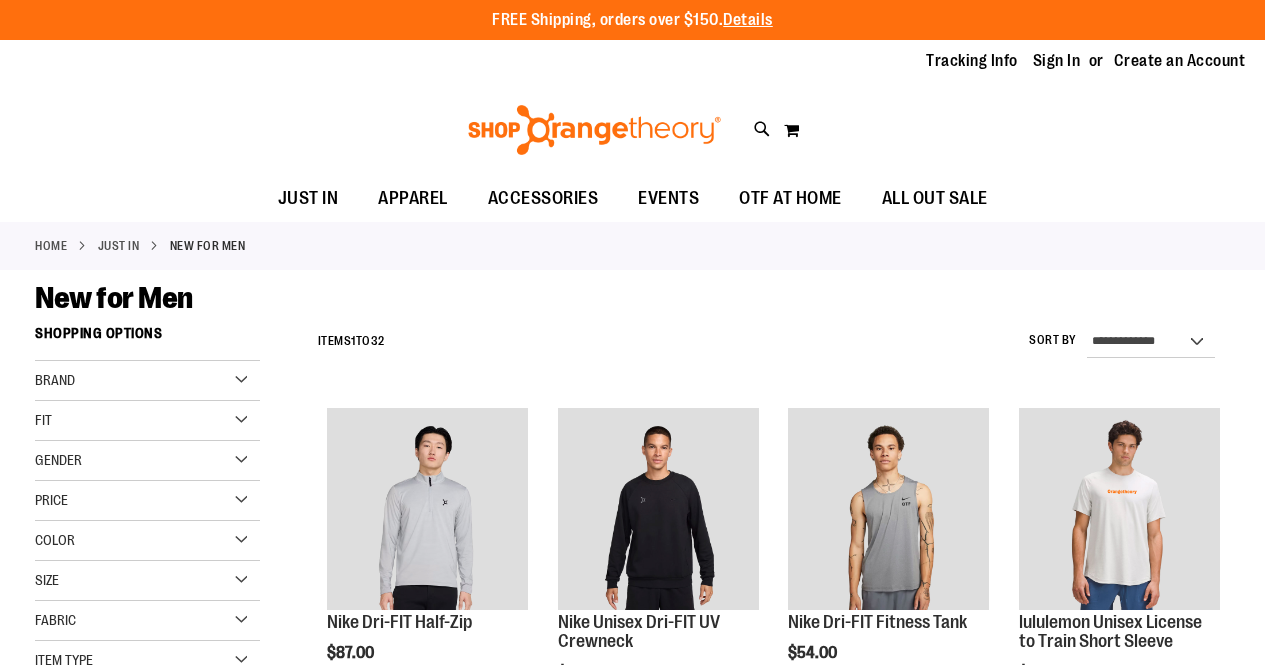scroll, scrollTop: 0, scrollLeft: 0, axis: both 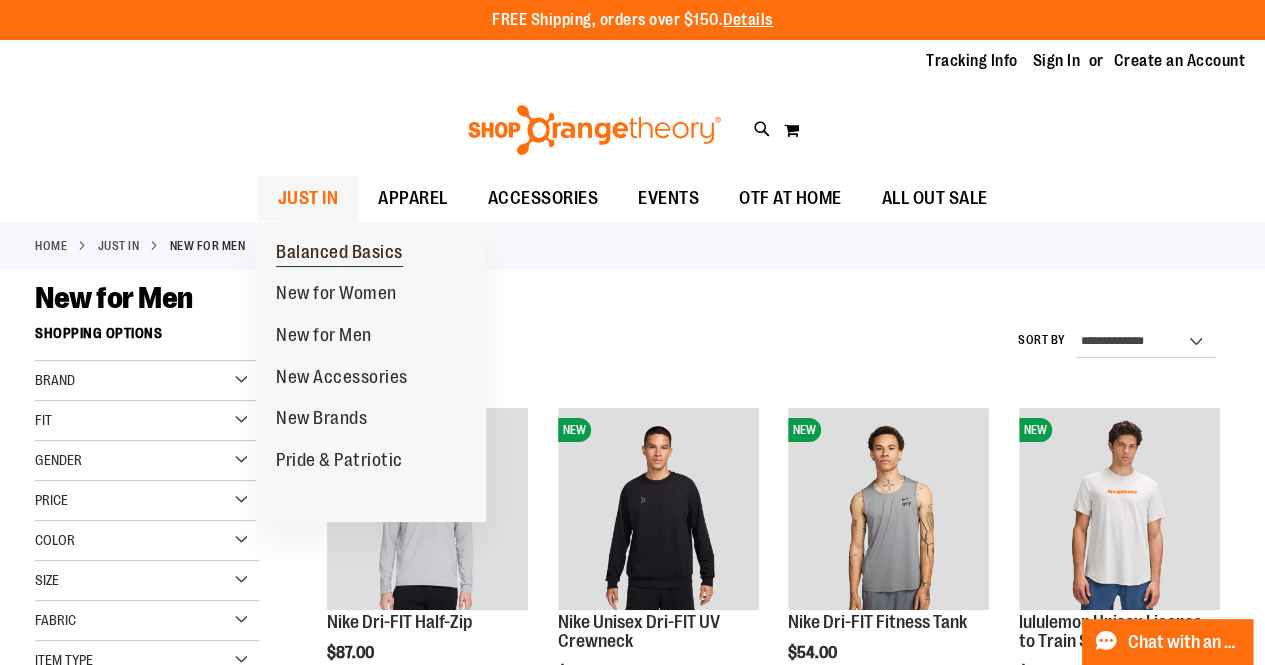 type on "**********" 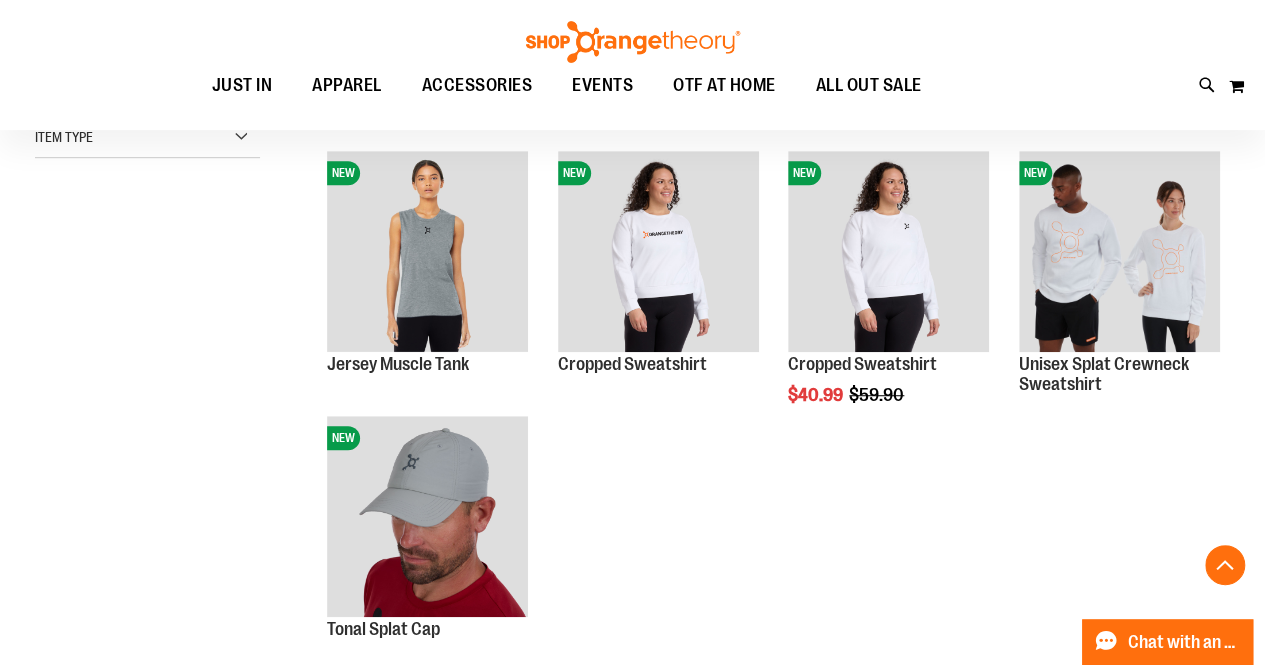 scroll, scrollTop: 521, scrollLeft: 0, axis: vertical 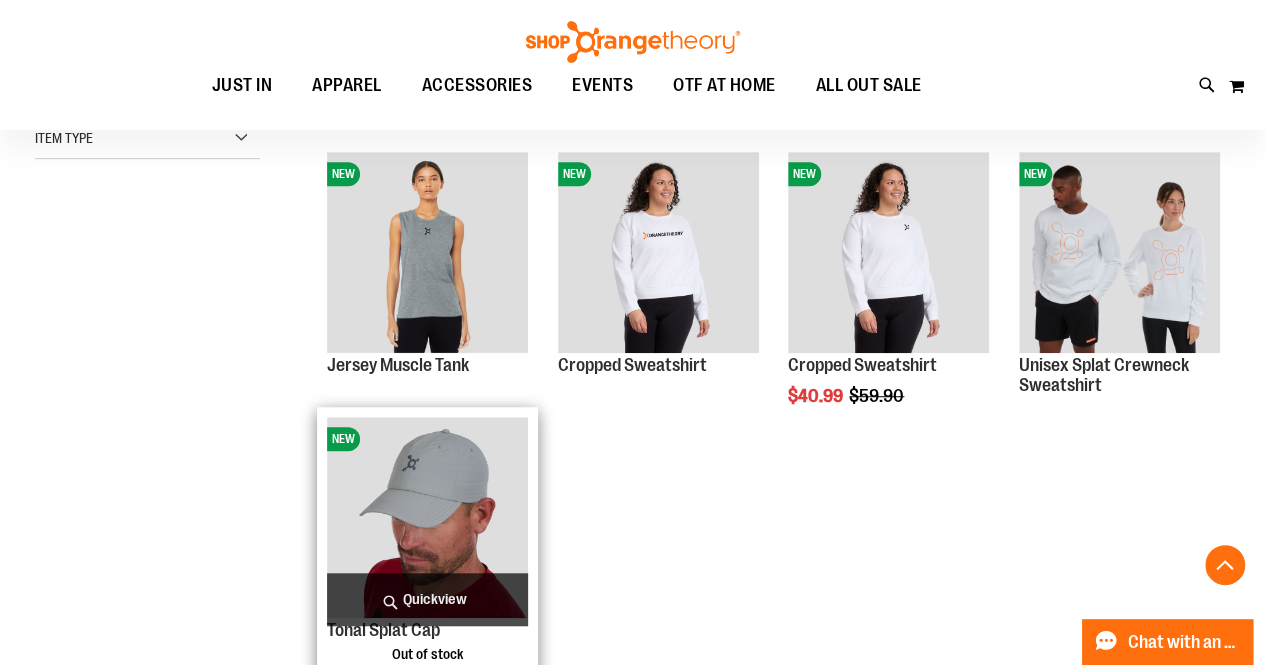 type on "**********" 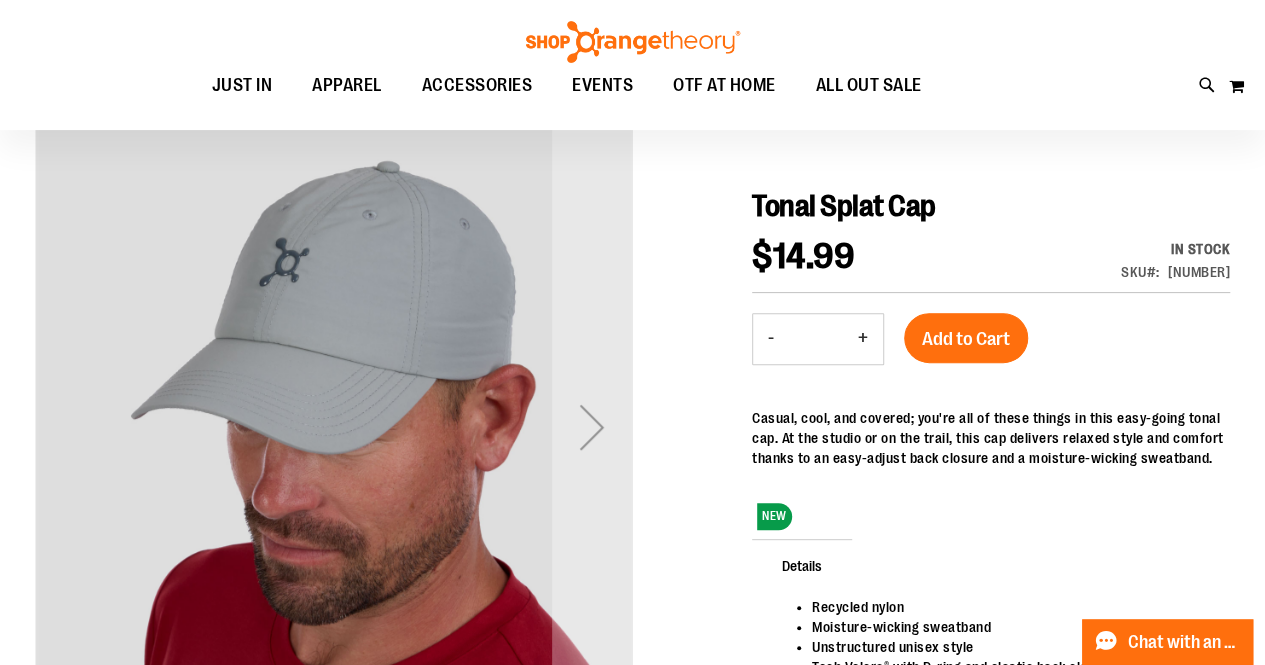 scroll, scrollTop: 184, scrollLeft: 0, axis: vertical 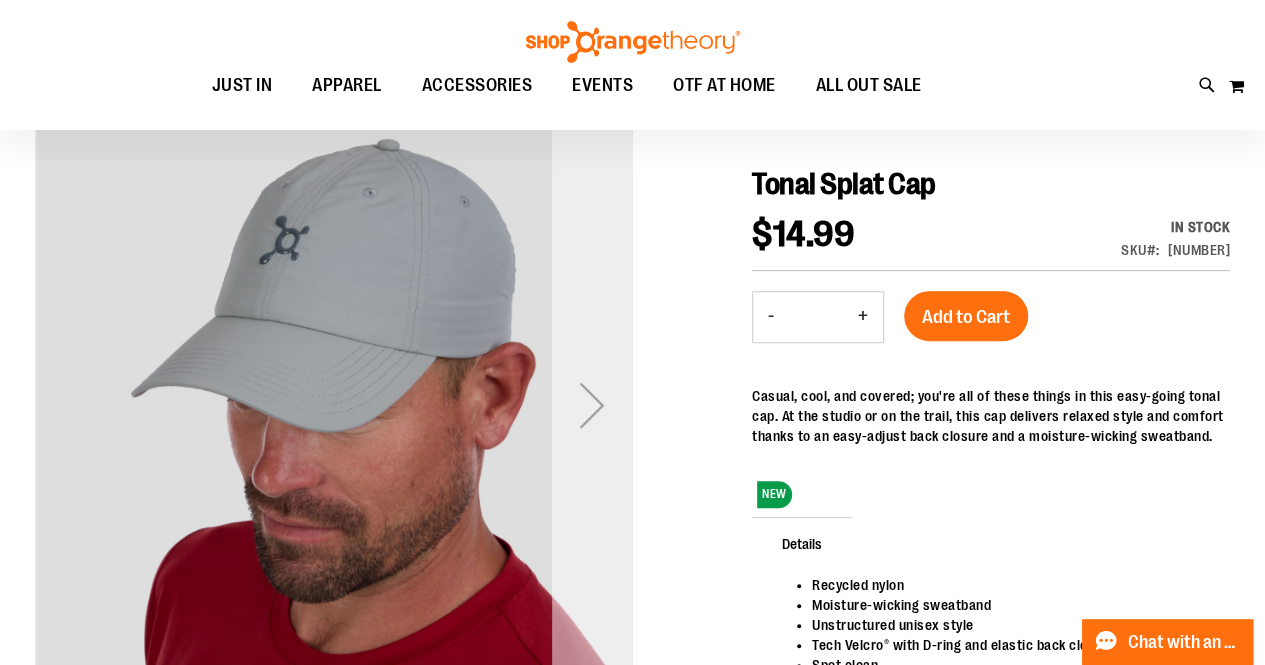 type on "**********" 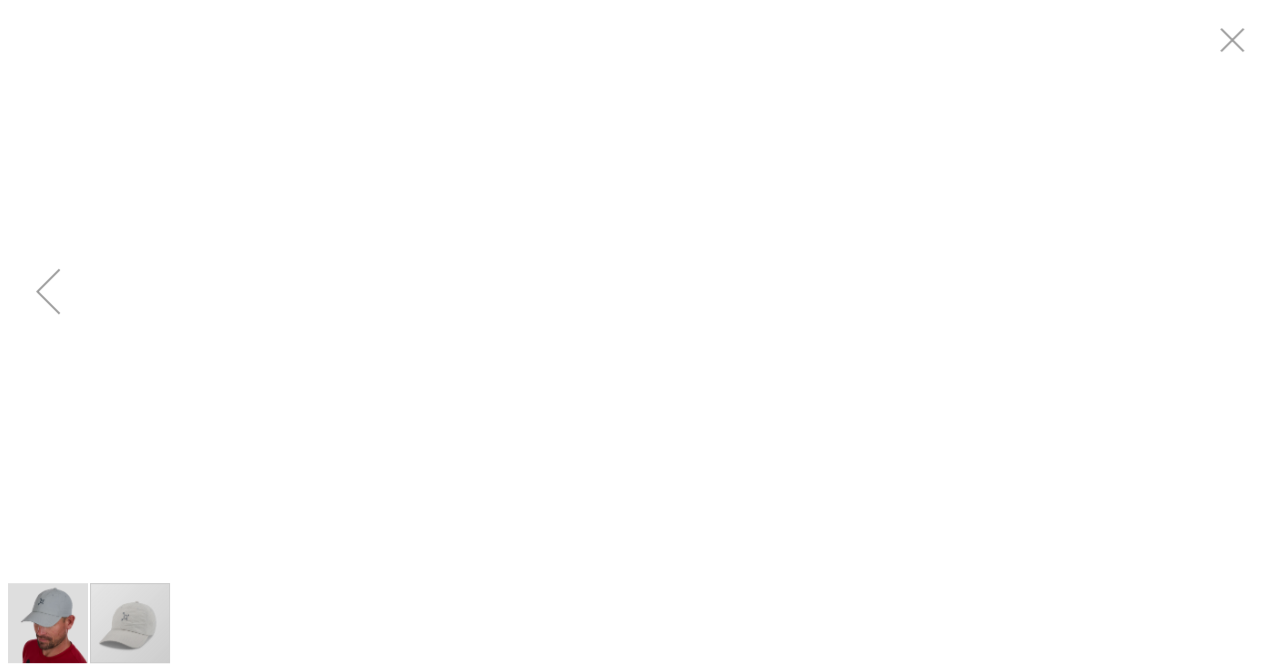 scroll, scrollTop: 0, scrollLeft: 0, axis: both 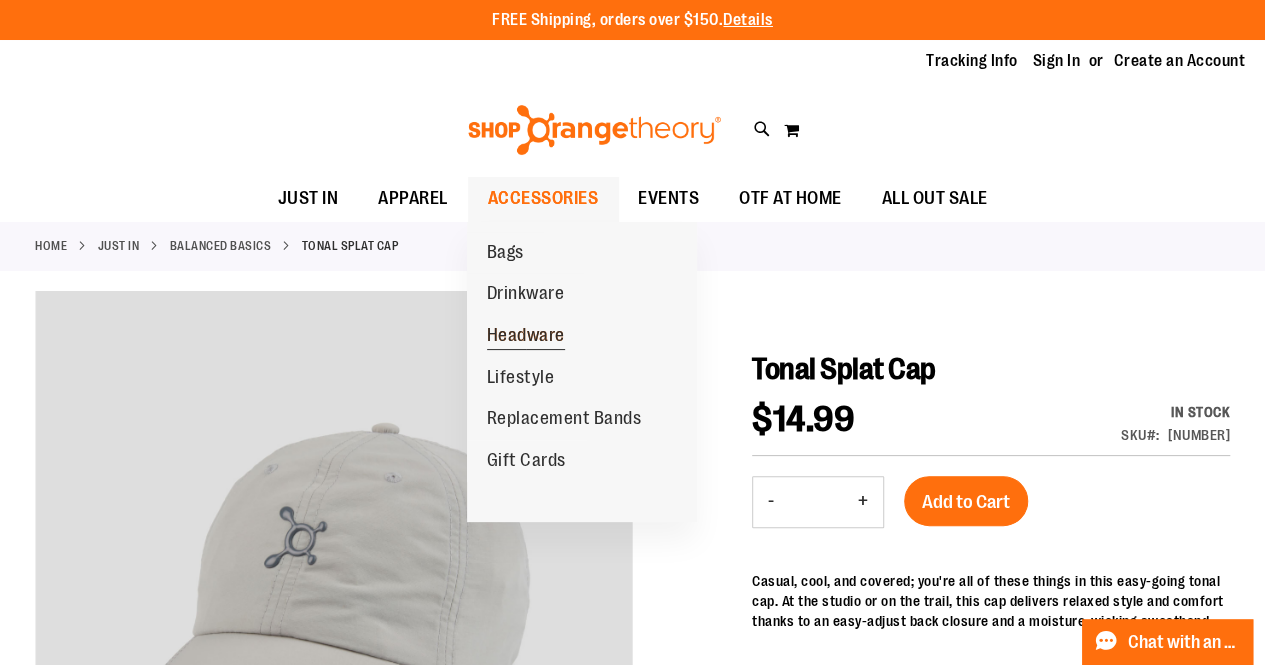 click on "Headware" at bounding box center (526, 337) 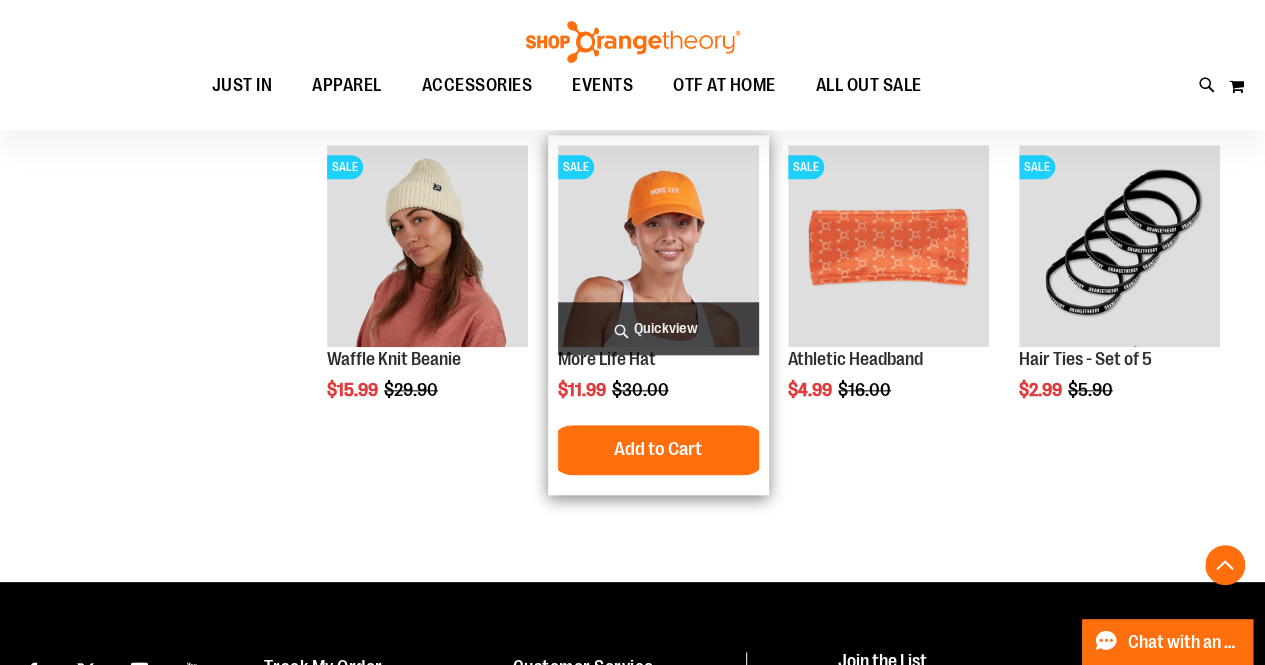 scroll, scrollTop: 895, scrollLeft: 0, axis: vertical 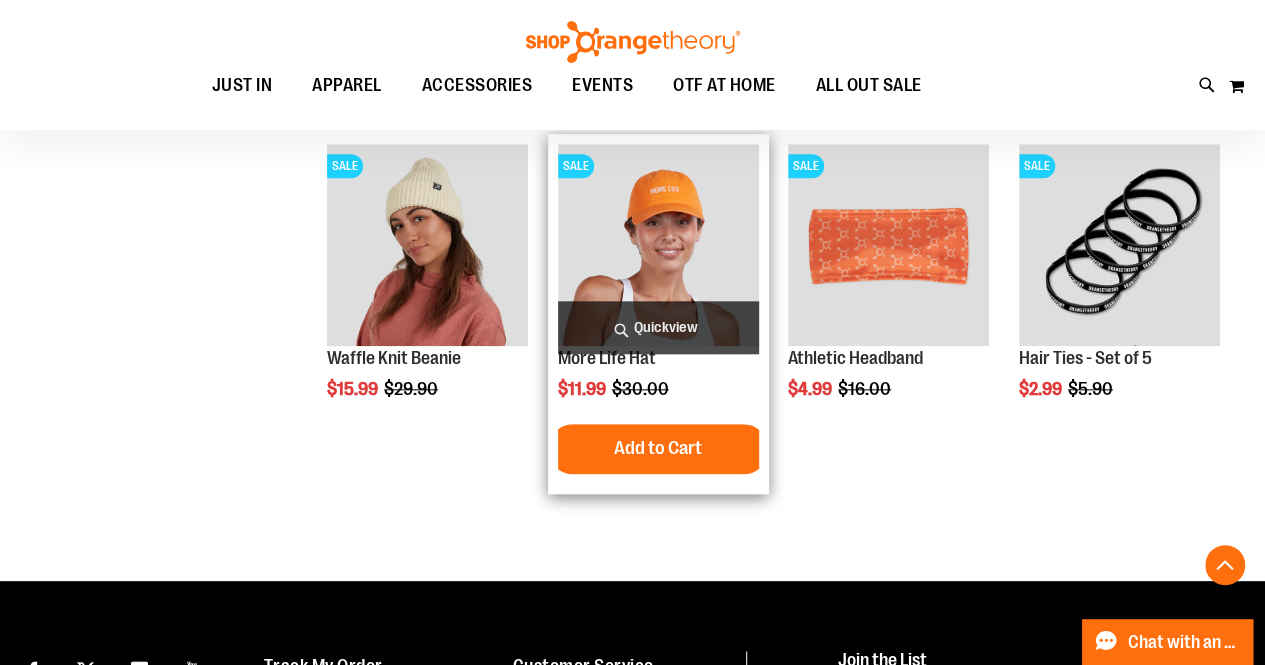 type on "**********" 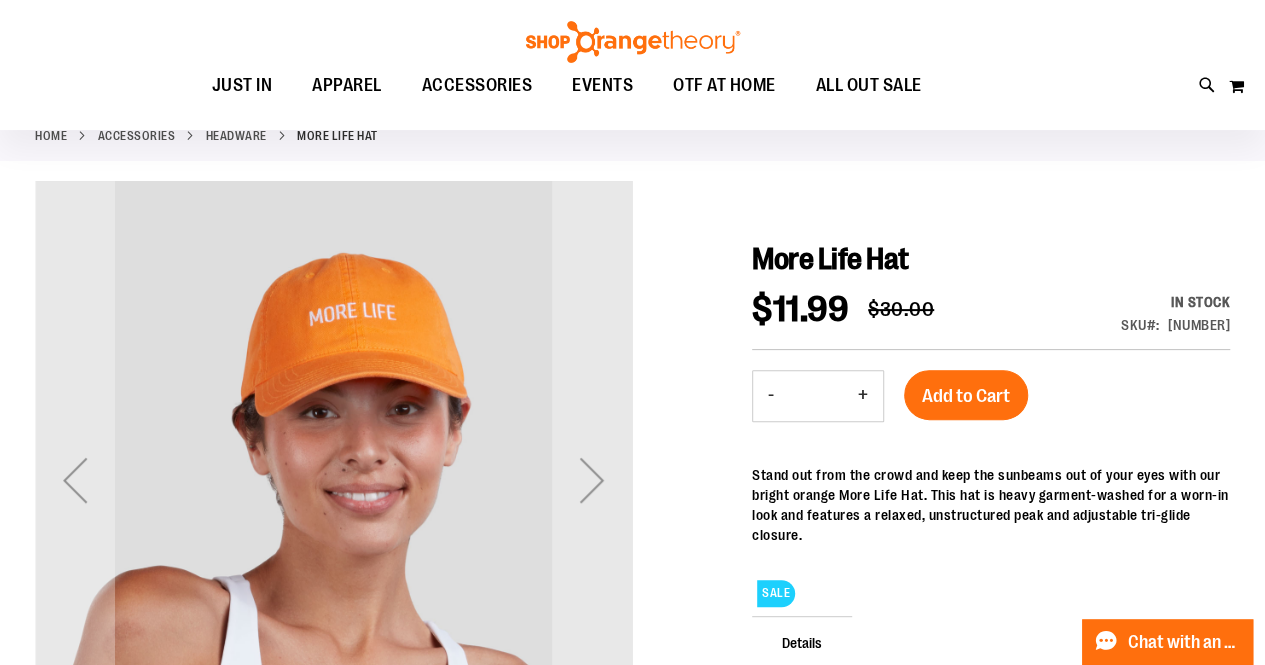scroll, scrollTop: 108, scrollLeft: 0, axis: vertical 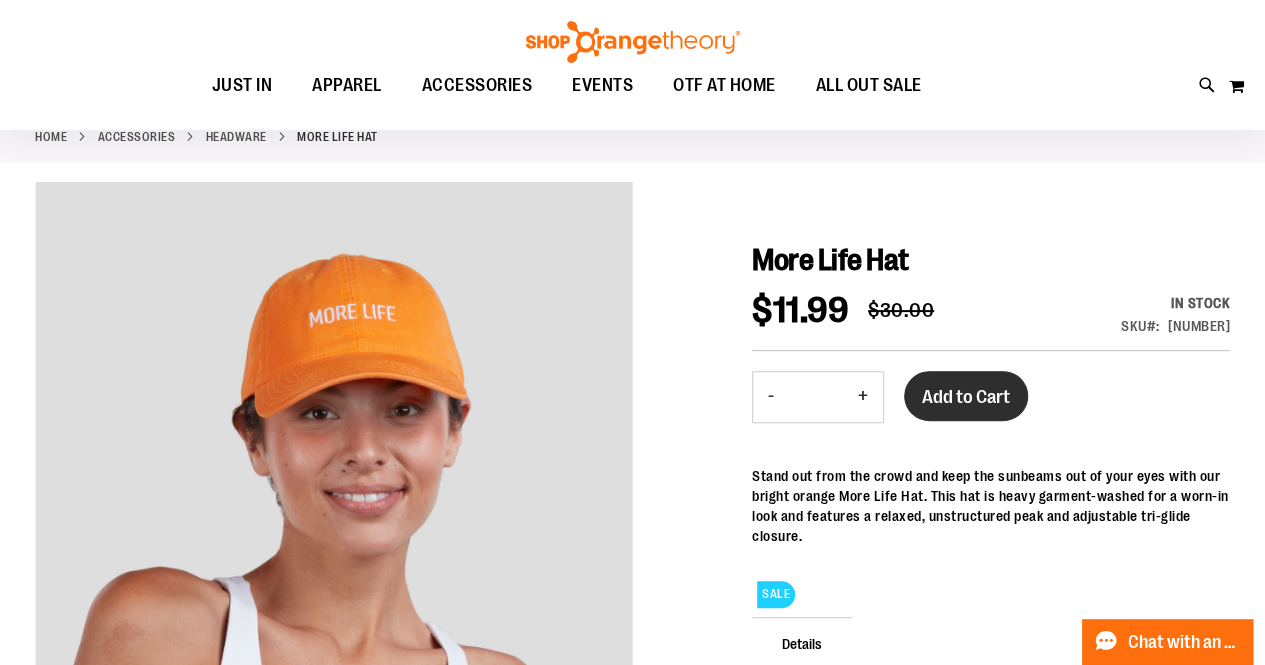 type on "**********" 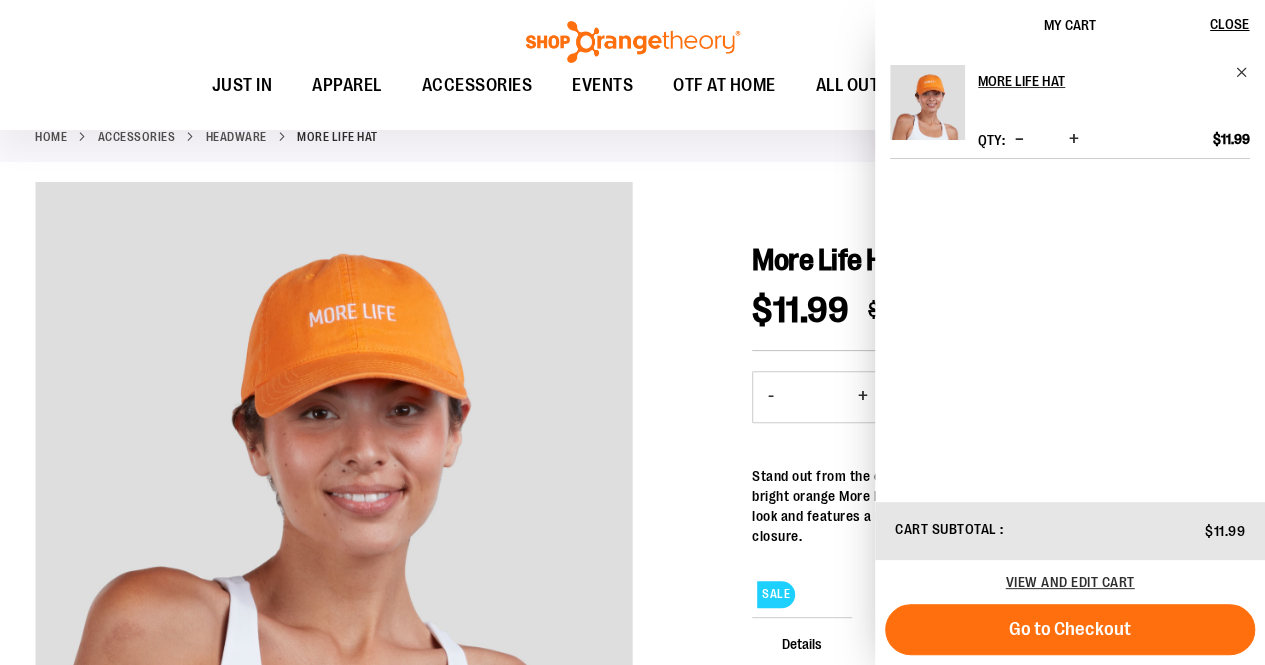 click on "JUST IN   JUST IN Balanced Basics New for Women New for Men New Accessories New Brands Pride & Patriotic APPAREL   APPAREL WOMEN Tops Bottoms Outerwear MEN Tops Bottoms Outerwear BRANDS Nike lululemon Cloud9nine More Brands ACCESSORIES   ACCESSORIES Bags Drinkware Headware Lifestyle  Replacement Bands  Gift Cards EVENTS OTF AT HOME ALL OUT SALE   ALL OUT SALE Under $10 Under $20 Under $50 Under $100 Brands" at bounding box center [566, 86] 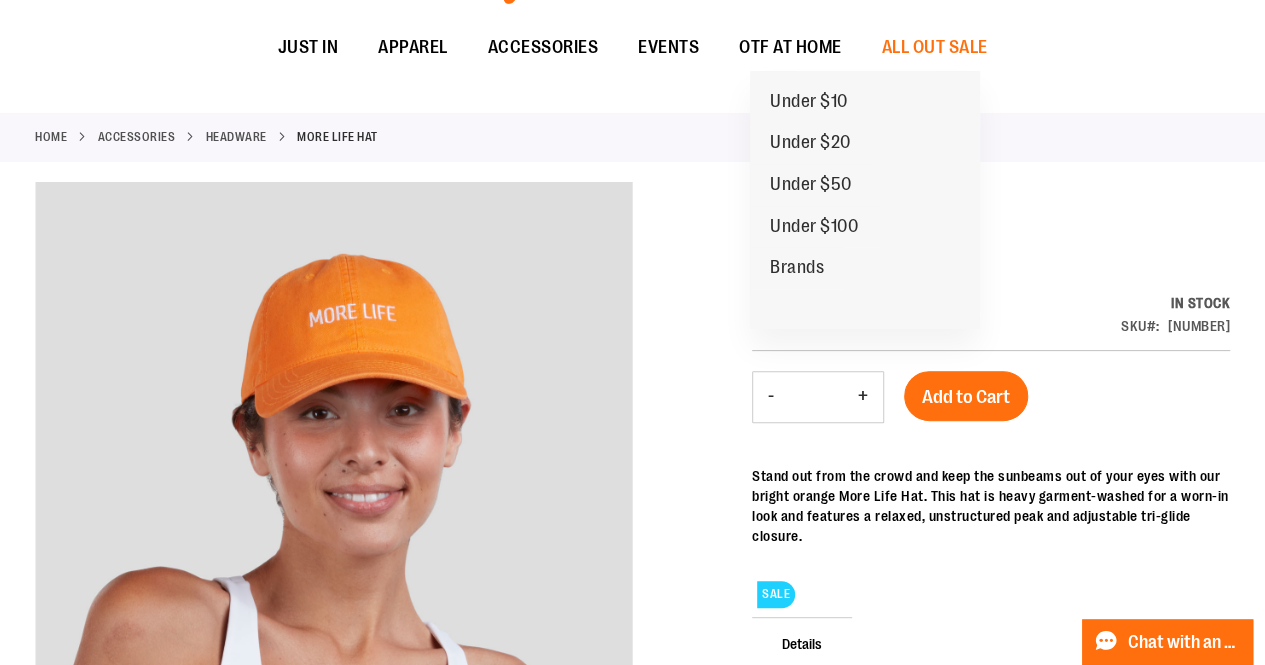 scroll, scrollTop: 0, scrollLeft: 0, axis: both 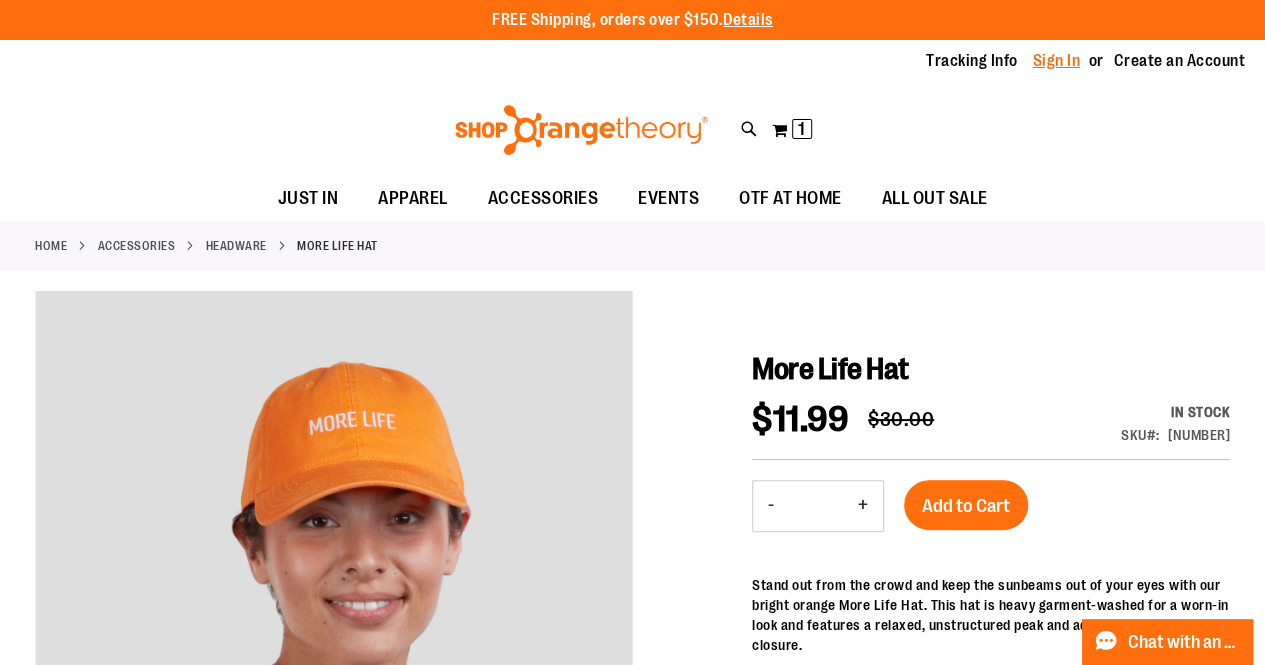 click on "Sign In" at bounding box center (1057, 61) 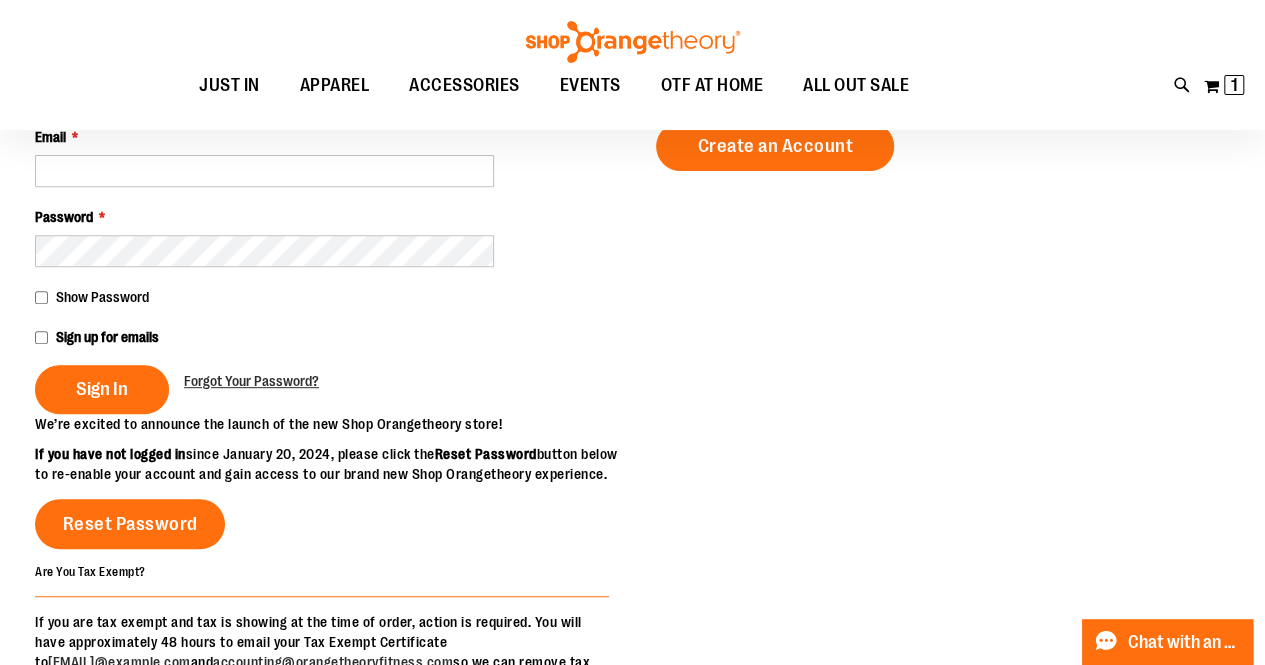 scroll, scrollTop: 294, scrollLeft: 0, axis: vertical 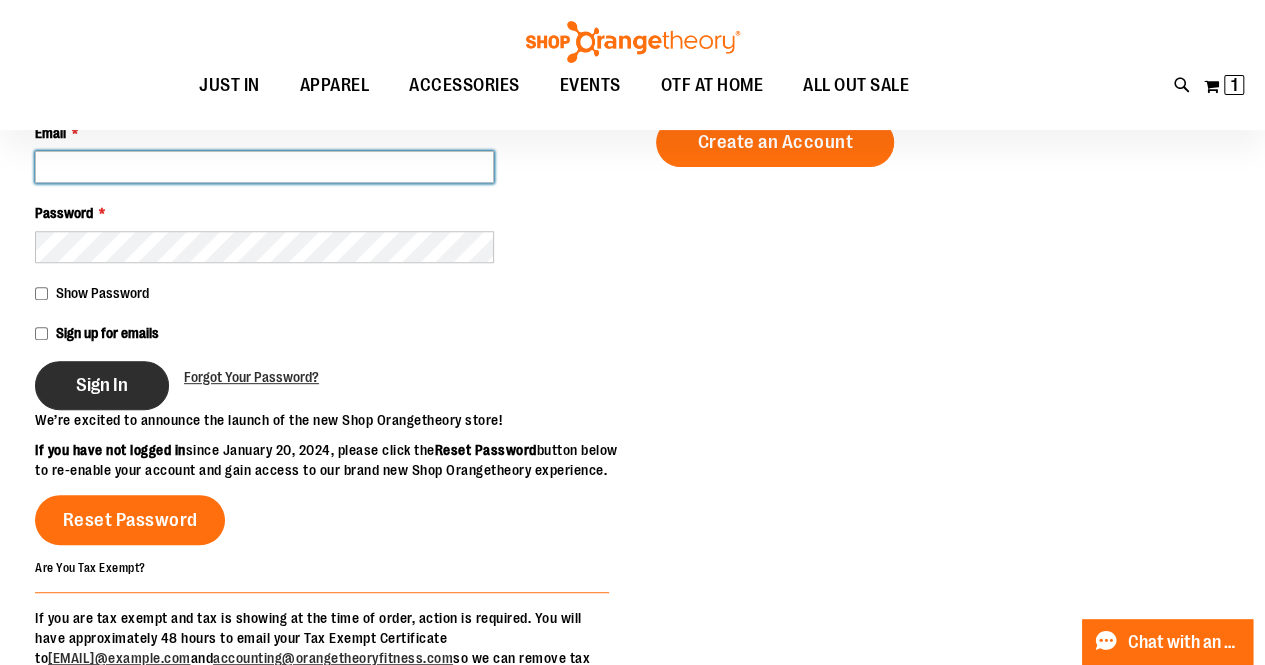 type on "**********" 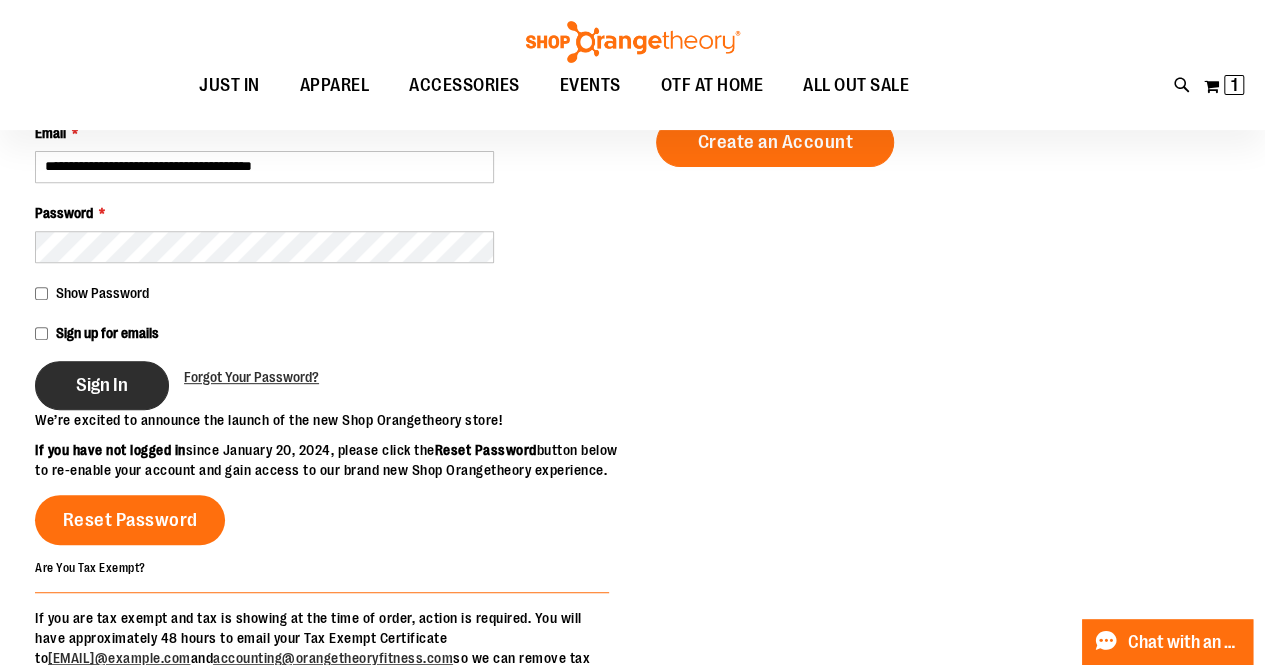 type on "**********" 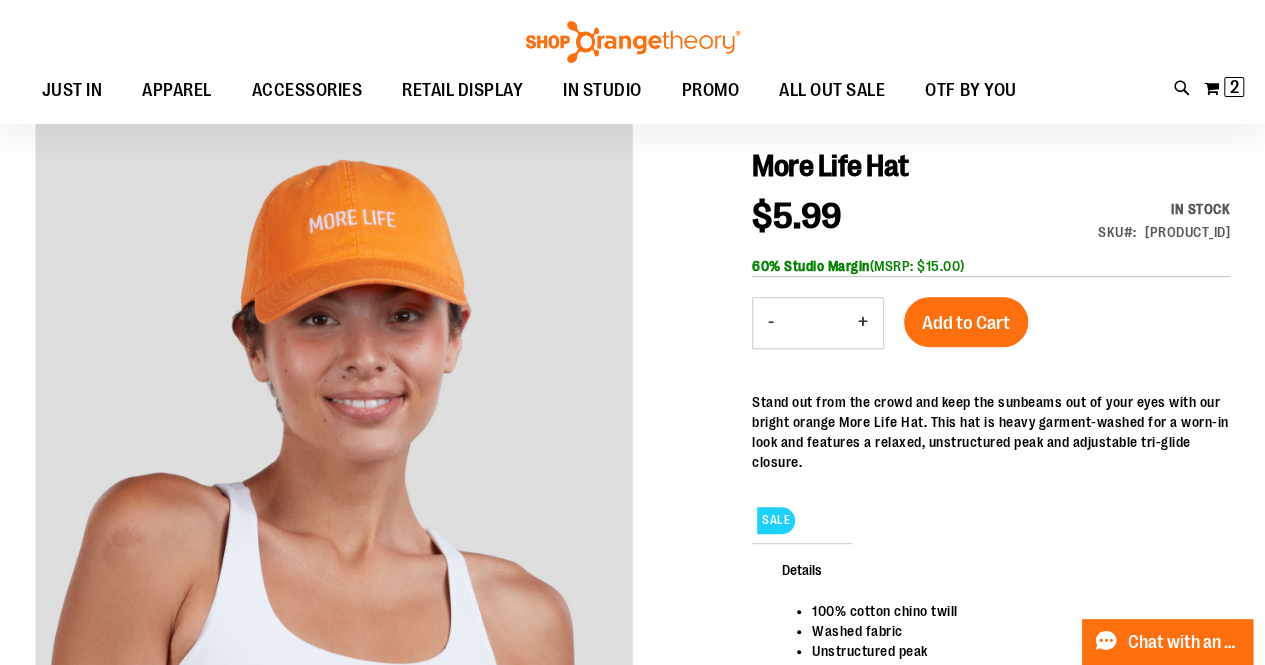 scroll, scrollTop: 194, scrollLeft: 0, axis: vertical 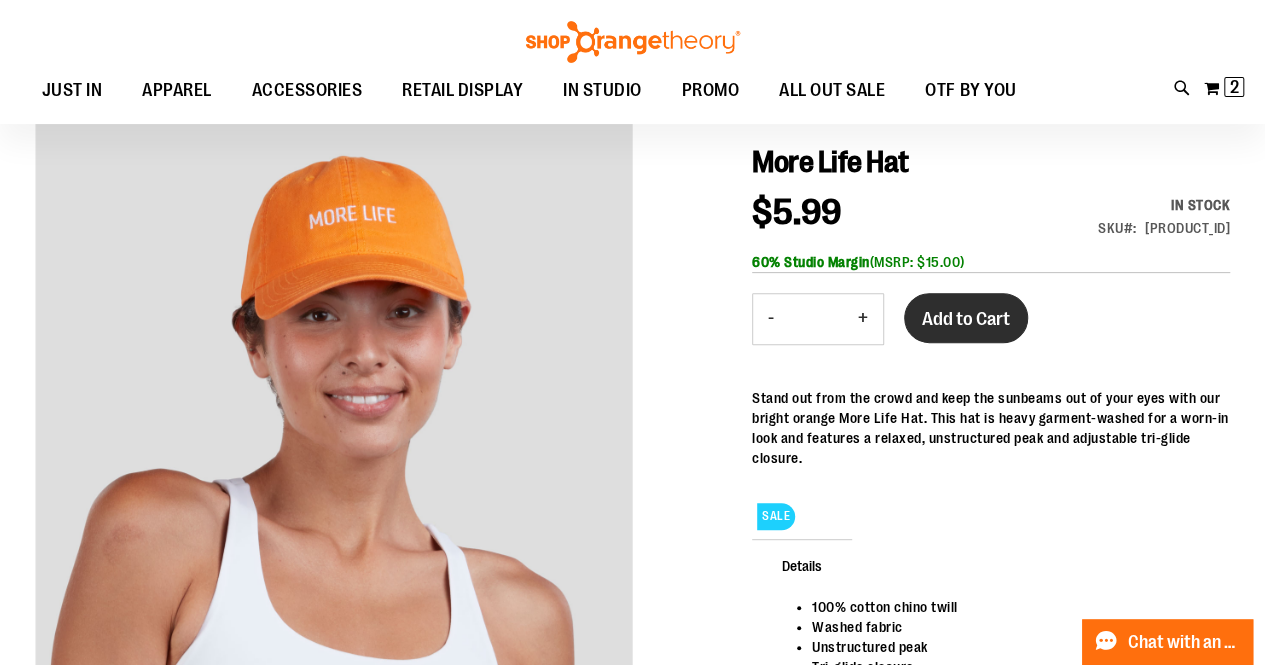 type on "**********" 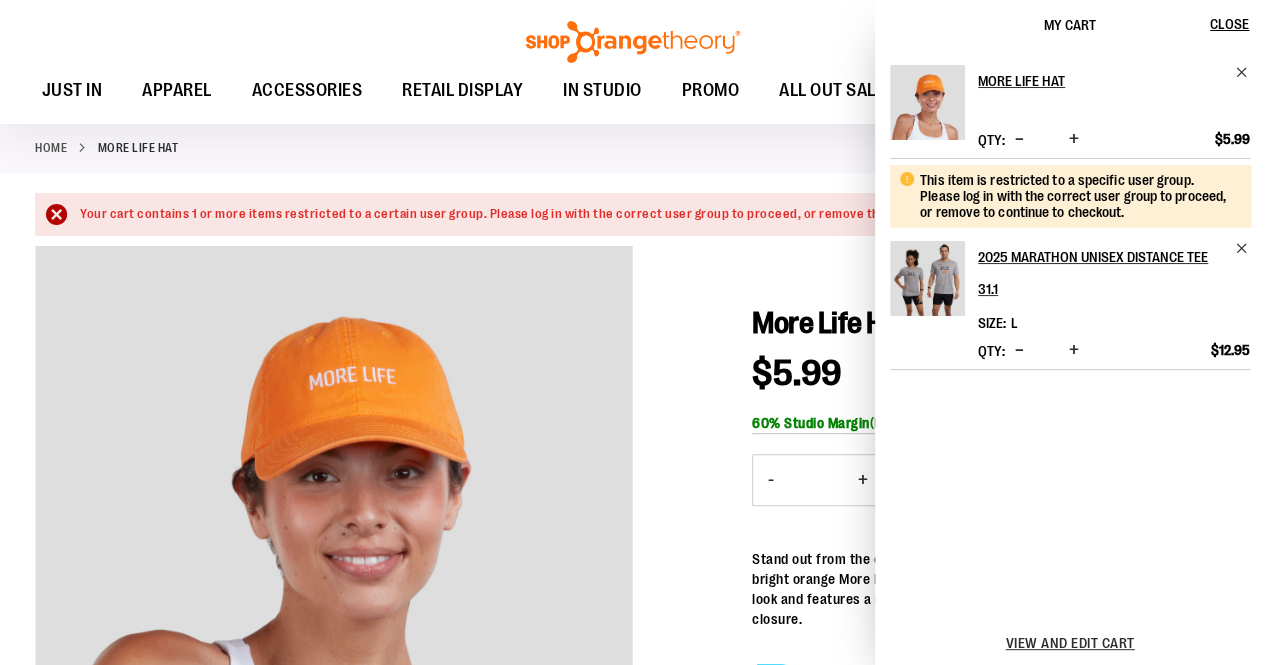 scroll, scrollTop: 0, scrollLeft: 0, axis: both 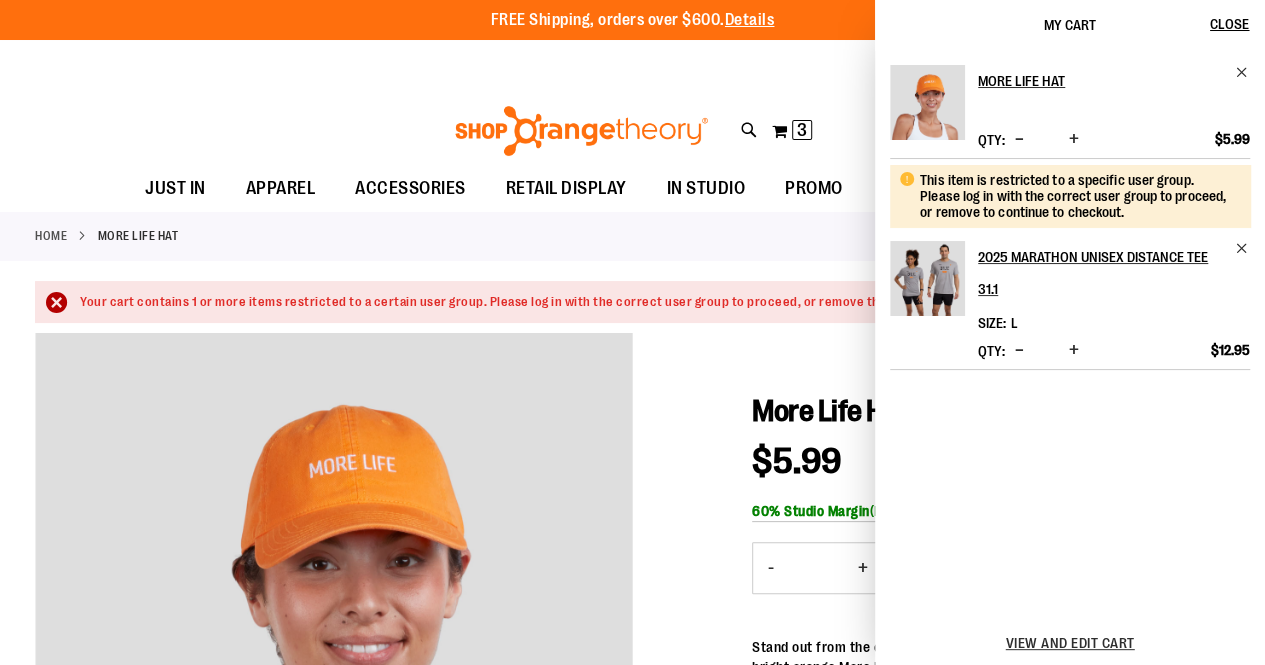 click at bounding box center [1019, 139] 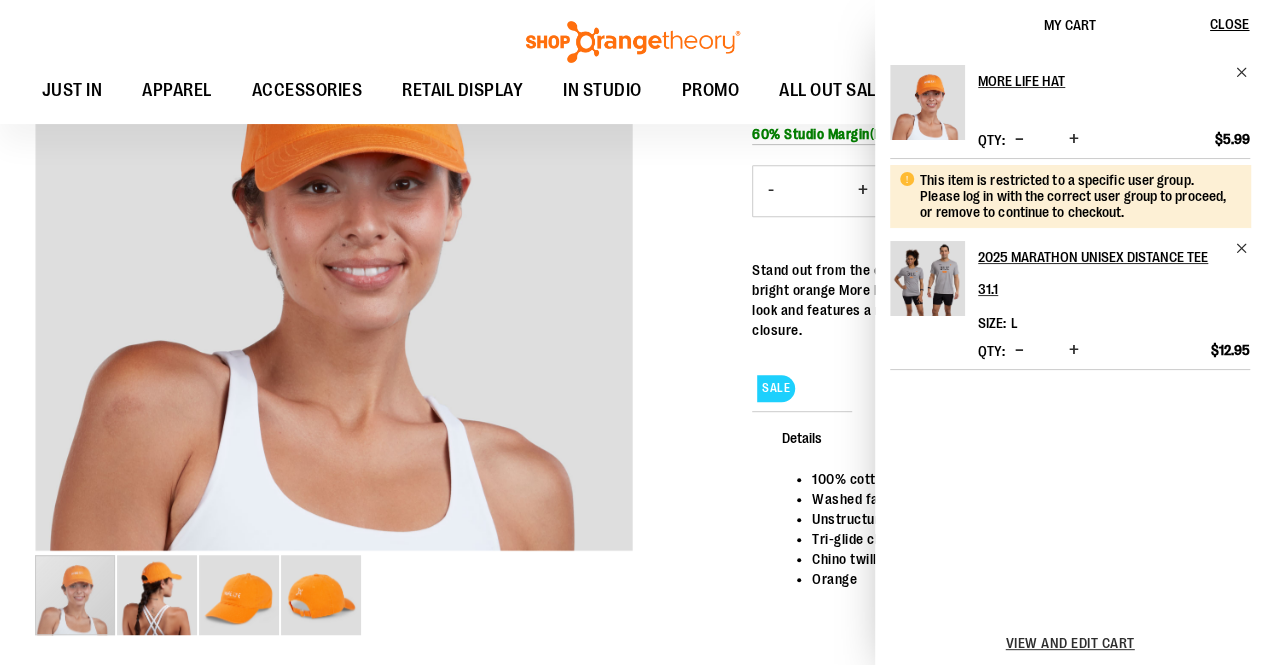 scroll, scrollTop: 0, scrollLeft: 0, axis: both 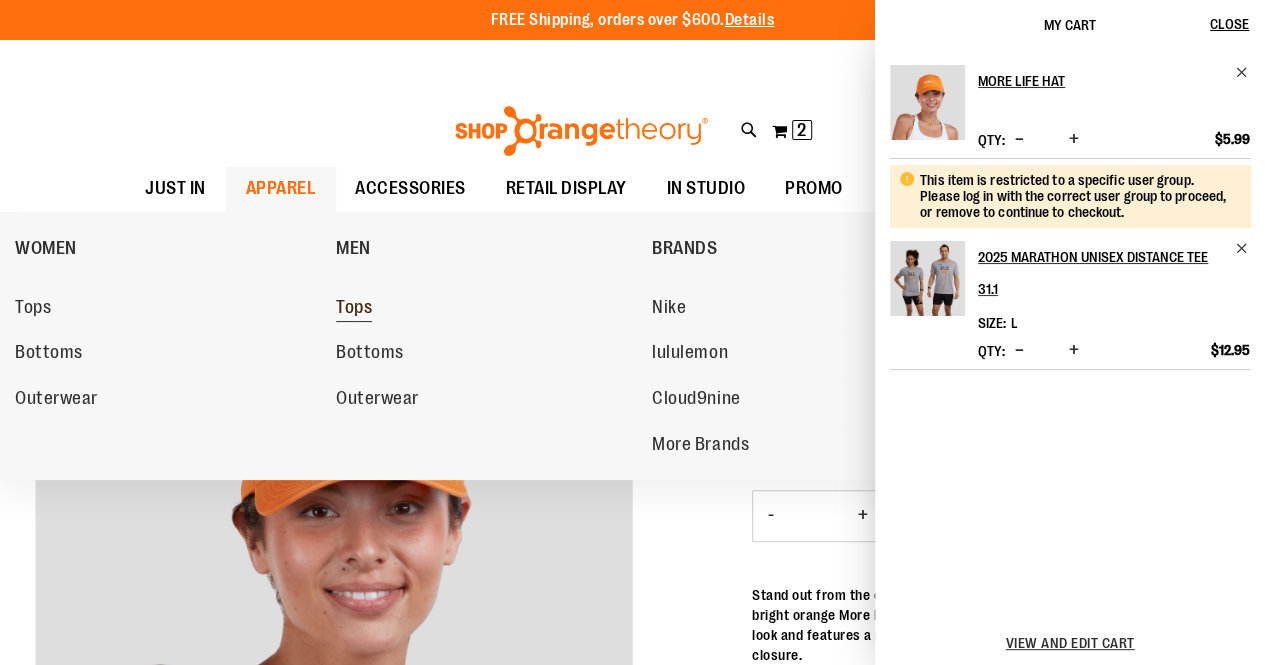 click on "Tops" at bounding box center [354, 309] 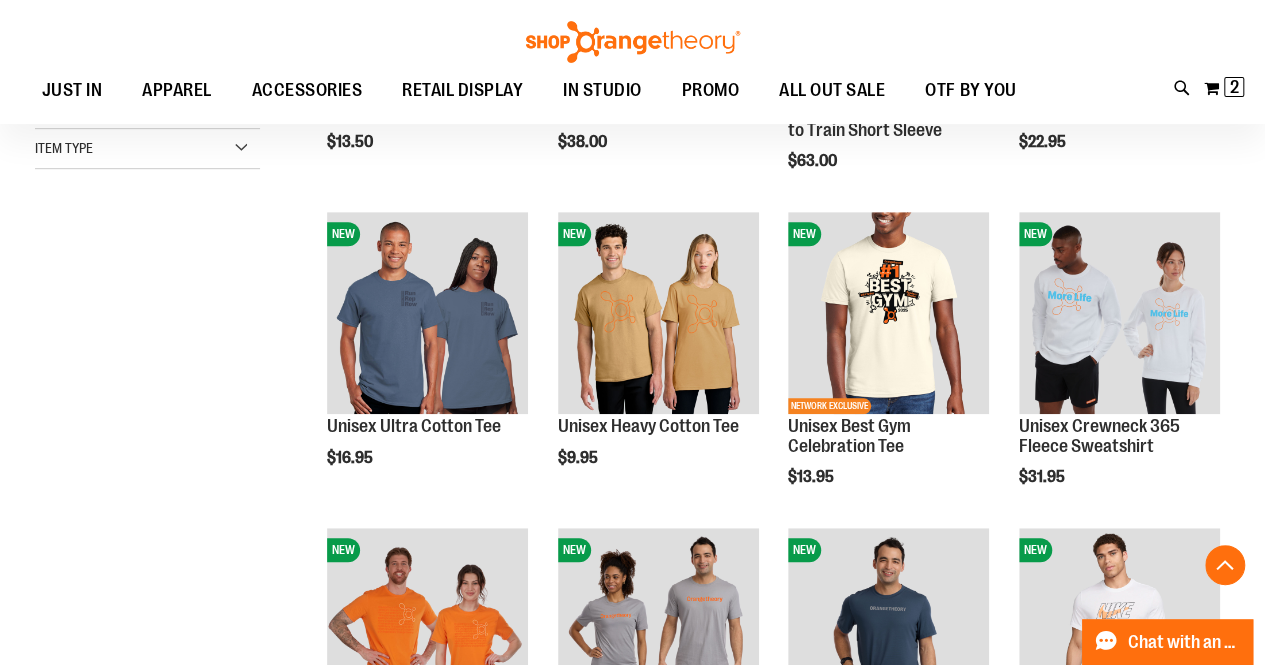 scroll, scrollTop: 501, scrollLeft: 0, axis: vertical 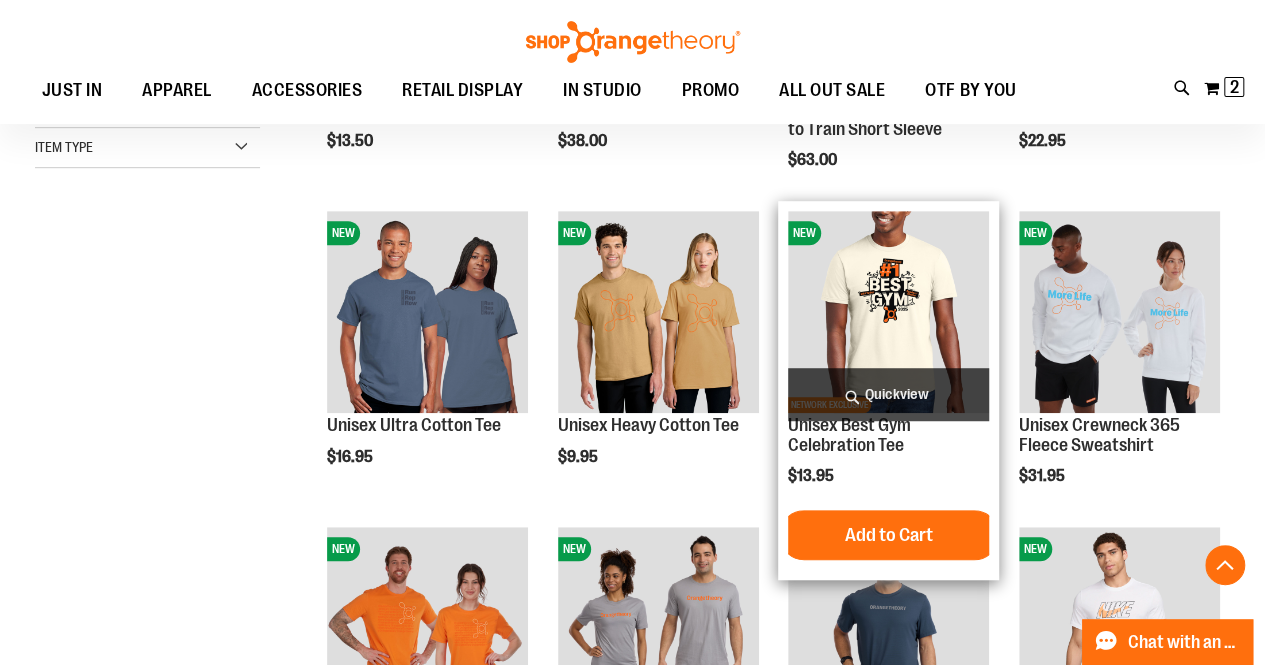 type on "**********" 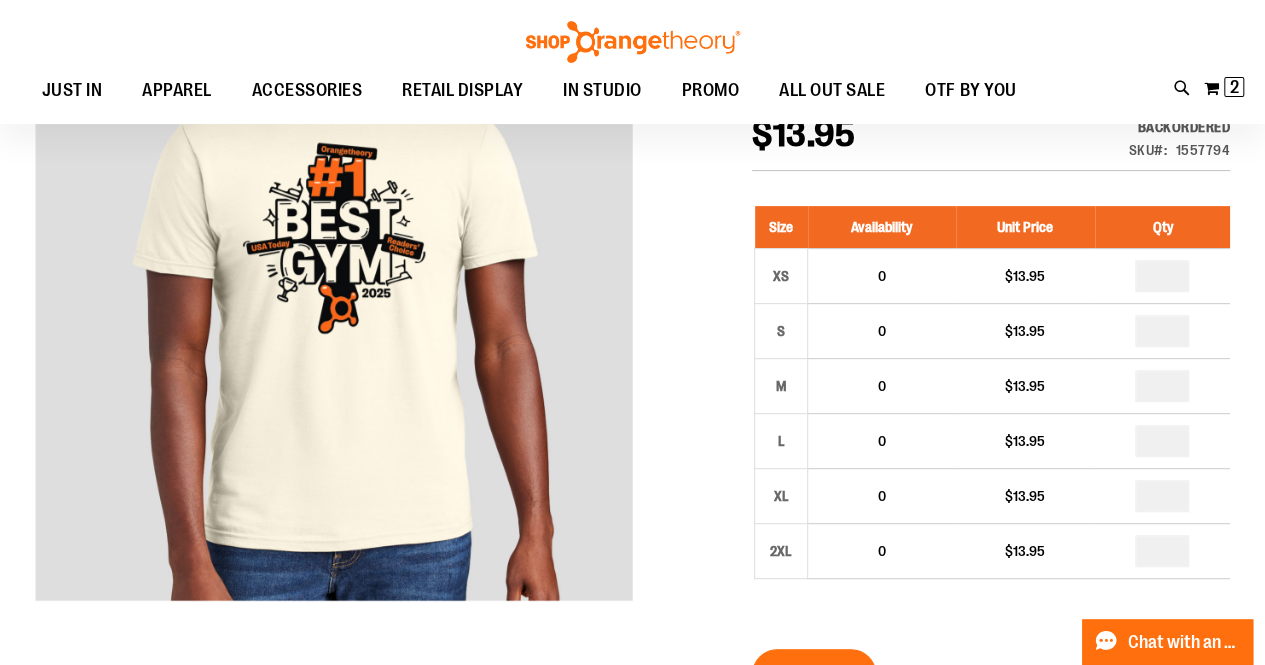 scroll, scrollTop: 286, scrollLeft: 0, axis: vertical 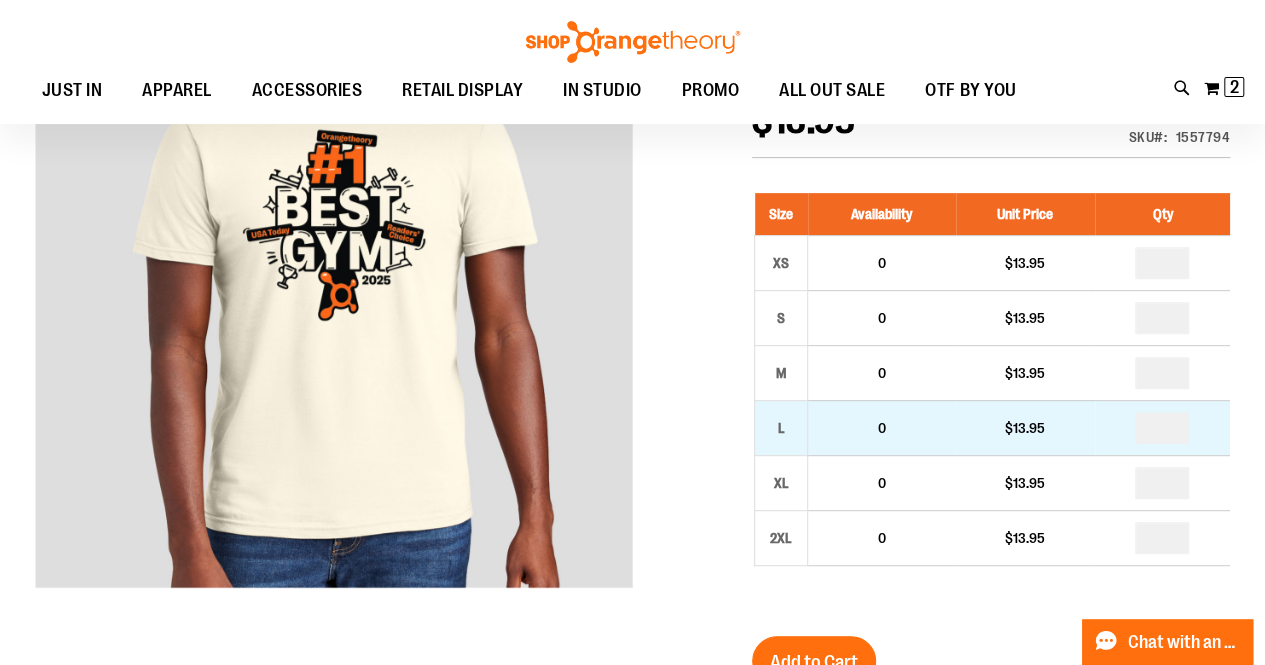 type on "**********" 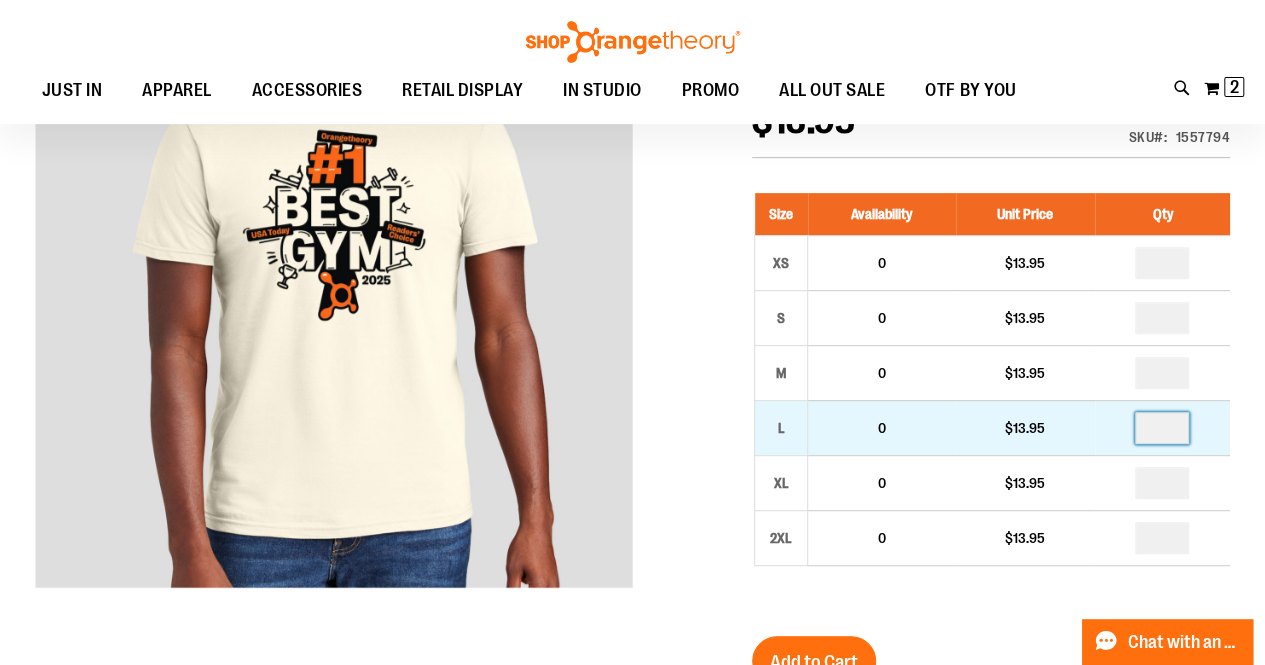 click at bounding box center [1162, 428] 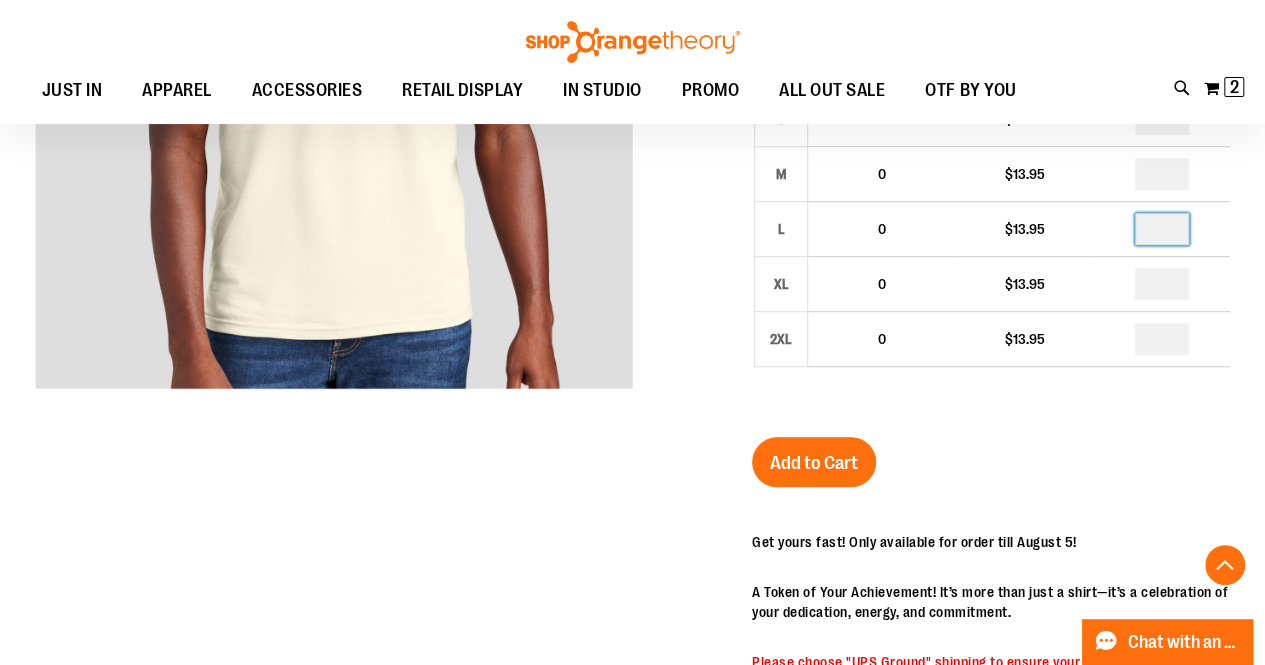 scroll, scrollTop: 486, scrollLeft: 0, axis: vertical 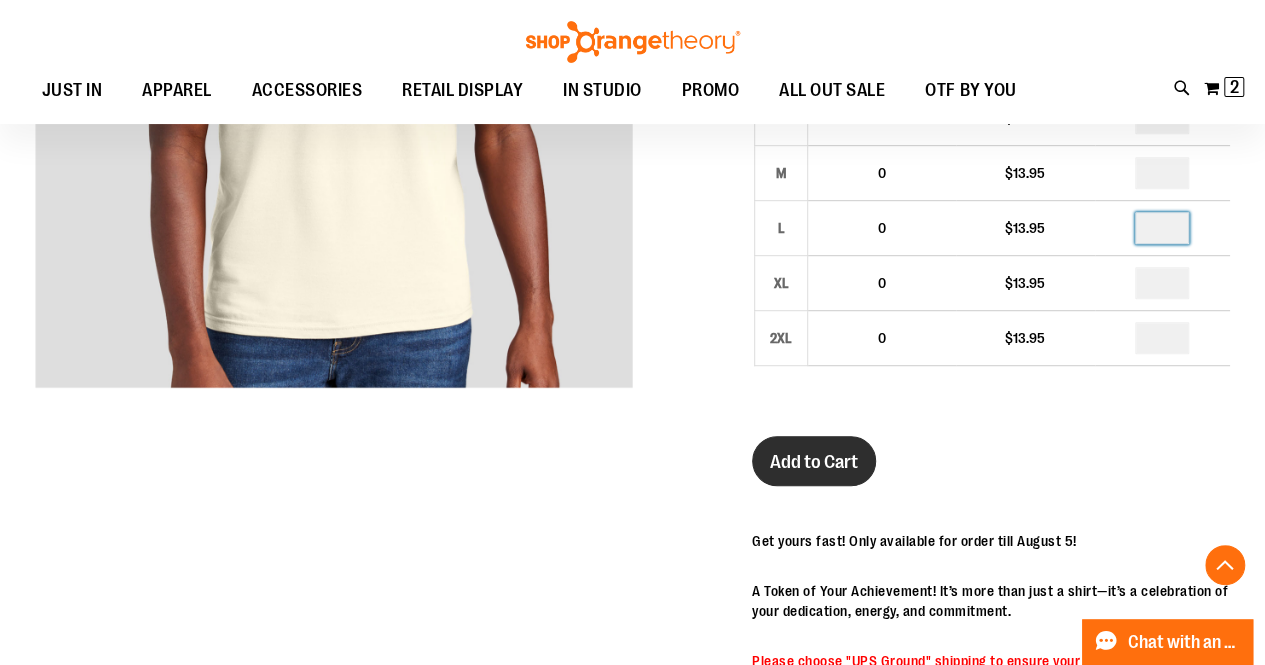 type on "*" 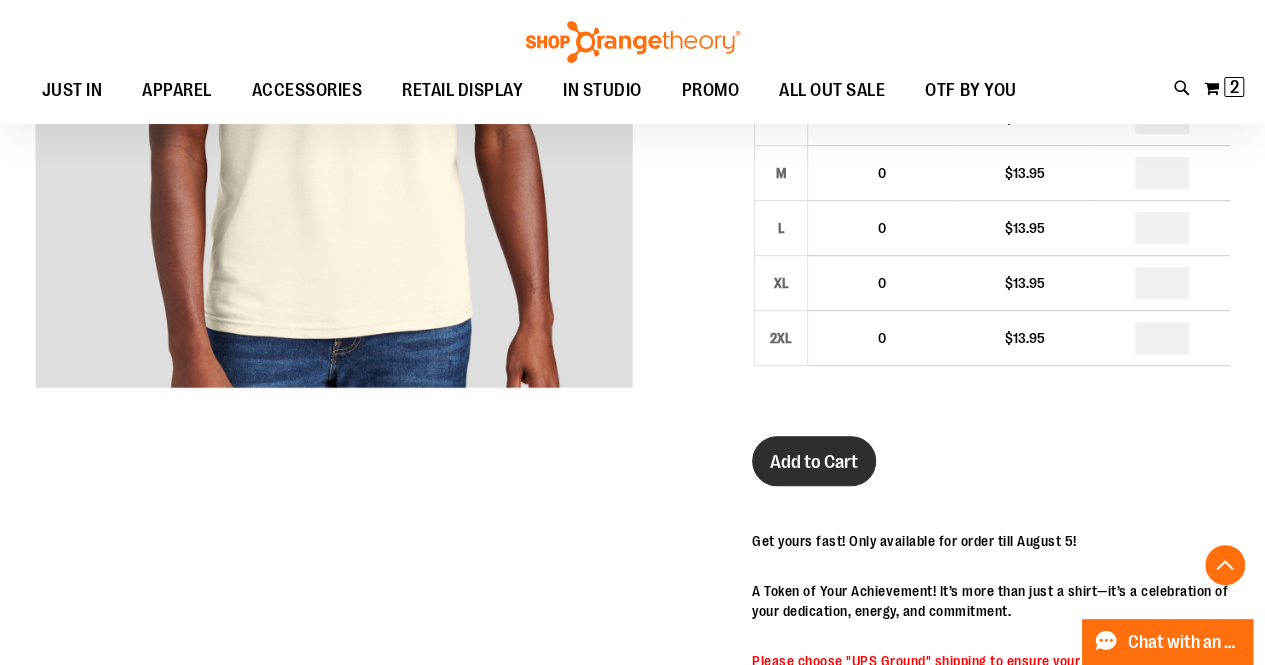 click on "Add to Cart" at bounding box center [814, 462] 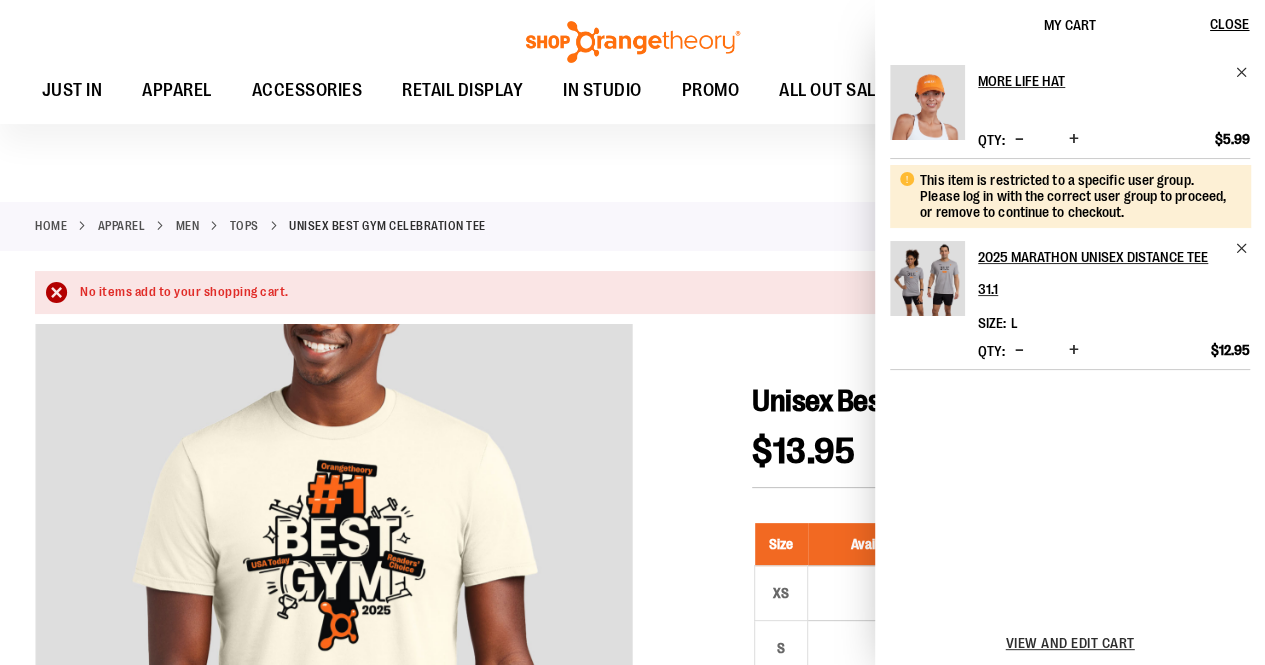 scroll, scrollTop: 0, scrollLeft: 0, axis: both 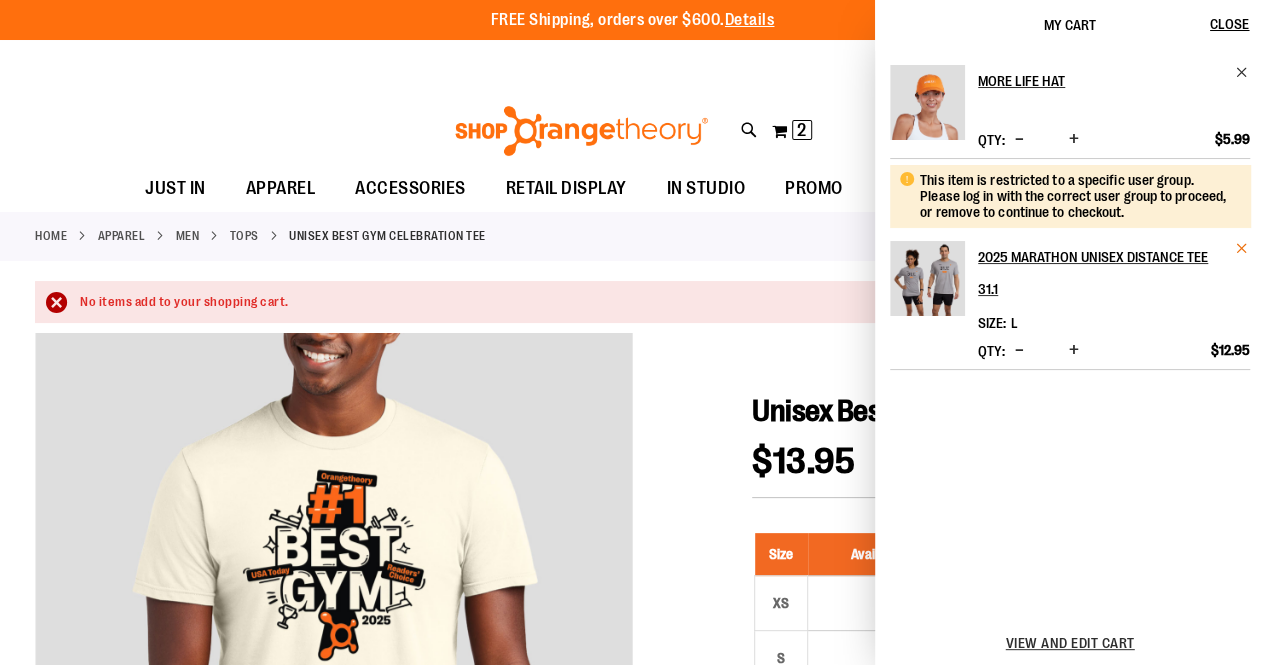 click at bounding box center (1242, 248) 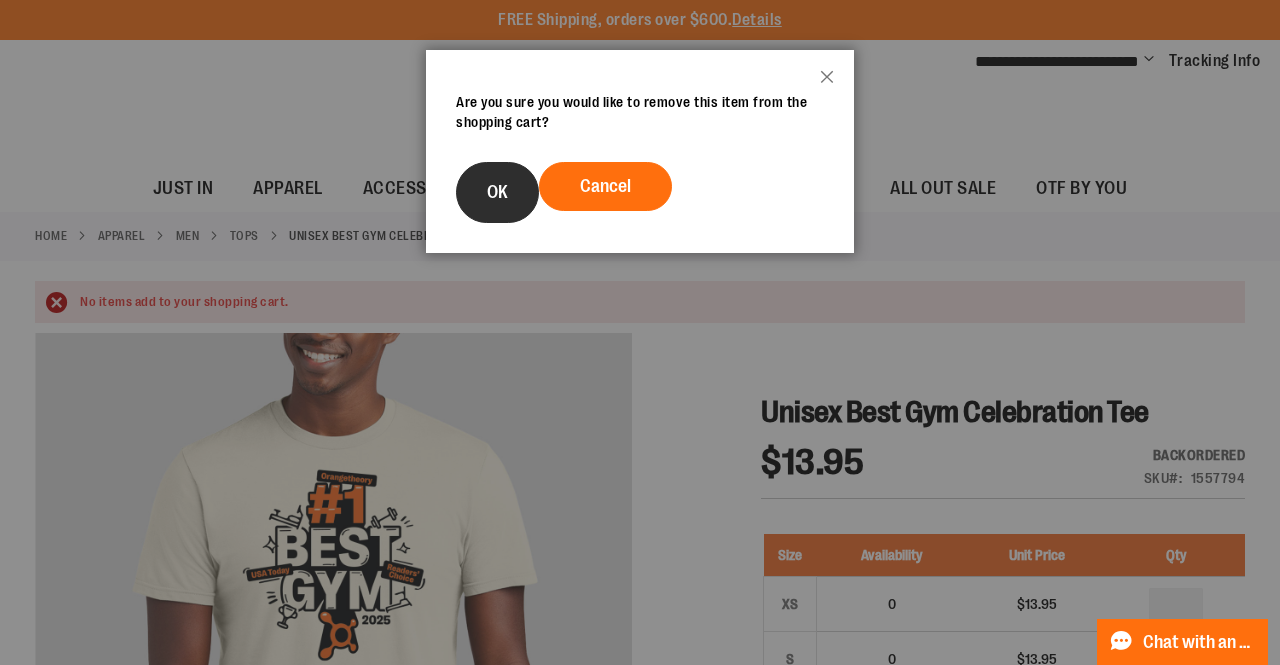 click on "OK" at bounding box center (497, 192) 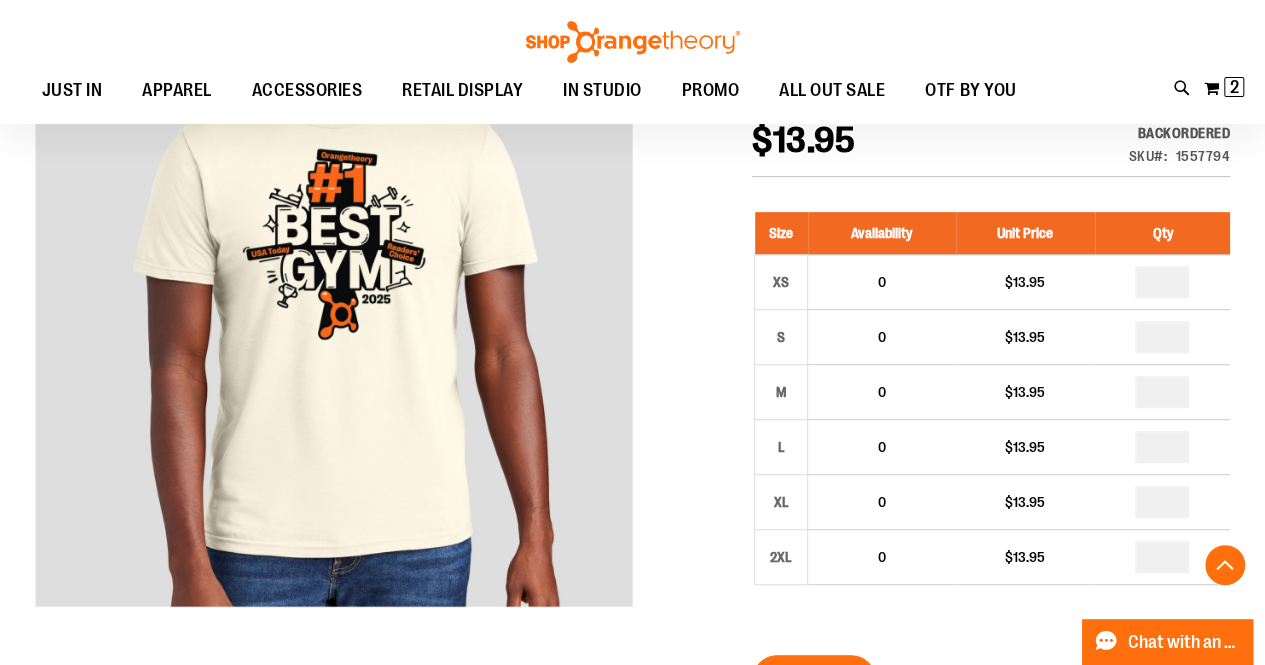 scroll, scrollTop: 320, scrollLeft: 0, axis: vertical 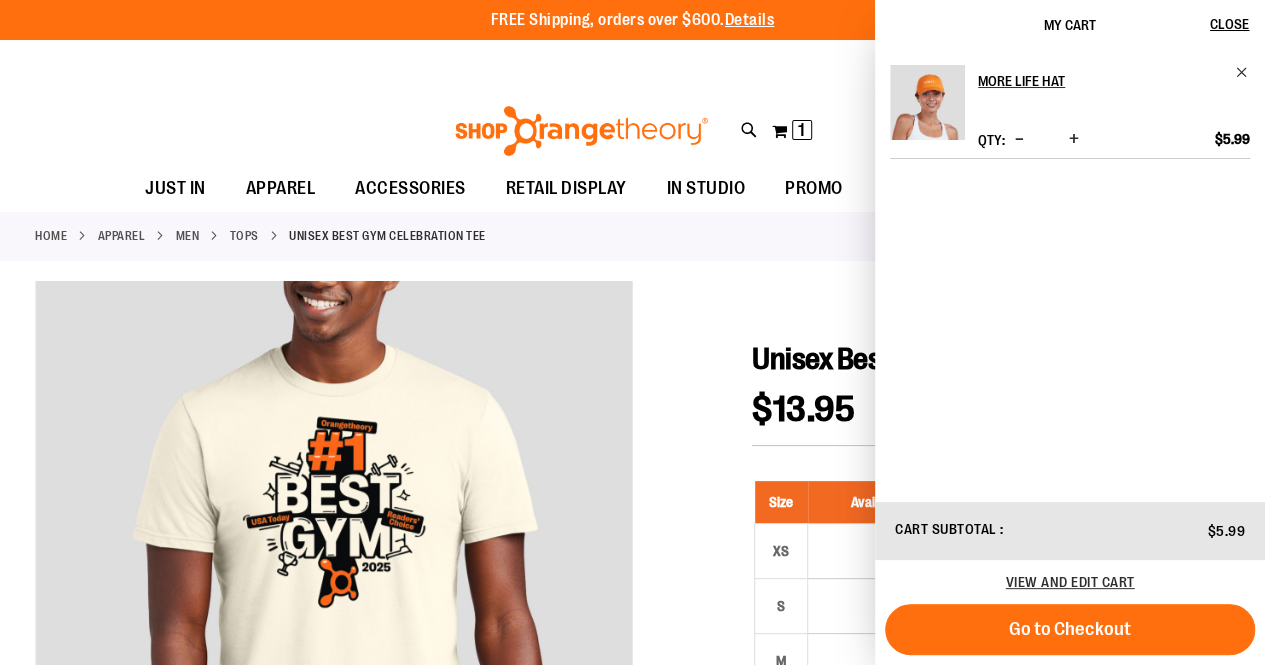 click at bounding box center [632, 920] 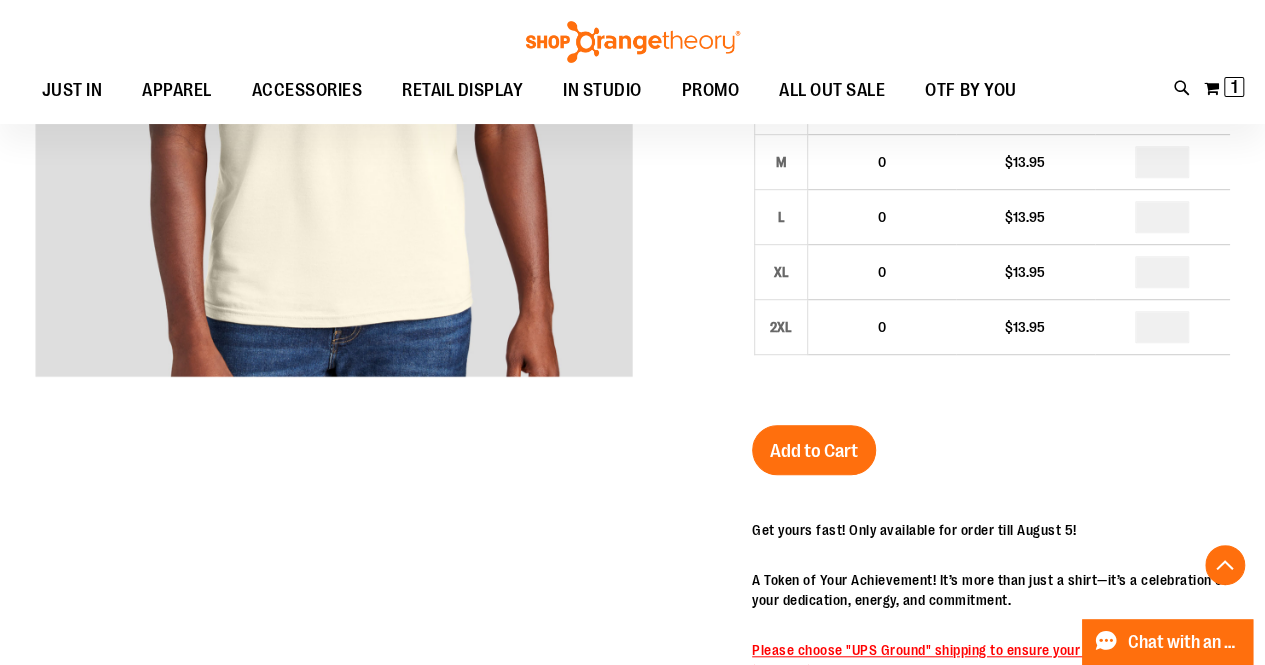 scroll, scrollTop: 498, scrollLeft: 0, axis: vertical 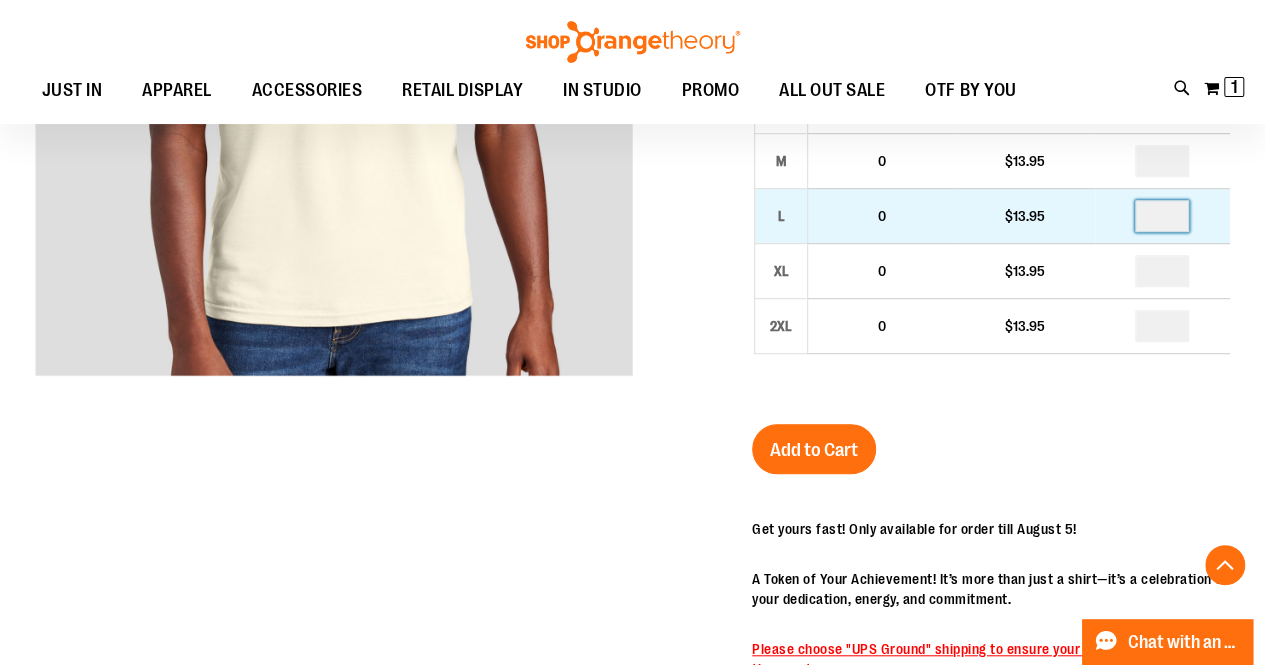 click at bounding box center (1162, 216) 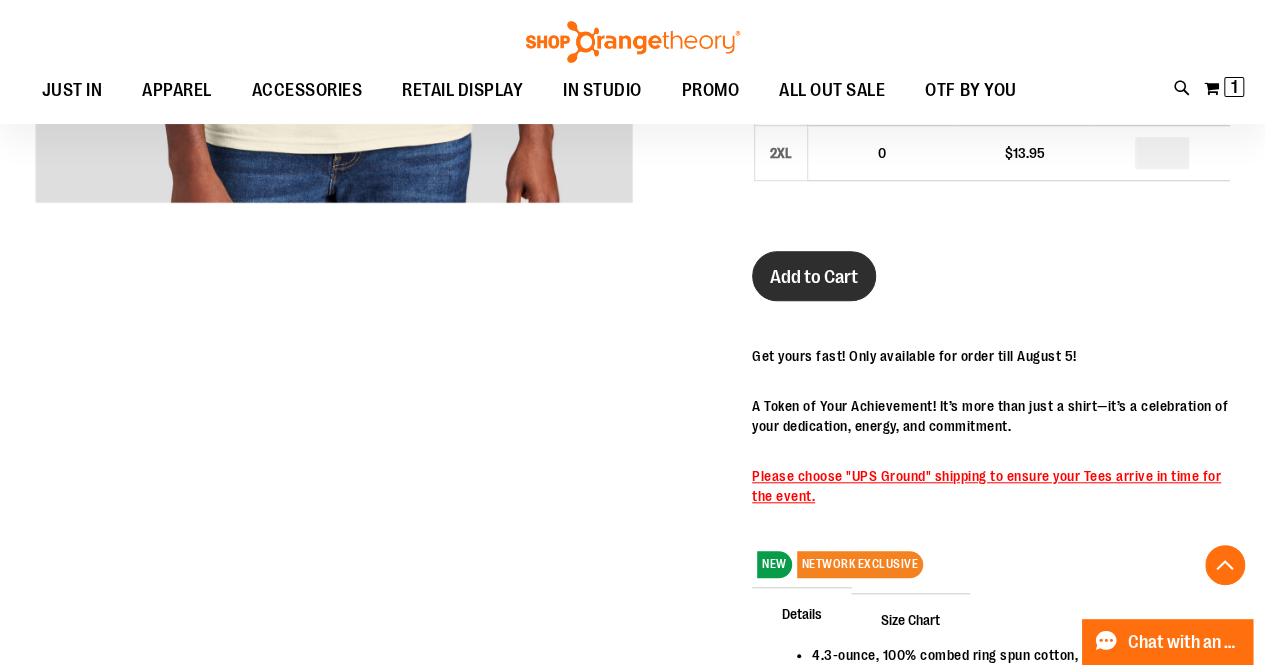 scroll, scrollTop: 672, scrollLeft: 0, axis: vertical 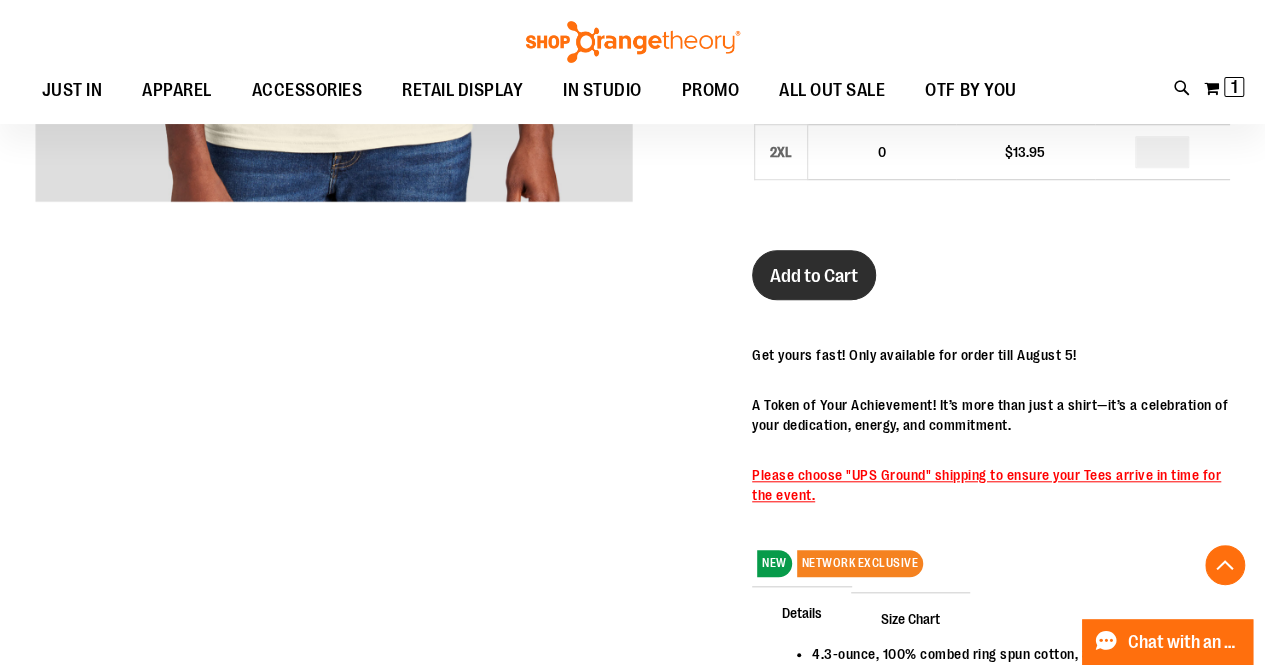 click on "Add to Cart" at bounding box center (814, 276) 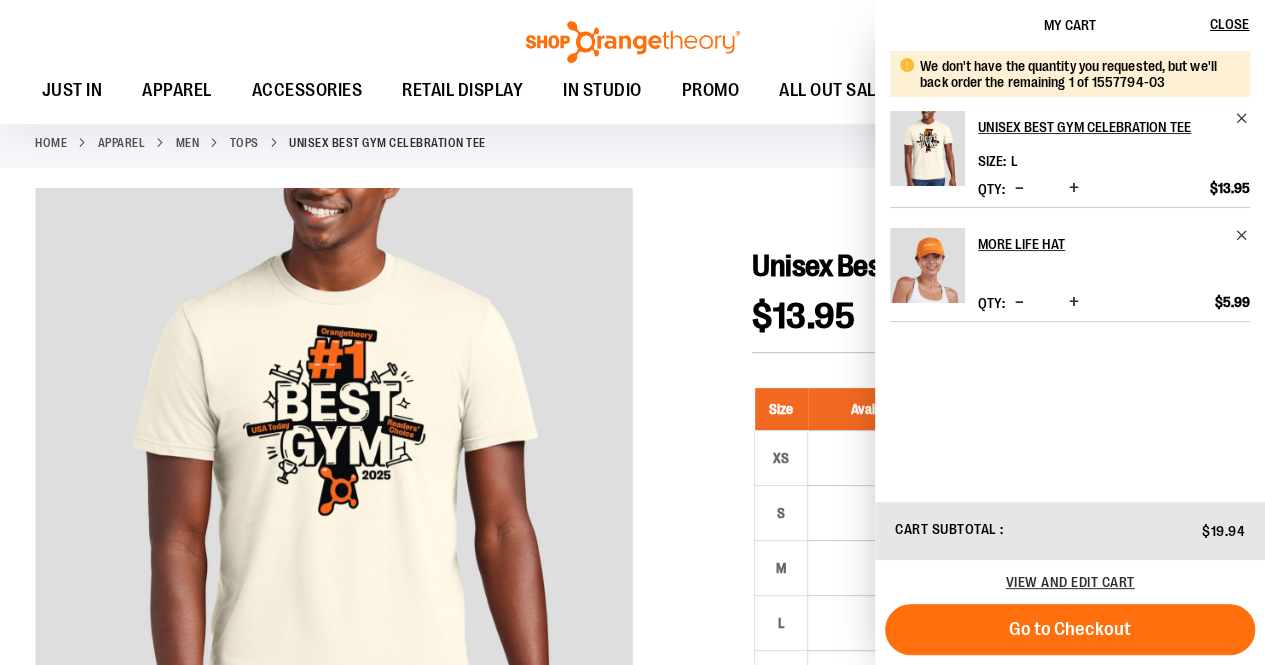 scroll, scrollTop: 0, scrollLeft: 0, axis: both 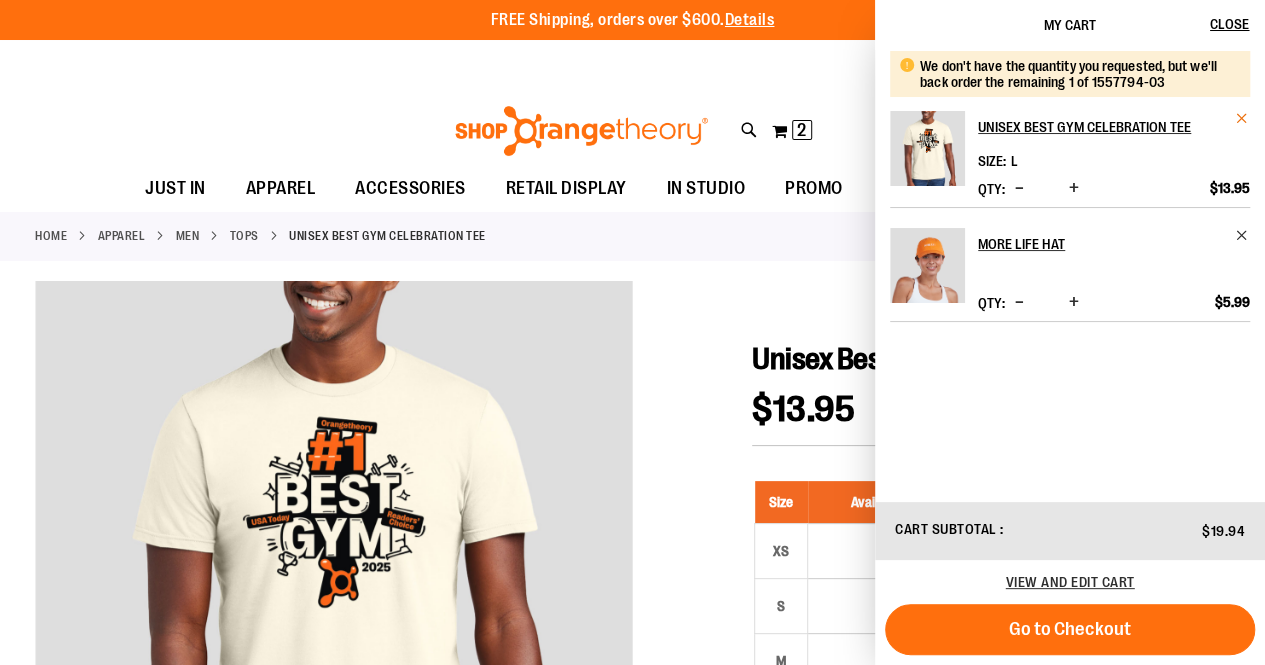 click at bounding box center (1242, 118) 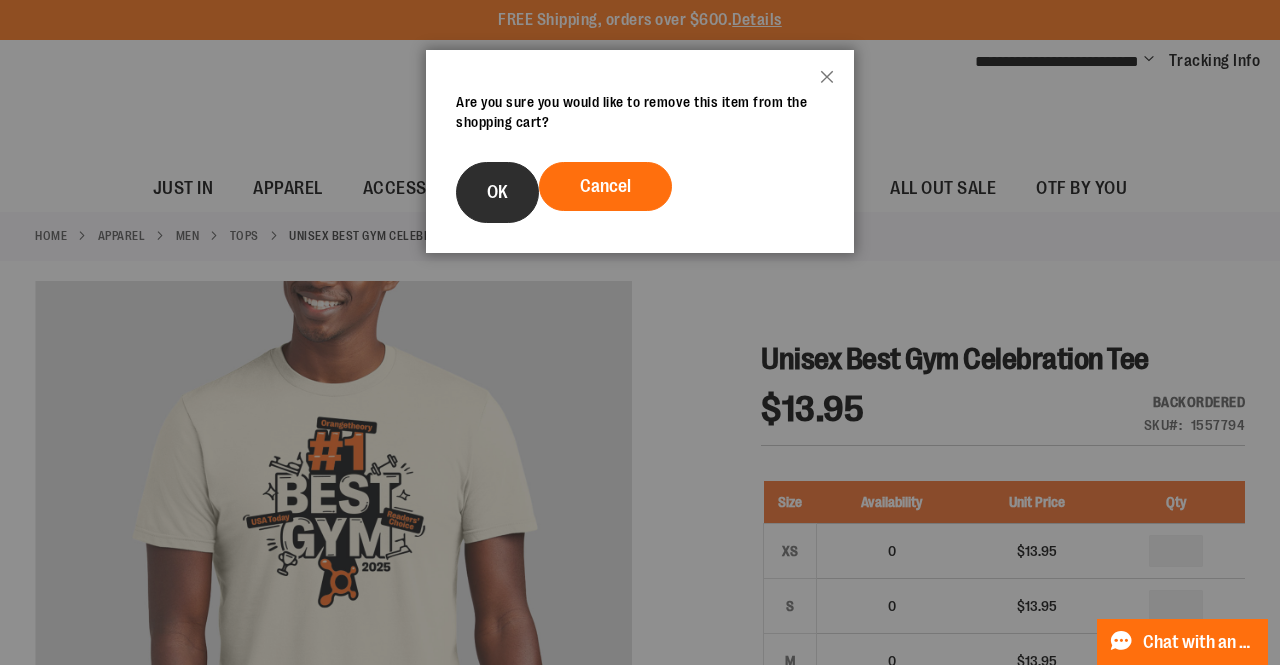 click on "OK" at bounding box center [497, 192] 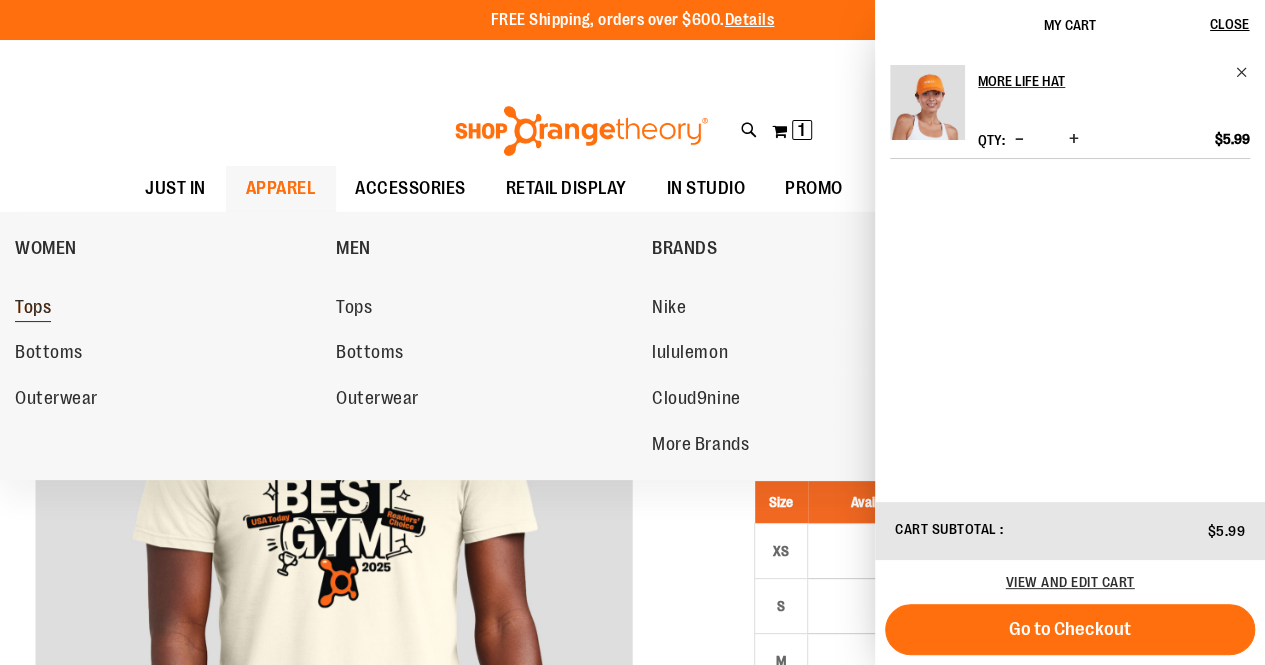 click on "Tops" at bounding box center (33, 309) 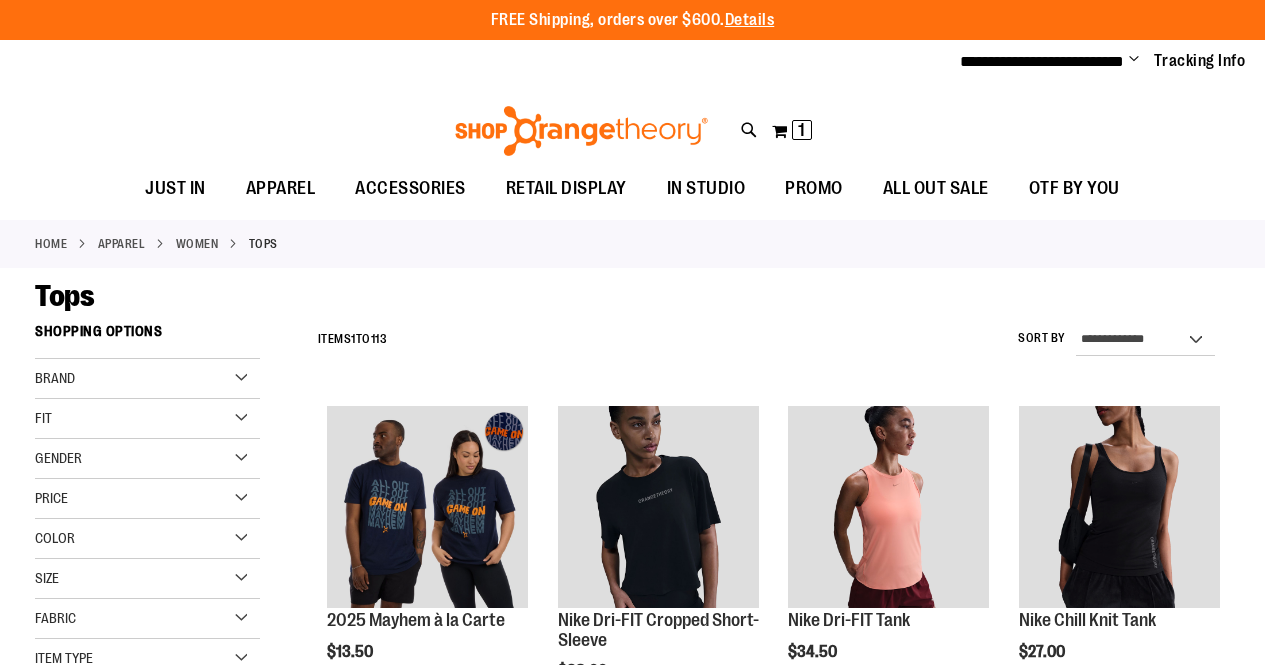 scroll, scrollTop: 0, scrollLeft: 0, axis: both 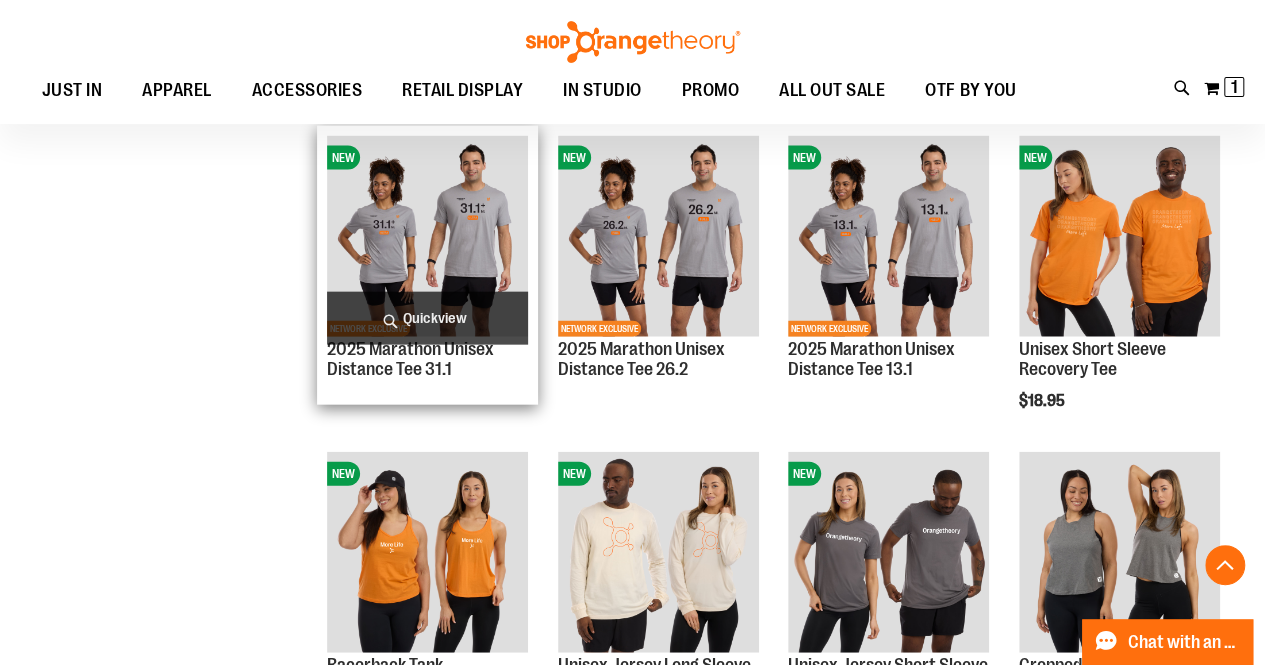 type on "**********" 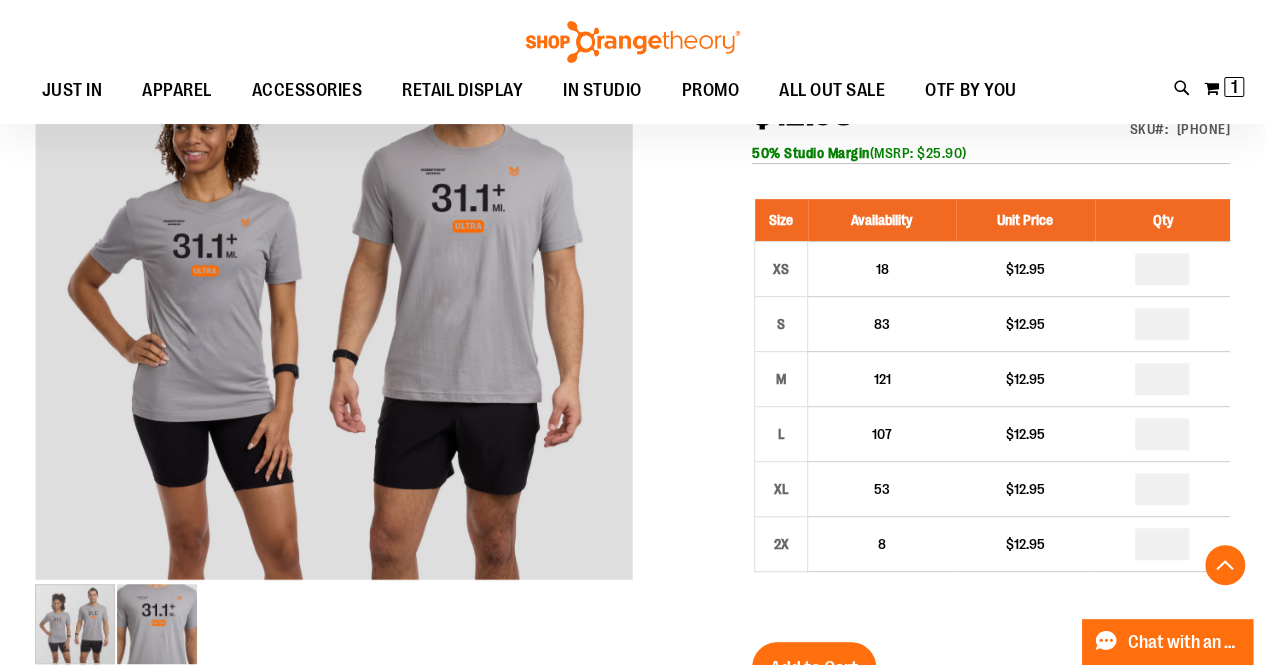 scroll, scrollTop: 329, scrollLeft: 0, axis: vertical 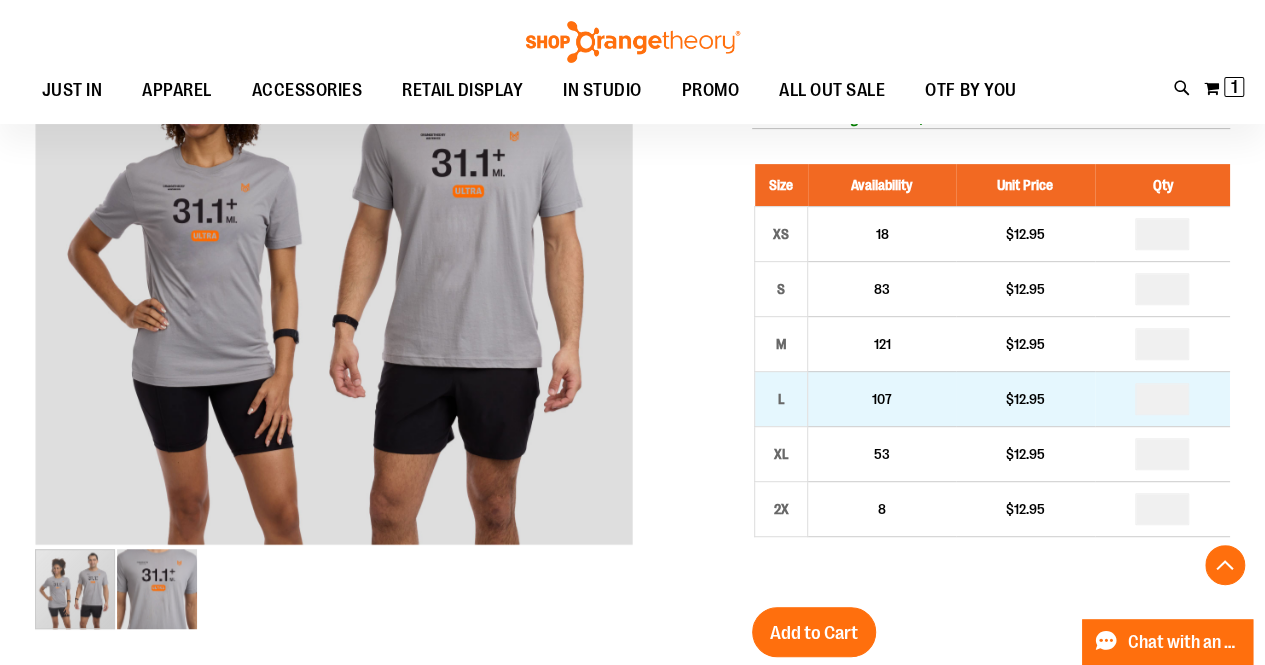 type on "**********" 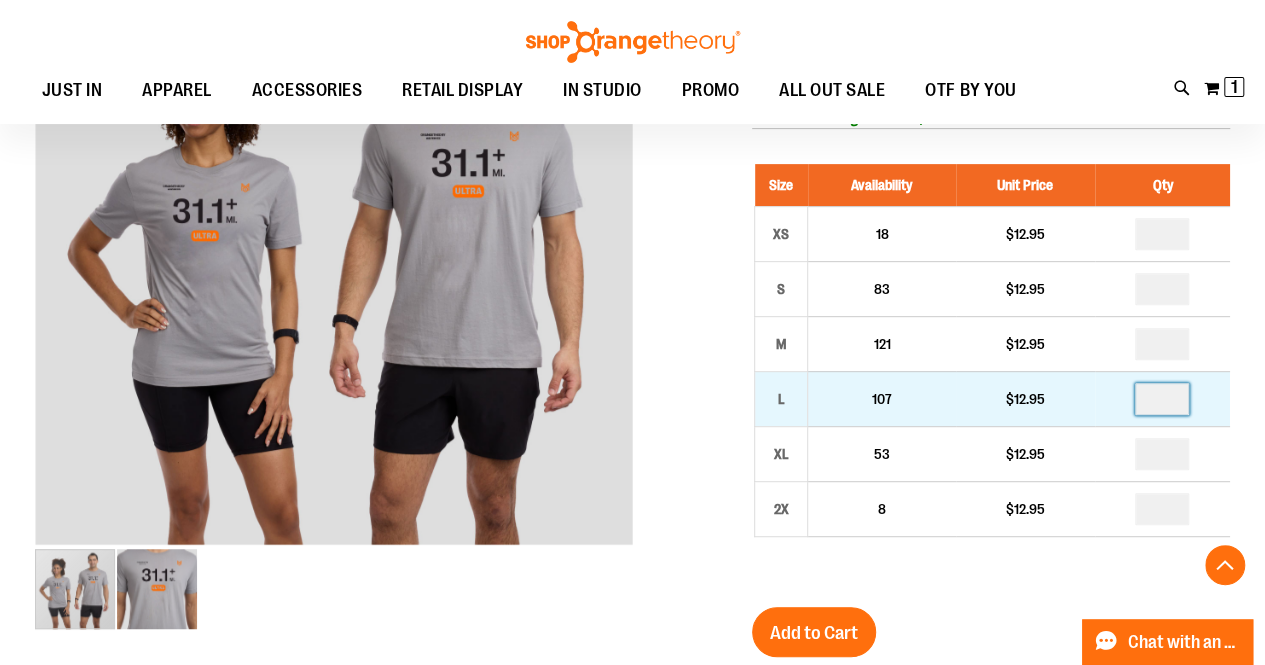 click at bounding box center [1162, 399] 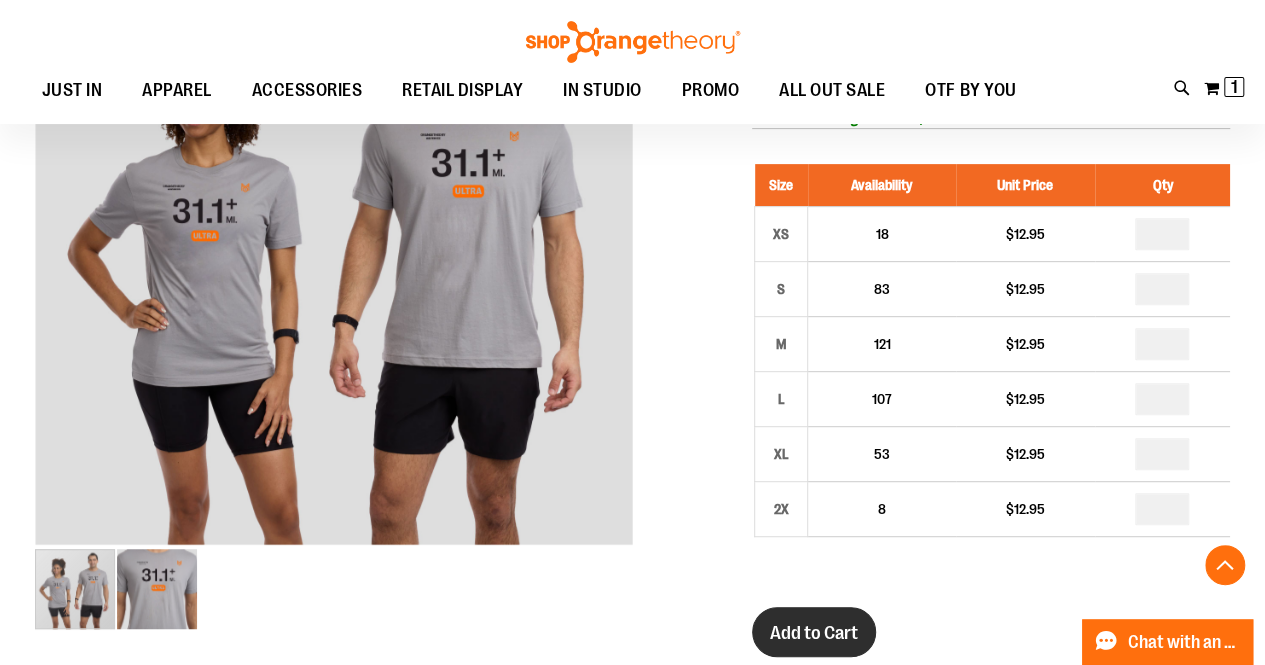 click on "Add to Cart" at bounding box center [814, 633] 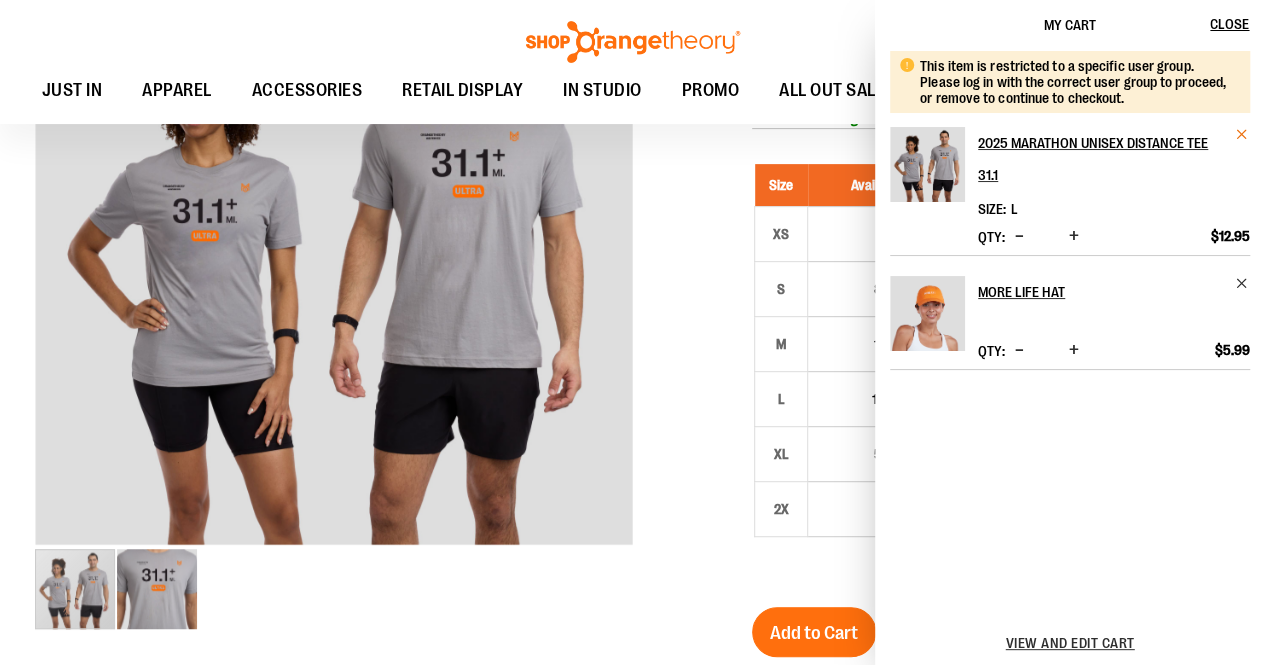 click at bounding box center (1242, 134) 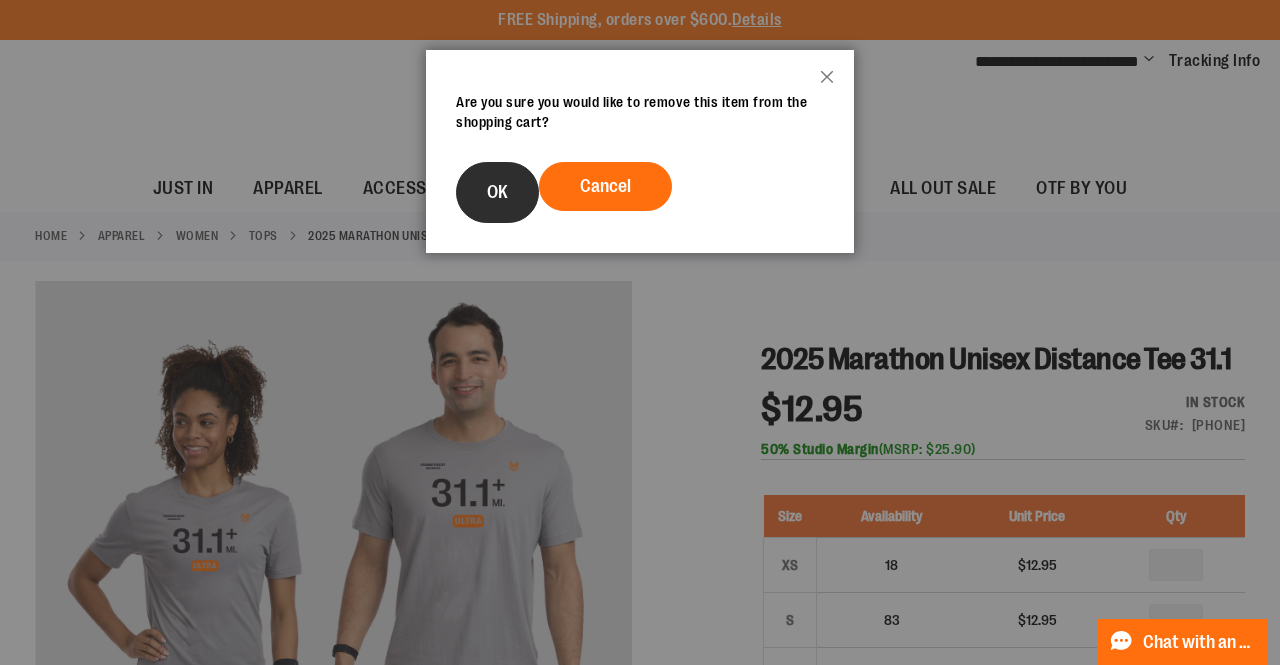 click on "OK" at bounding box center [497, 192] 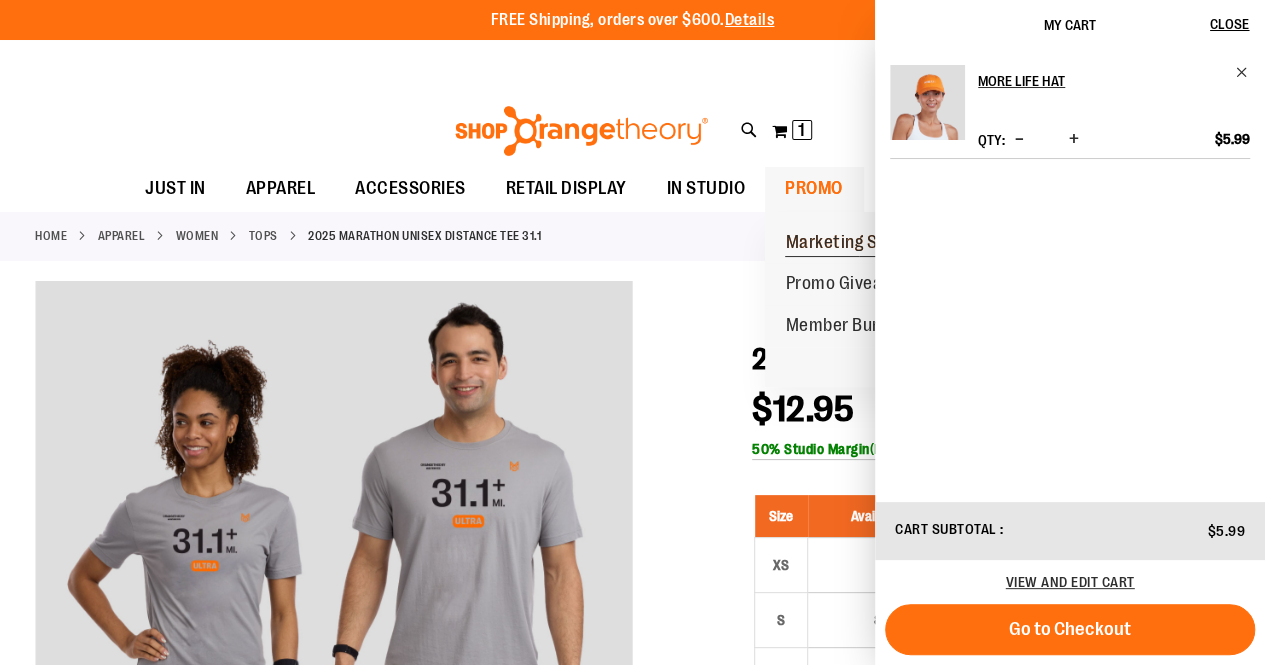 click on "Marketing Supplies" at bounding box center (858, 244) 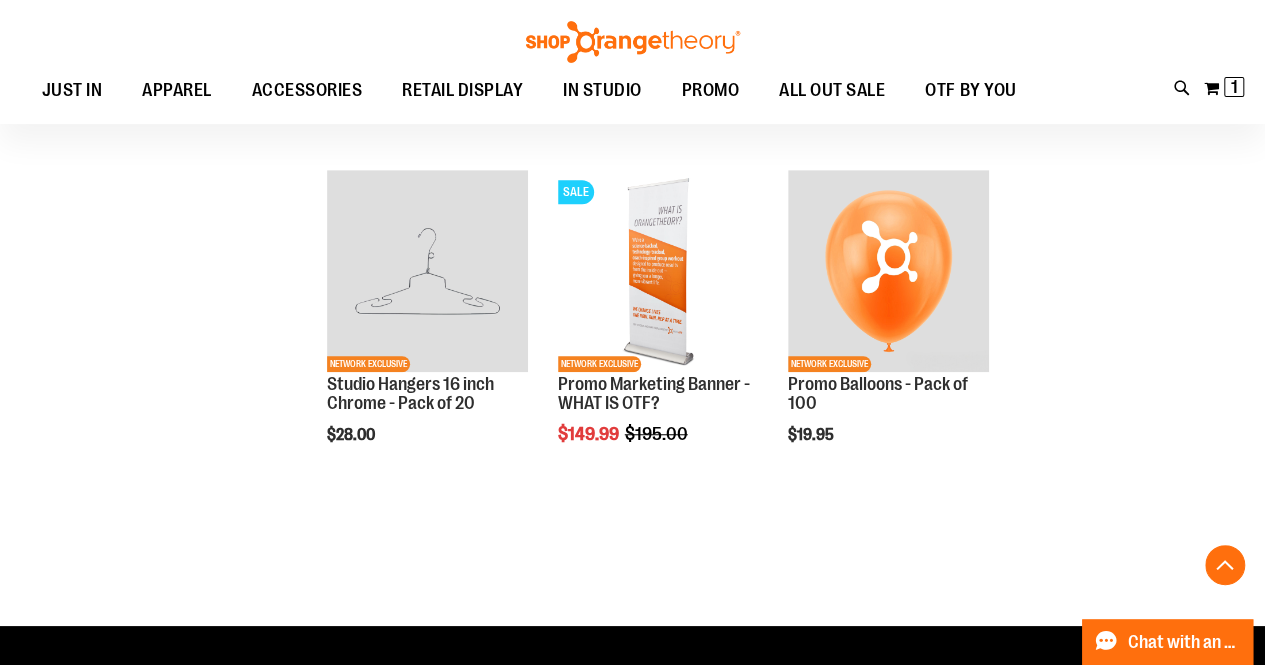 scroll, scrollTop: 561, scrollLeft: 0, axis: vertical 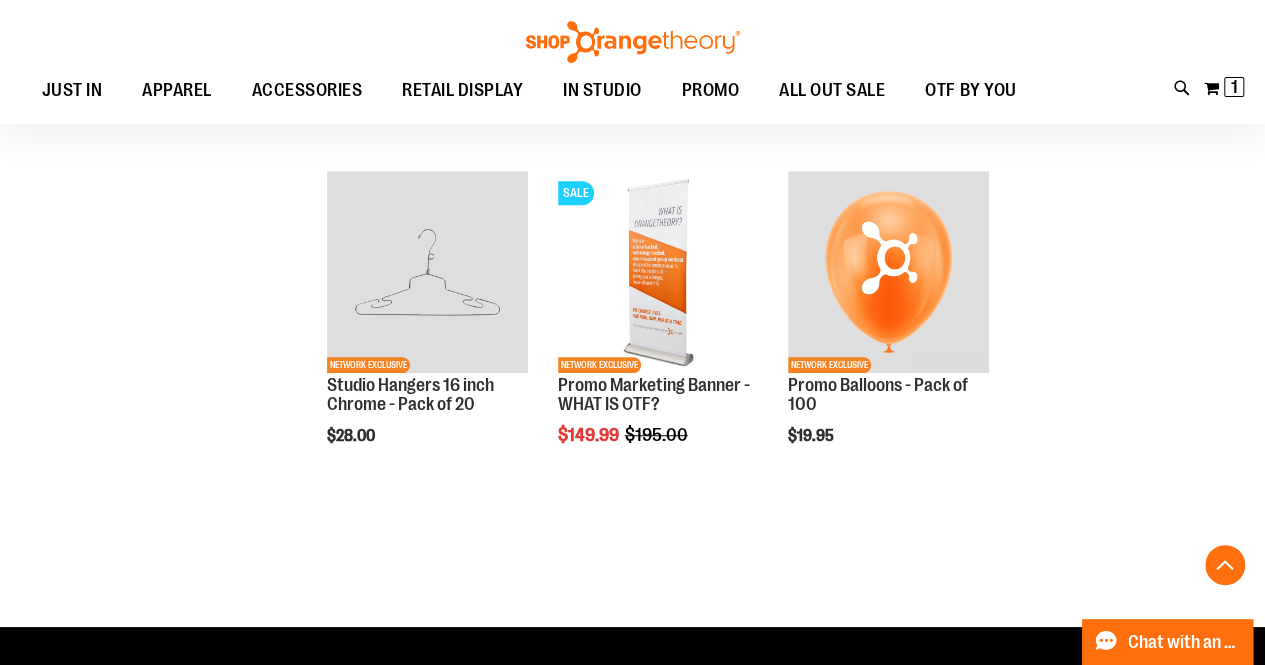 type on "**********" 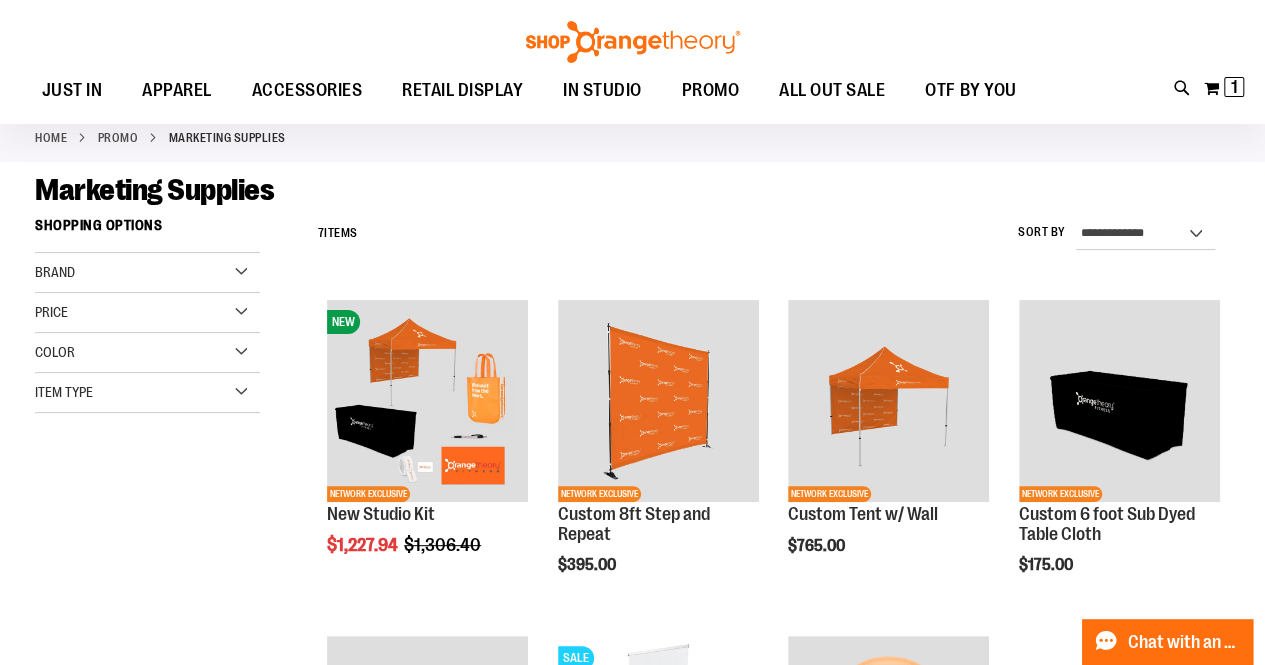 scroll, scrollTop: 0, scrollLeft: 0, axis: both 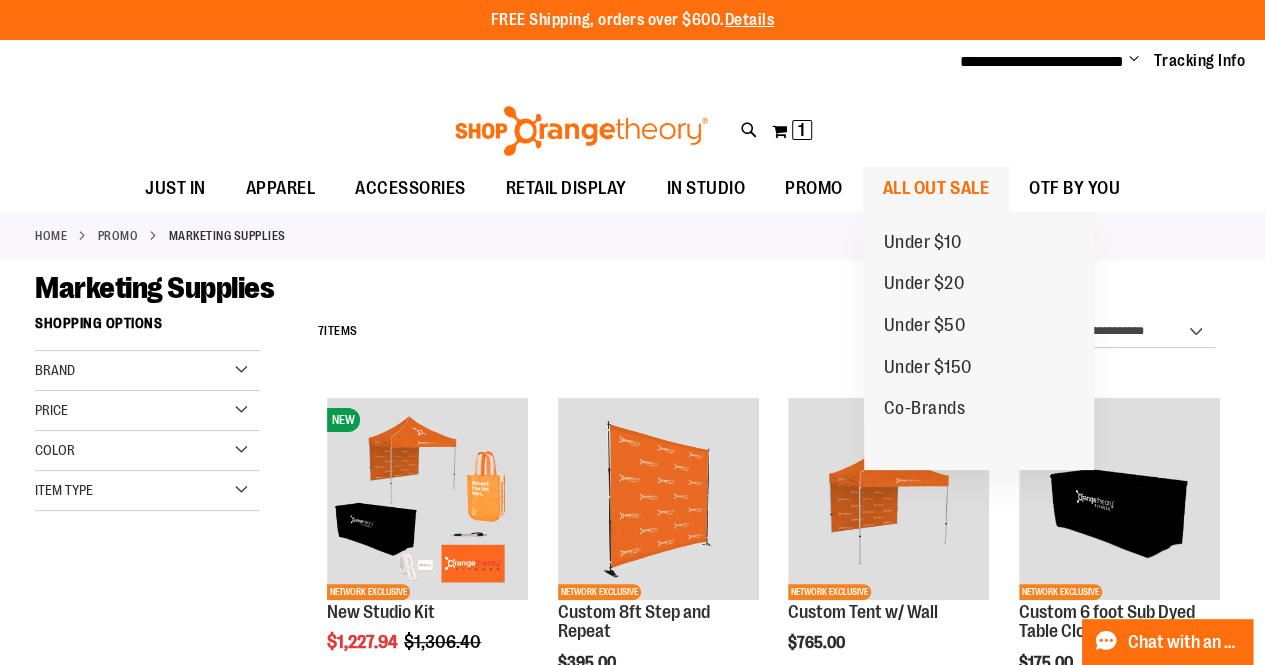 click on "ALL OUT SALE" at bounding box center [936, 188] 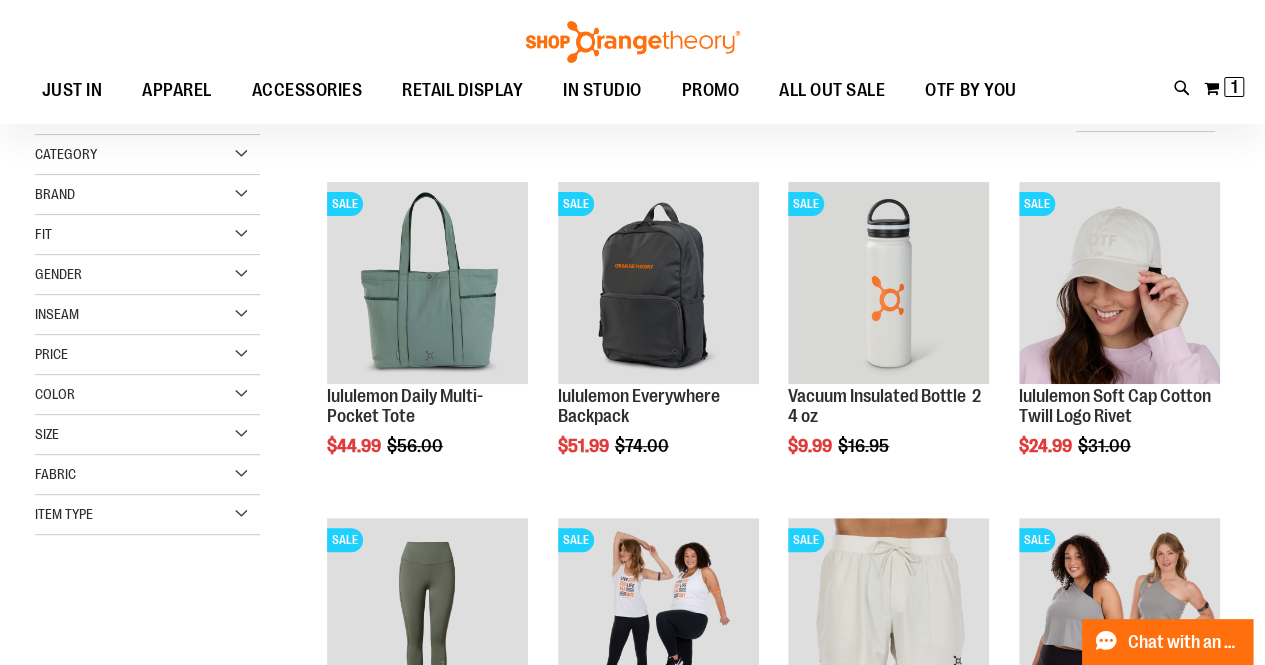 scroll, scrollTop: 204, scrollLeft: 0, axis: vertical 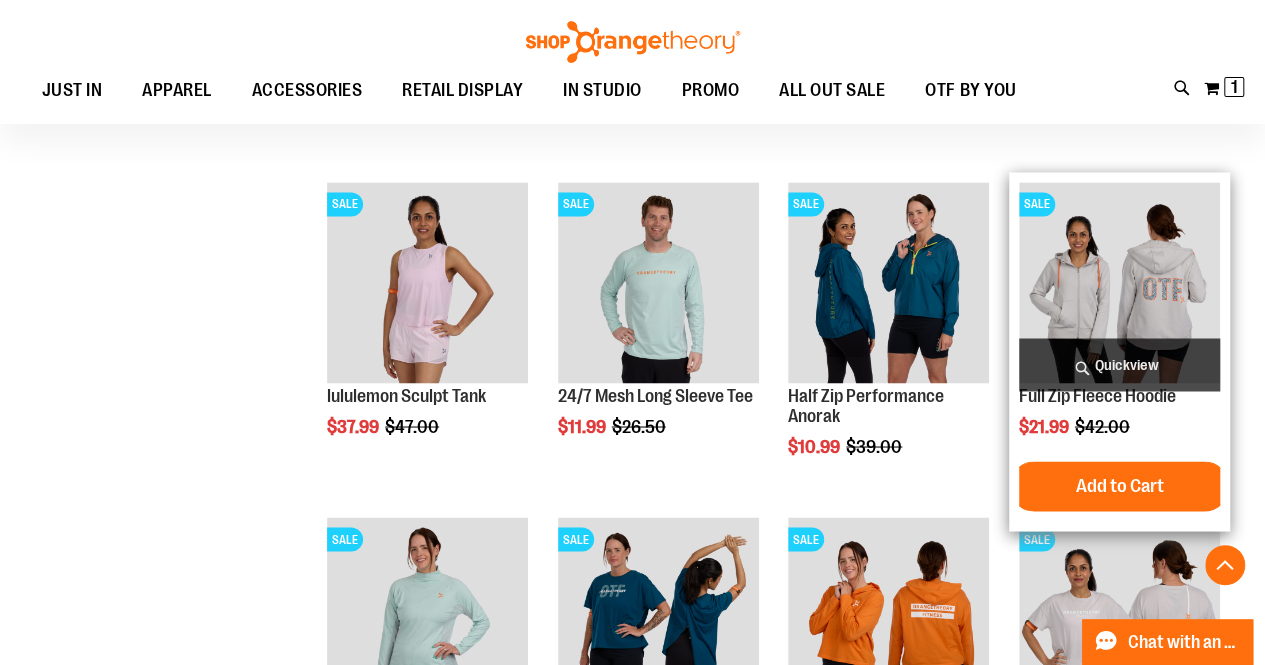 type on "**********" 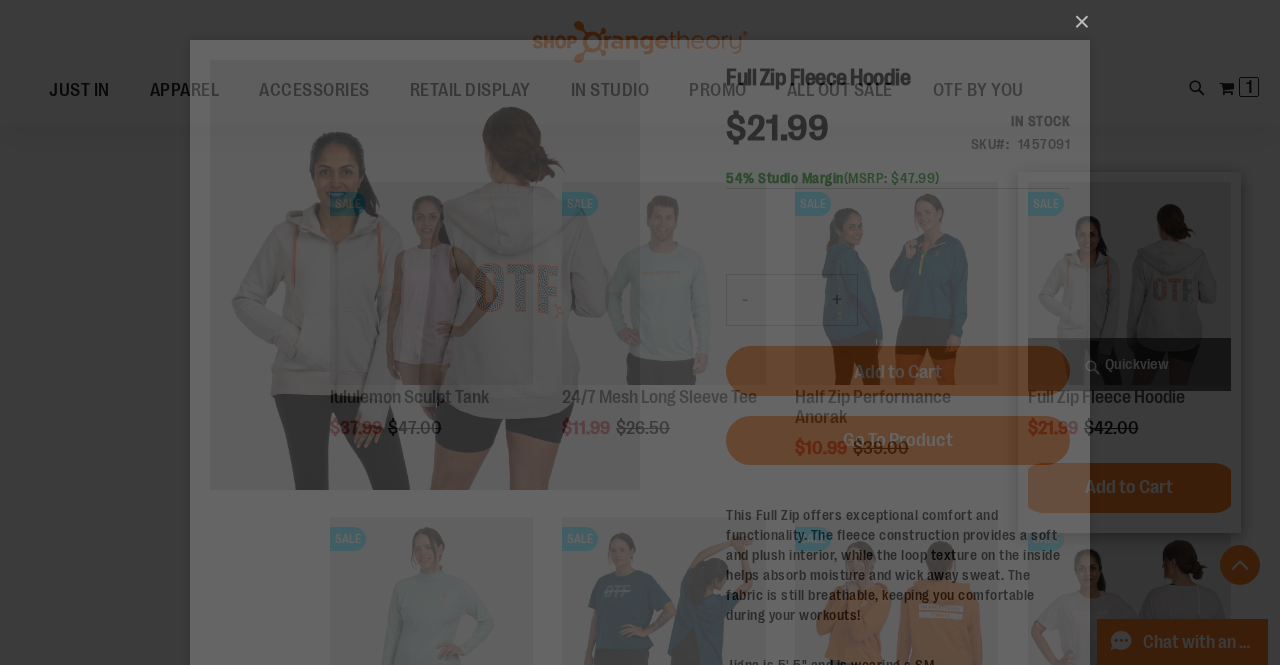 scroll, scrollTop: 0, scrollLeft: 0, axis: both 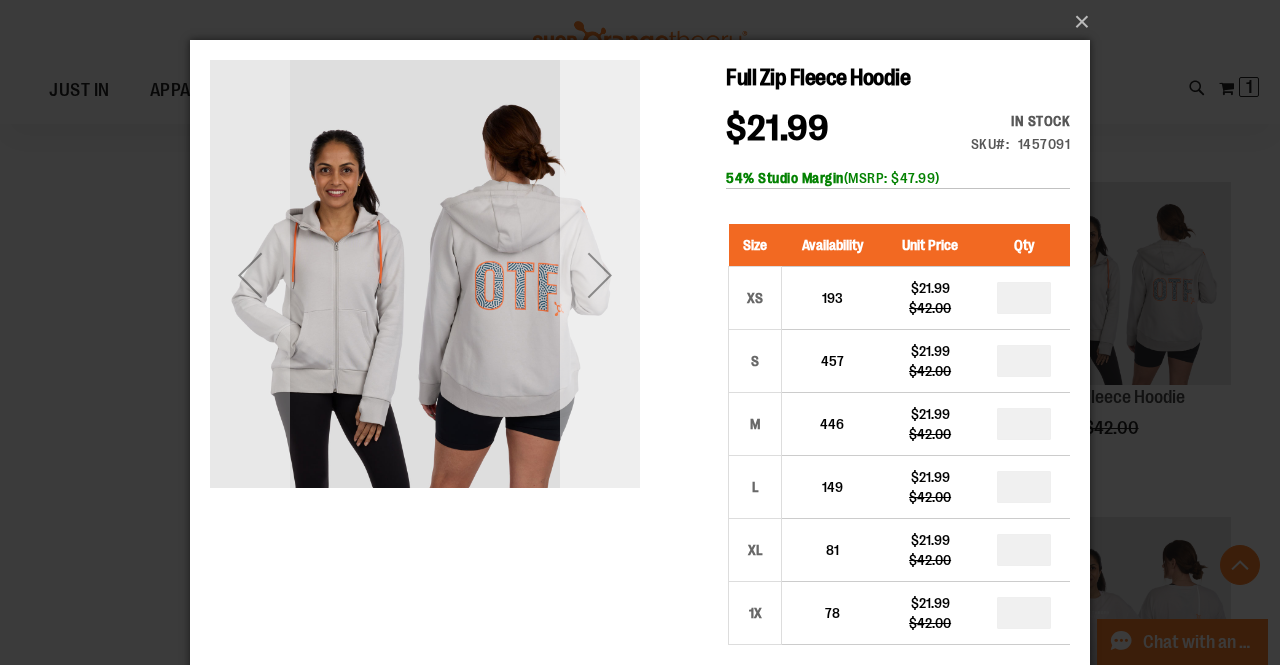 click at bounding box center (600, 275) 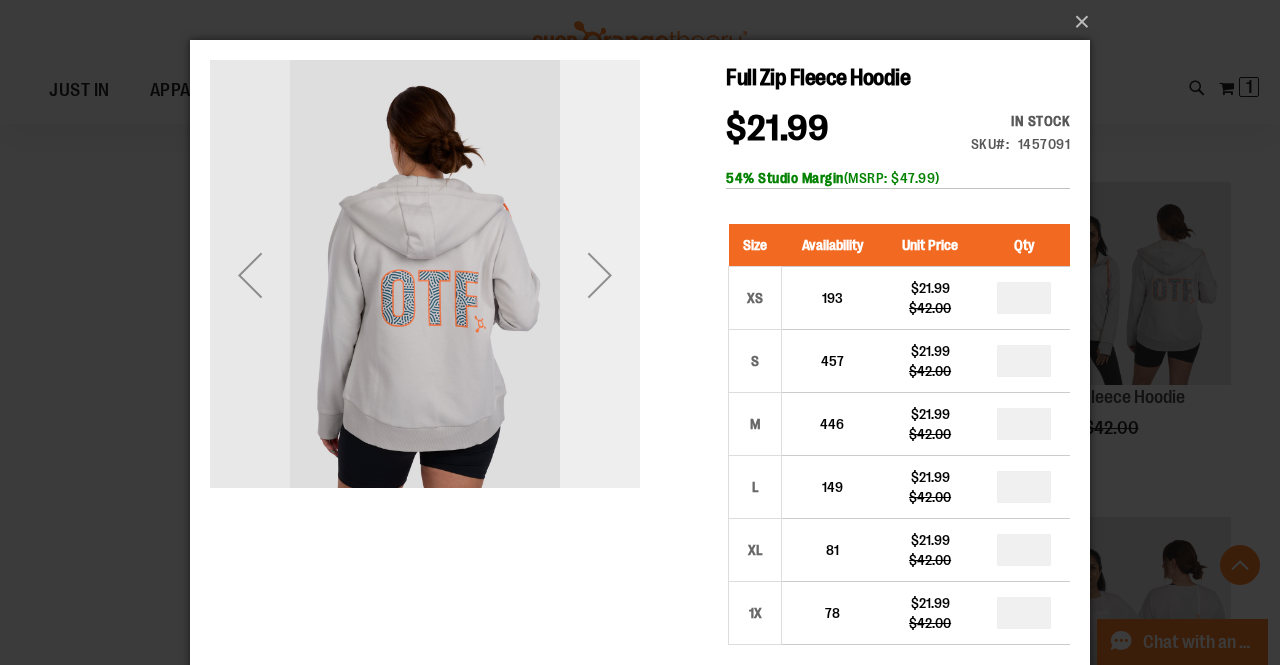 click at bounding box center [600, 275] 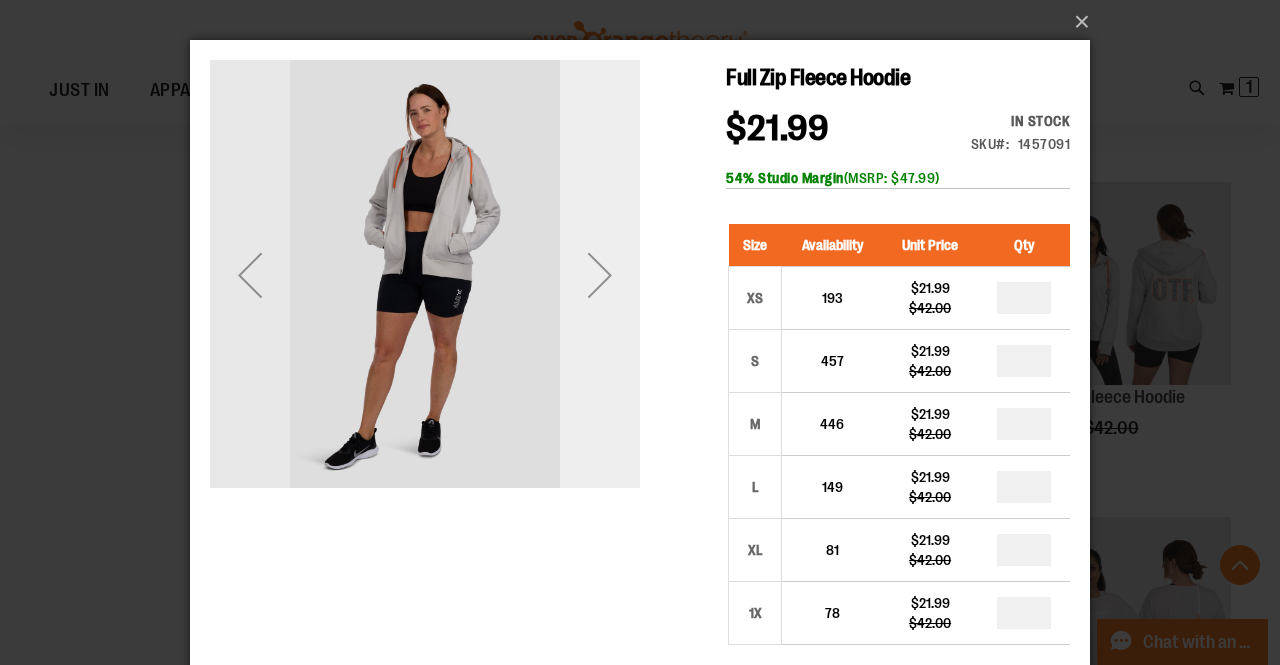 click at bounding box center (600, 275) 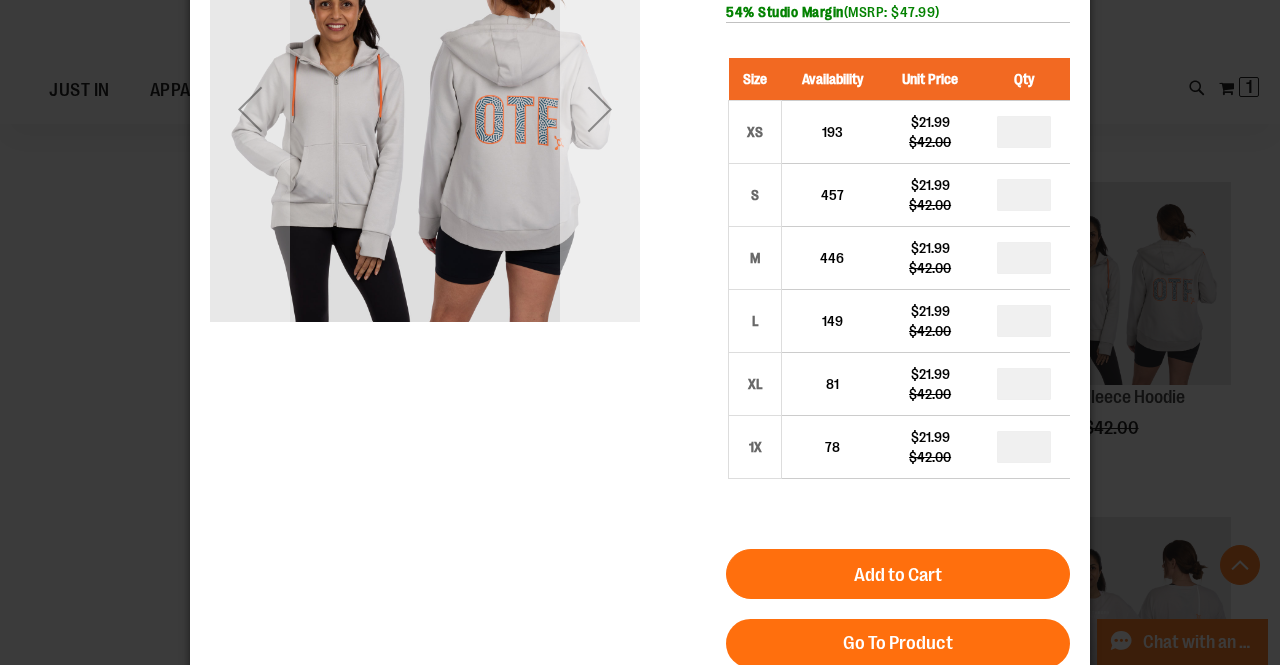 scroll, scrollTop: 167, scrollLeft: 0, axis: vertical 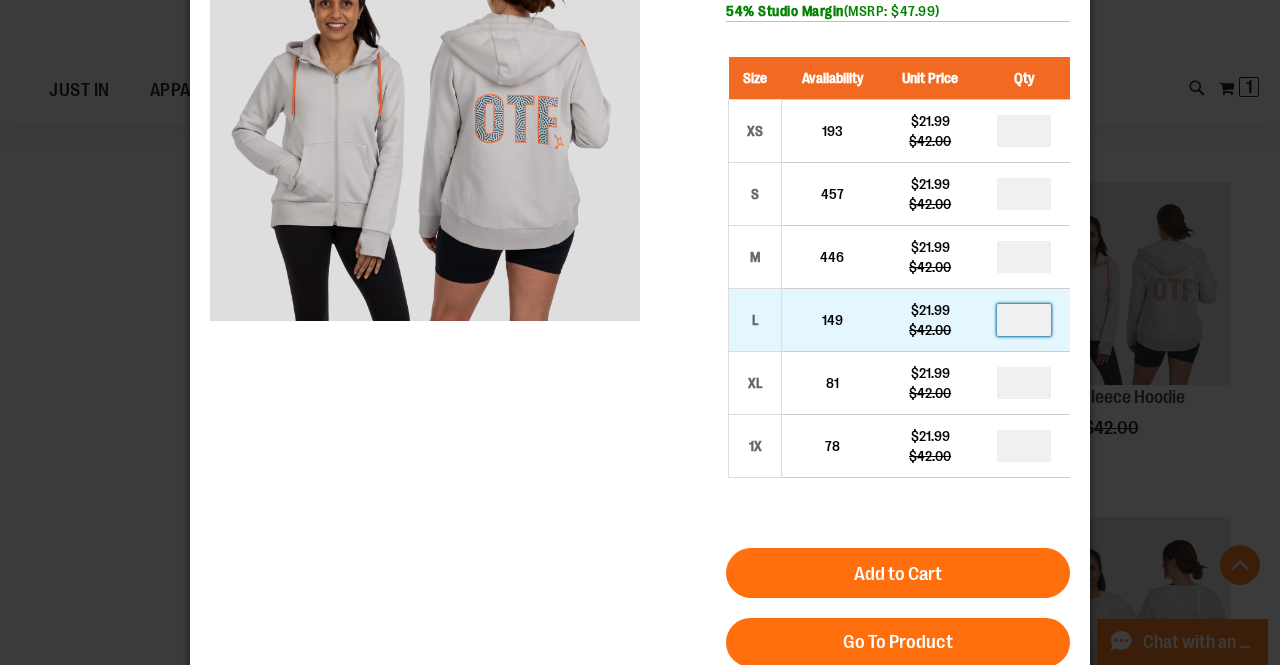click at bounding box center [1024, 320] 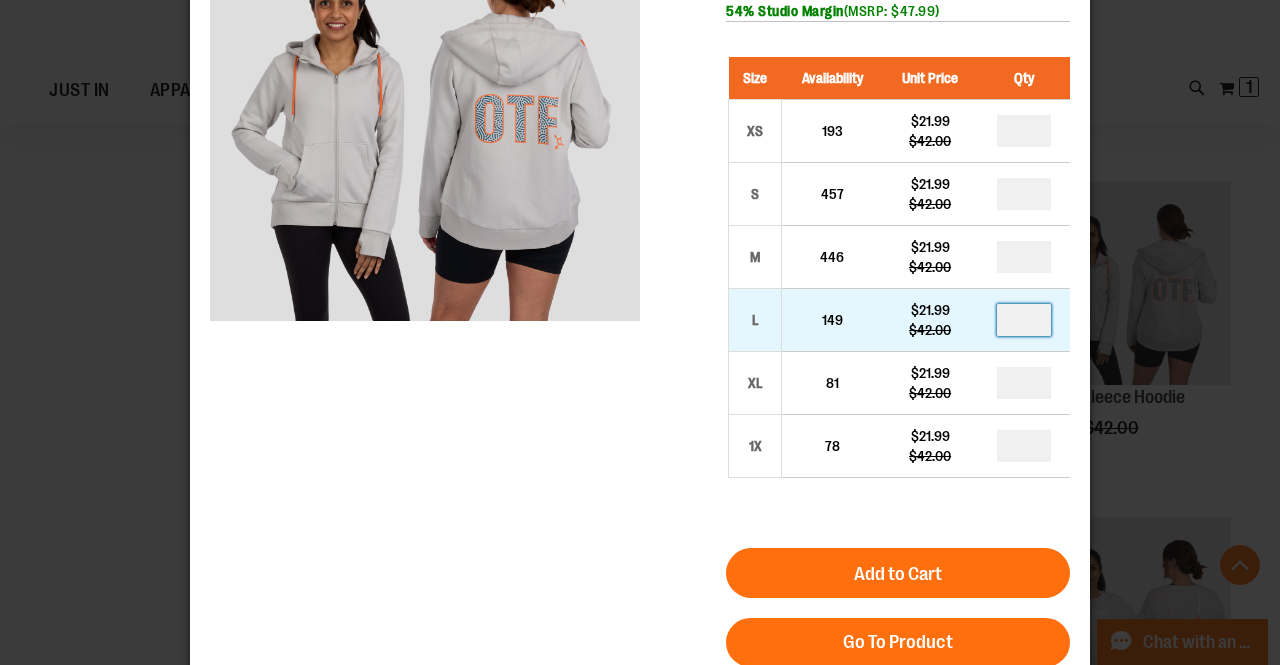 type on "*" 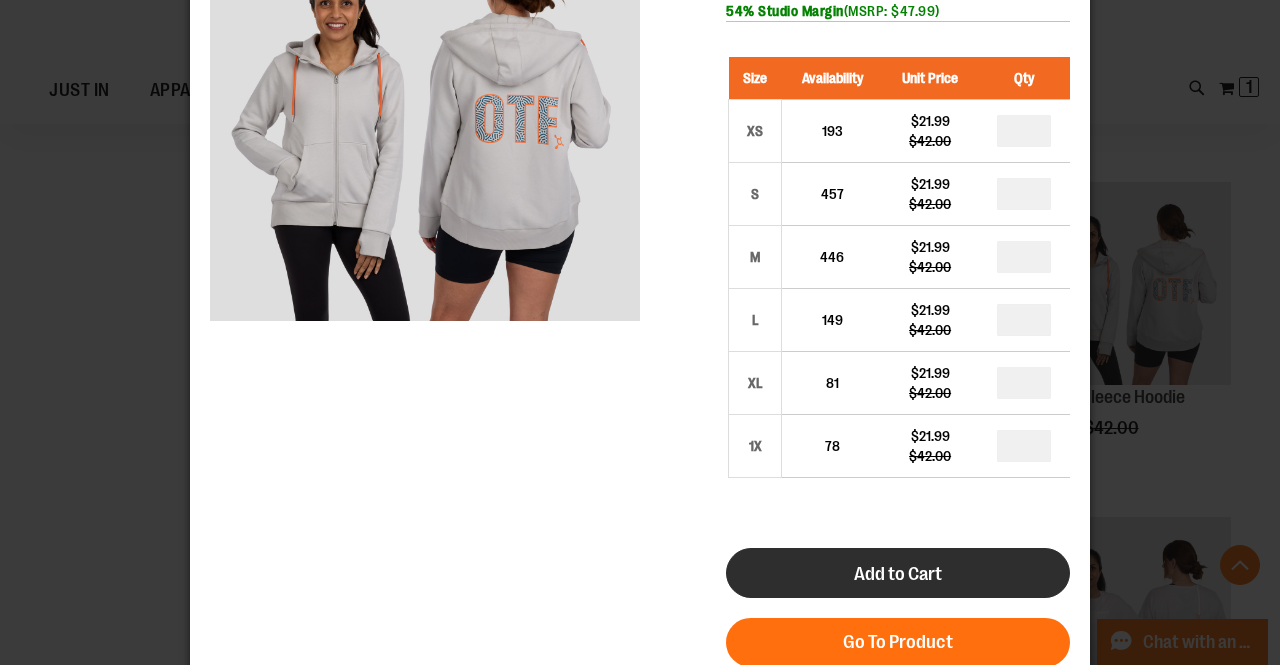click on "Add to Cart" at bounding box center [898, 574] 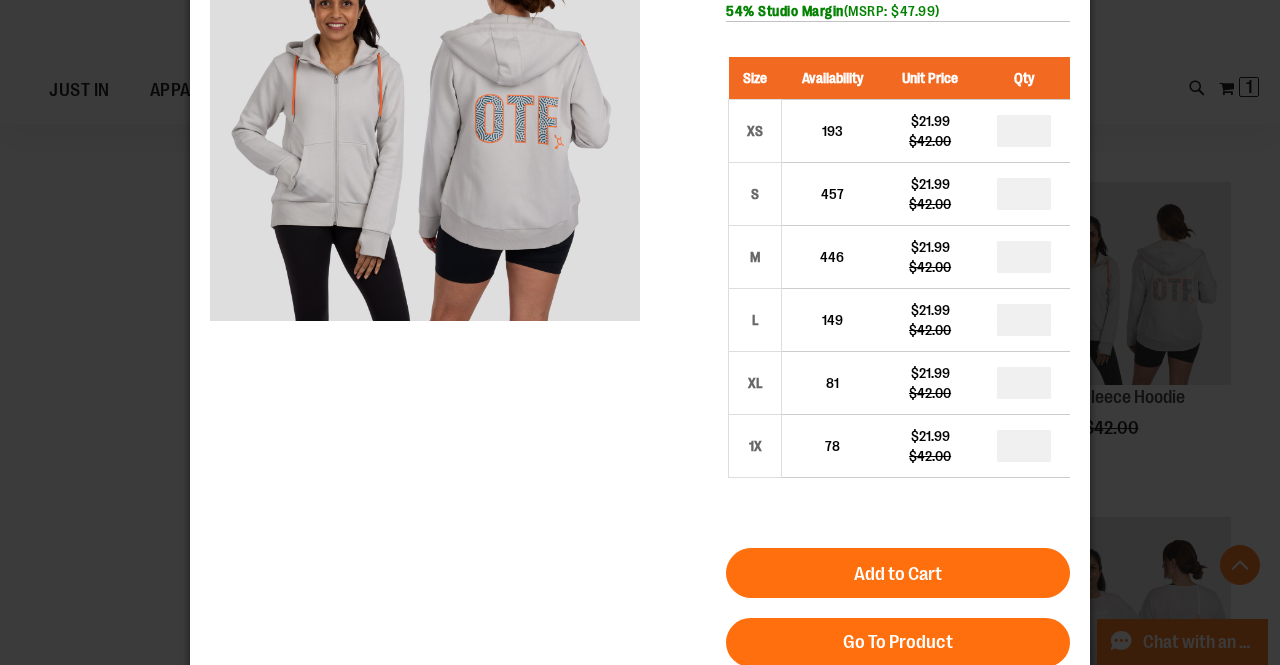 click on "Full Zip Fleece Hoodie
$21.99
Regular Price
$42.00
In stock
Only  %1  left
SKU
1457091
54% Studio Margin  (MSRP: $47.99)
Size
Availability
Unit Price
XS
193
* S *" at bounding box center (640, 443) 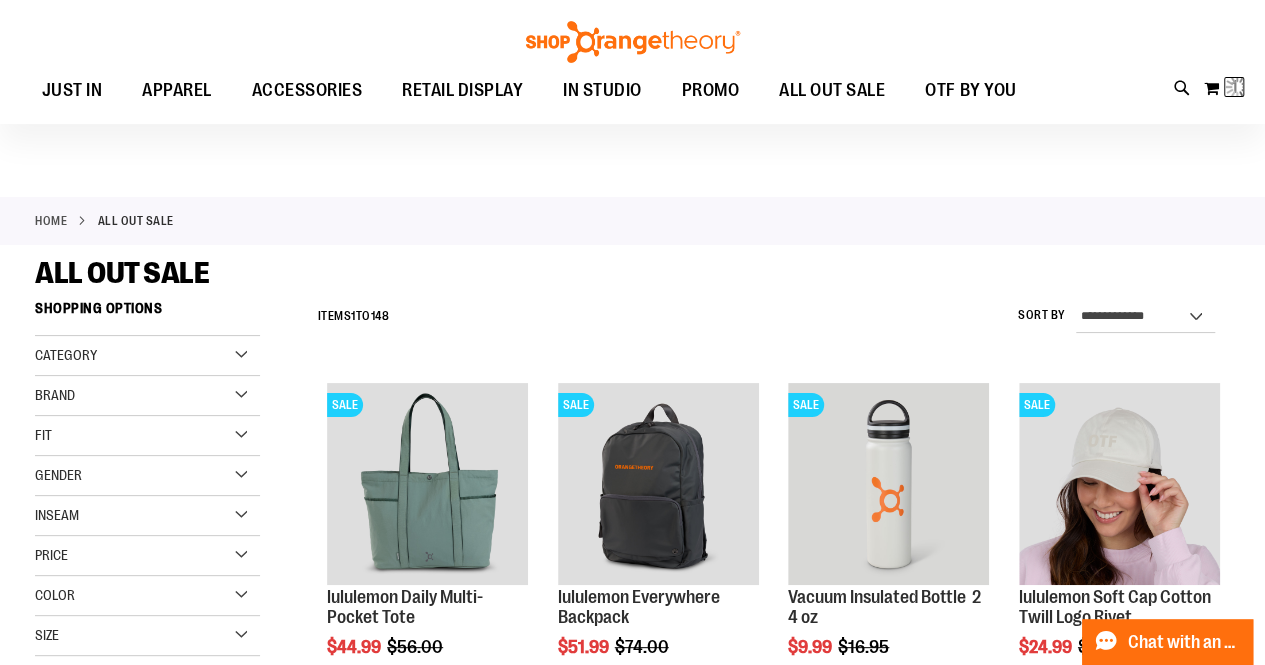 scroll, scrollTop: 0, scrollLeft: 0, axis: both 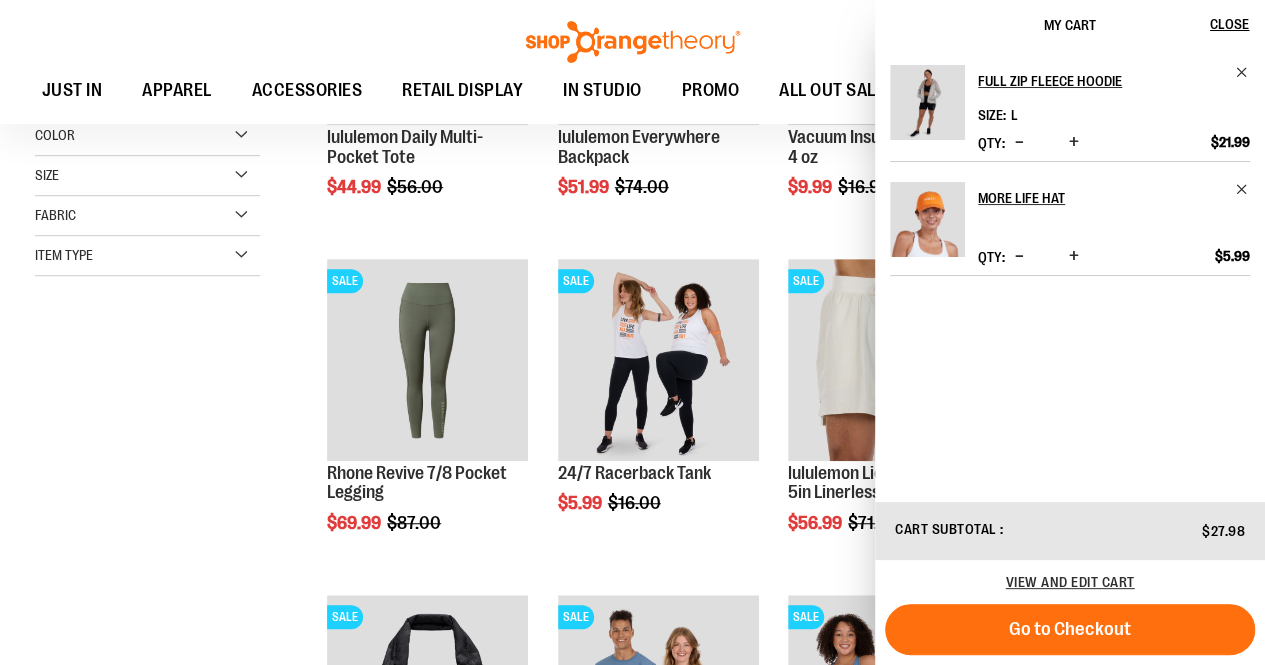 click on "**********" at bounding box center [632, 1460] 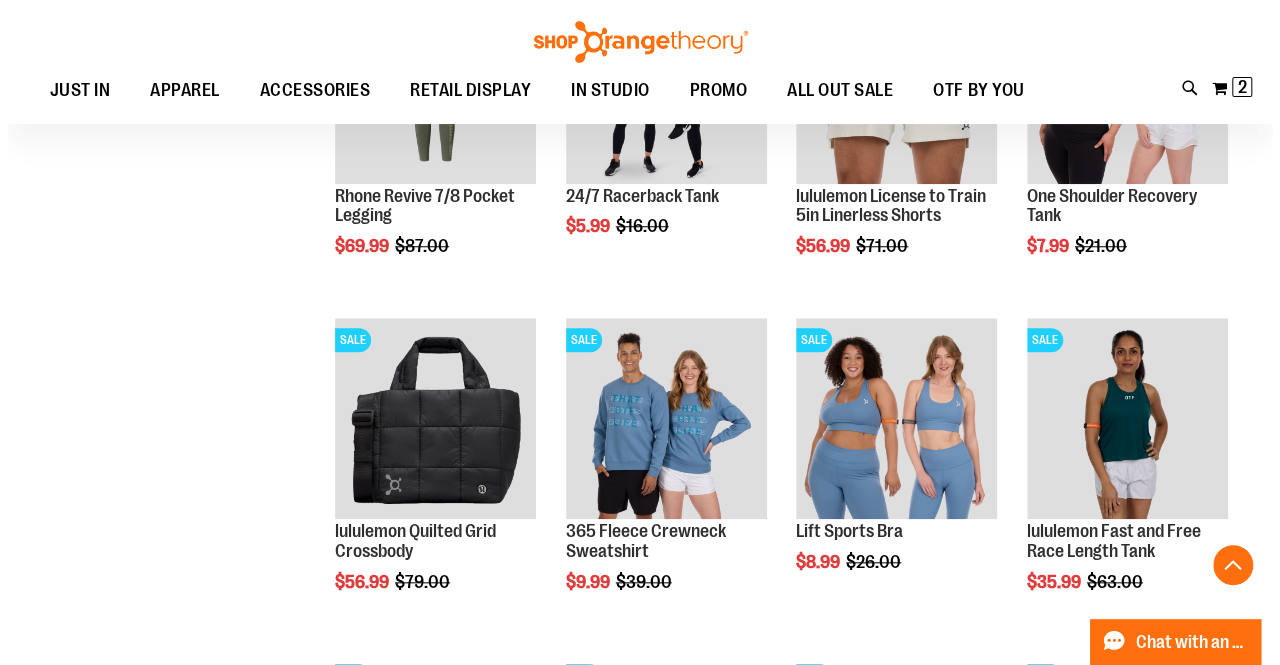 scroll, scrollTop: 751, scrollLeft: 0, axis: vertical 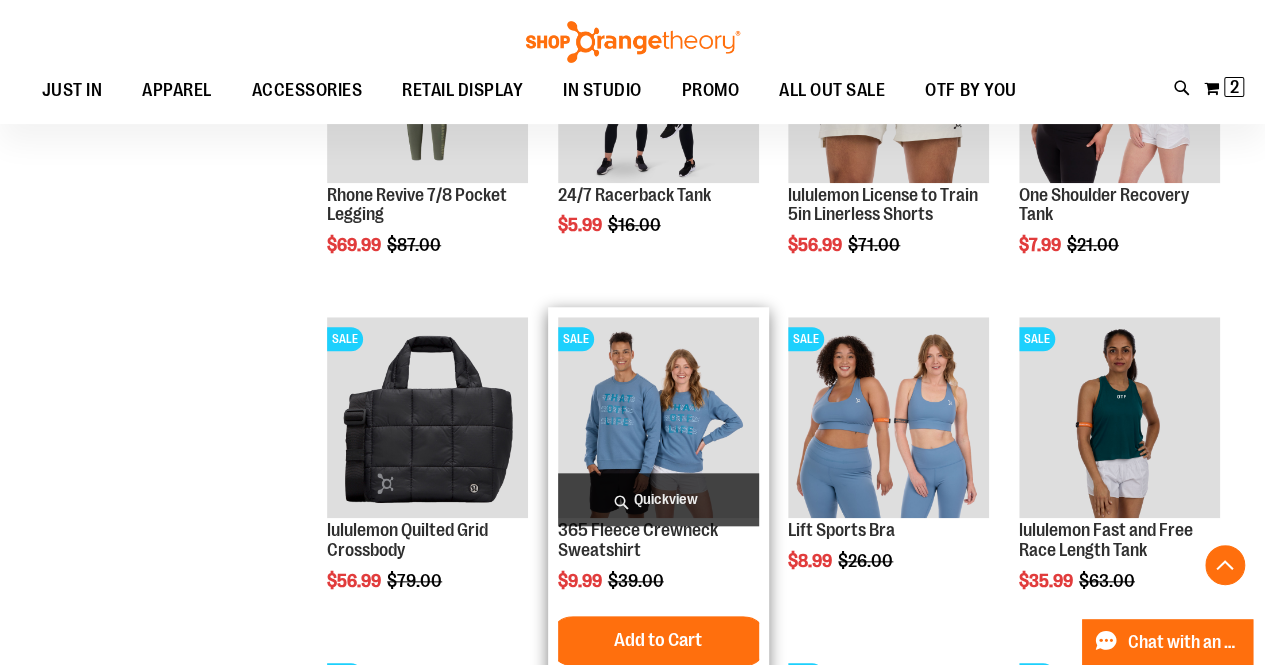 click on "Quickview" at bounding box center (658, 499) 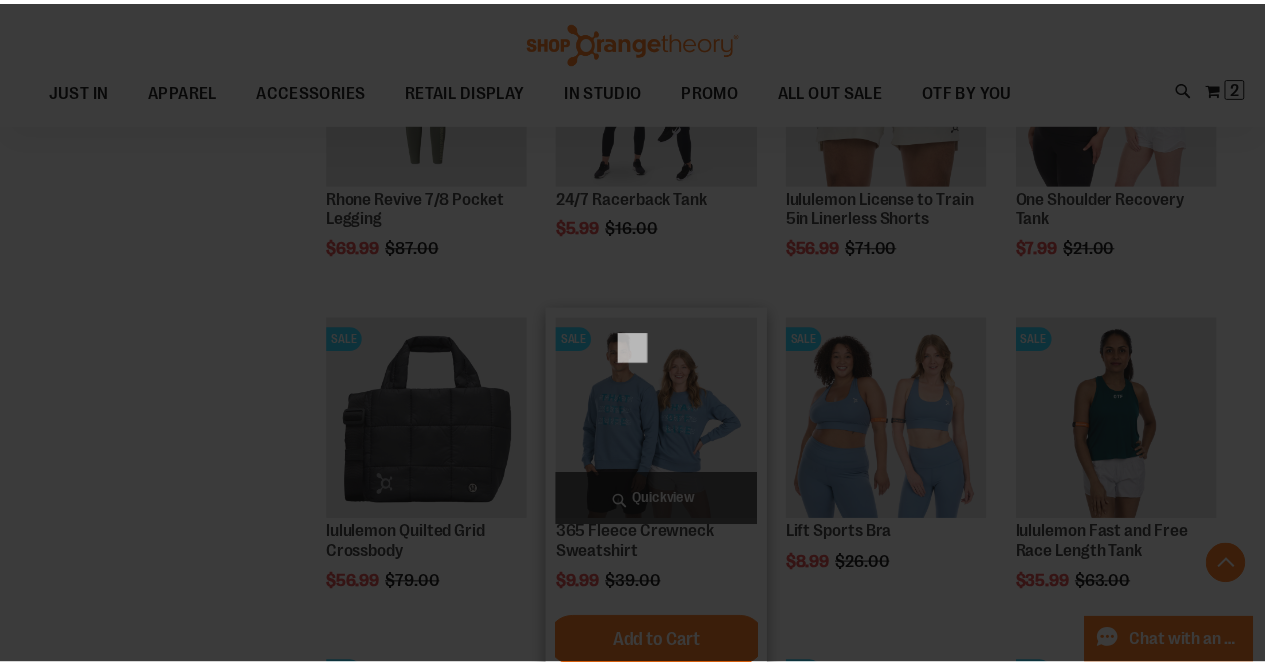 scroll, scrollTop: 0, scrollLeft: 0, axis: both 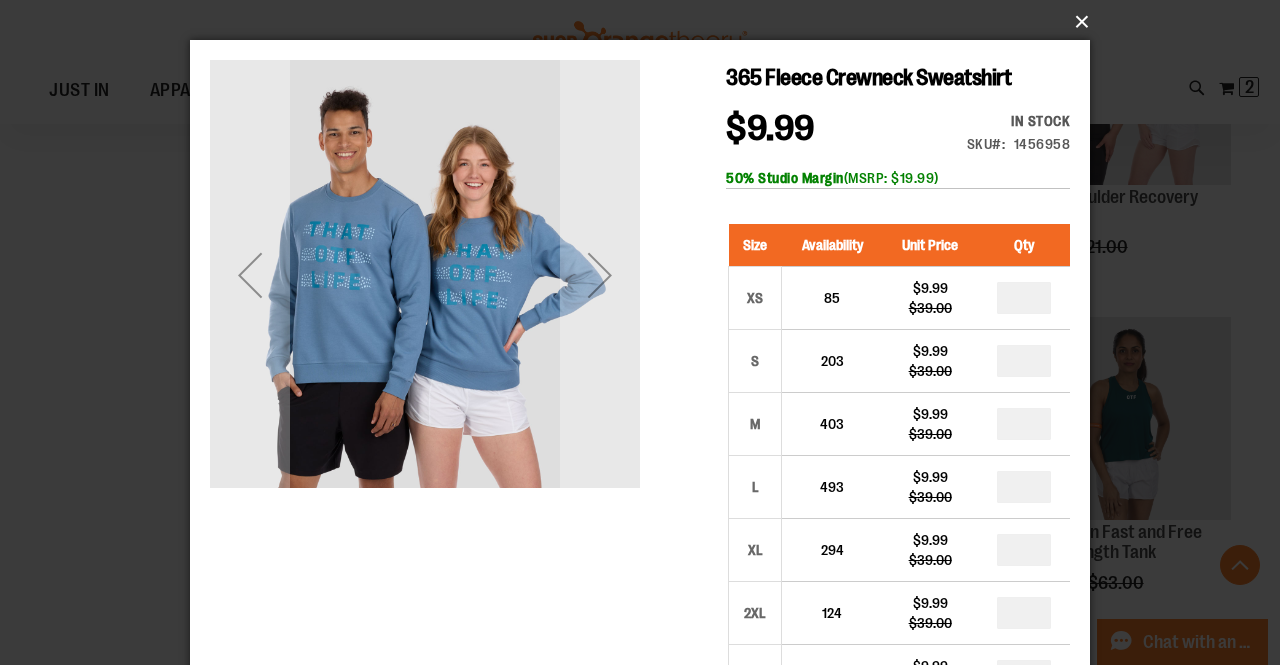 click on "×" at bounding box center (646, 22) 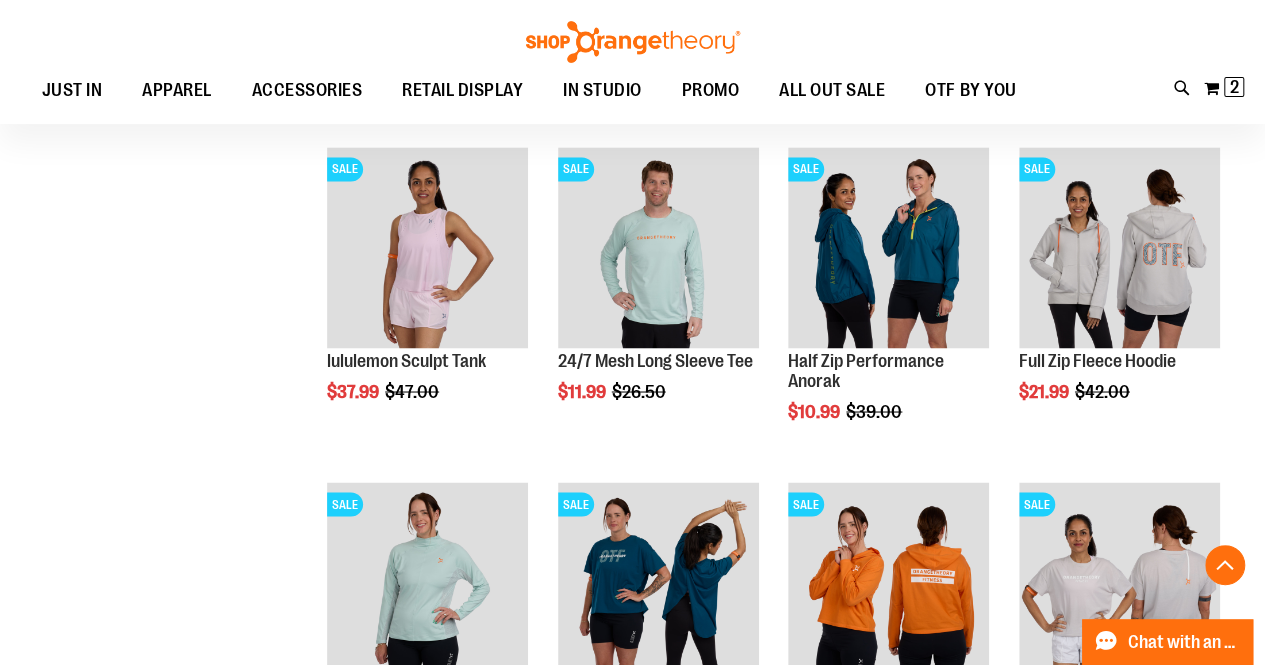 scroll, scrollTop: 1596, scrollLeft: 0, axis: vertical 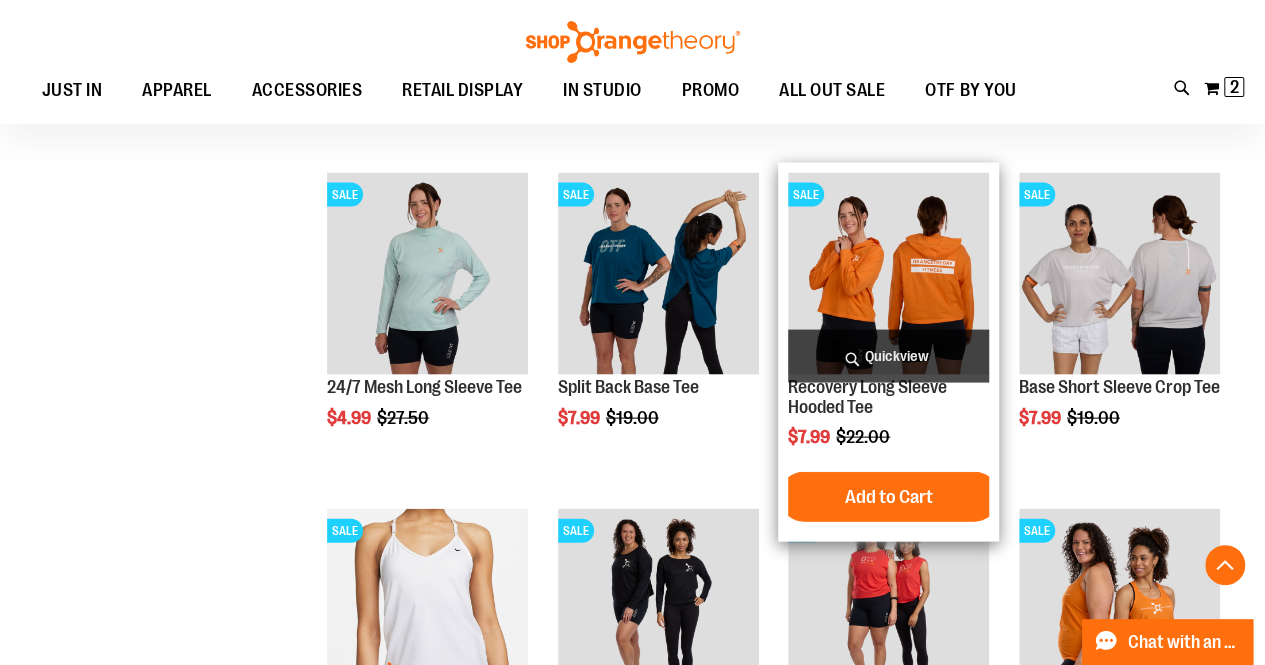 click on "Quickview" at bounding box center [888, 356] 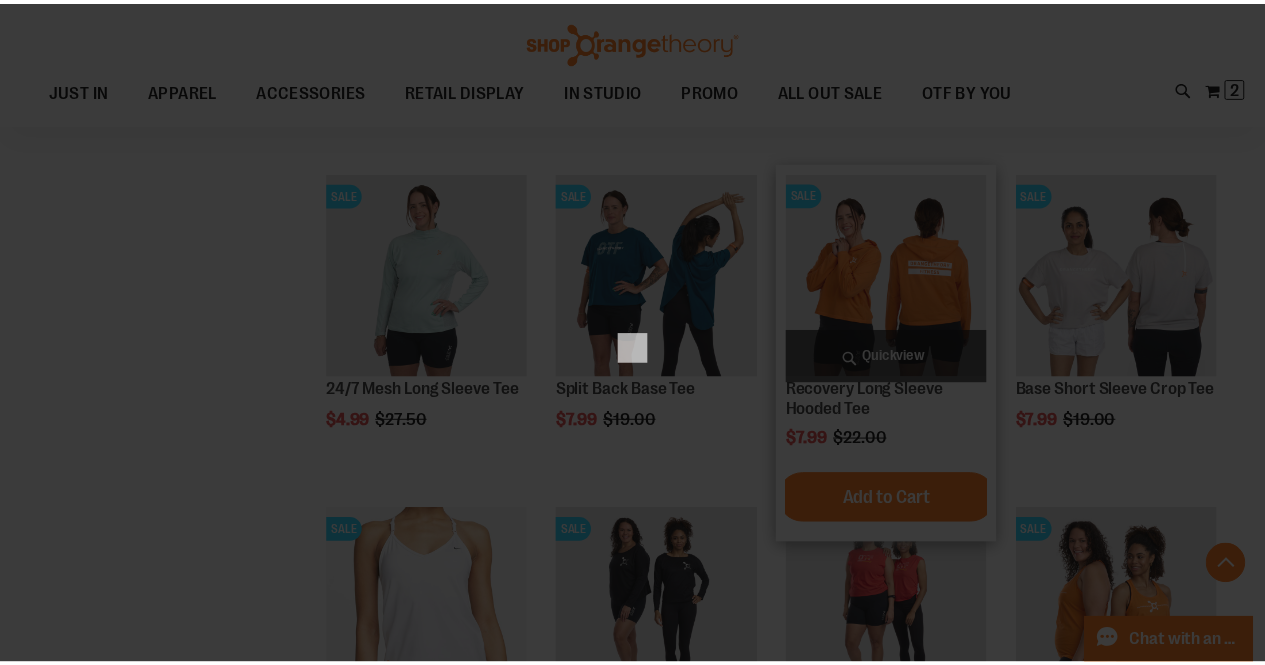 scroll, scrollTop: 0, scrollLeft: 0, axis: both 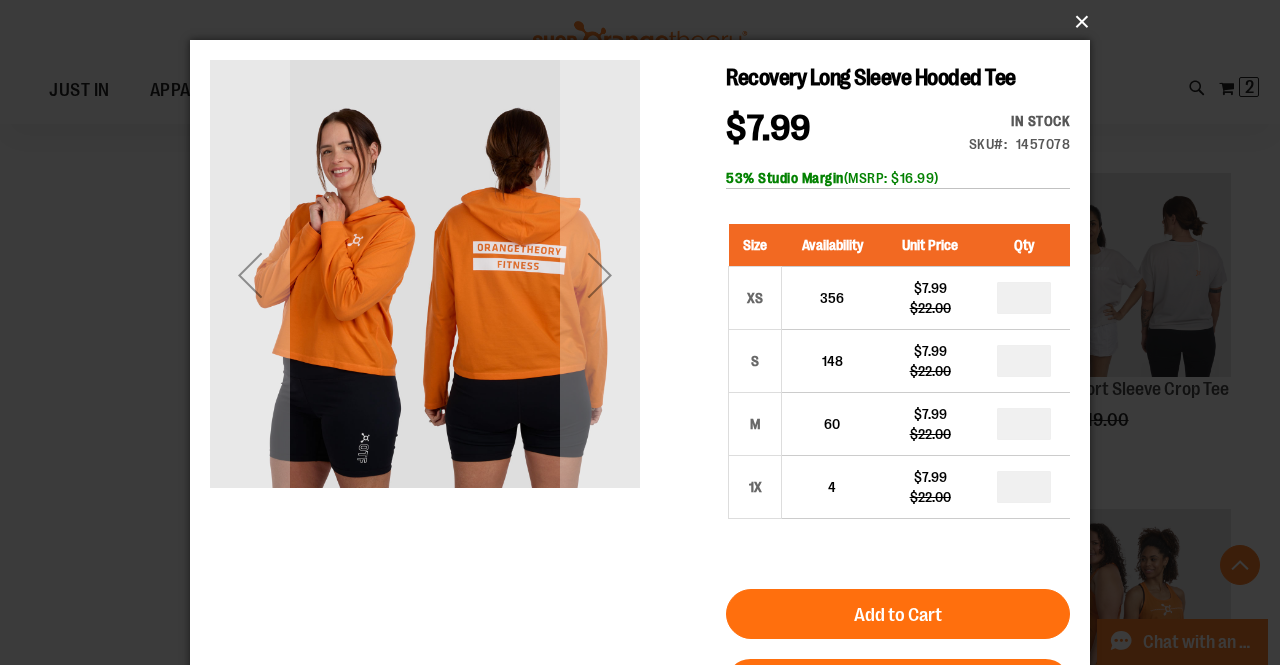 click on "×" at bounding box center (646, 22) 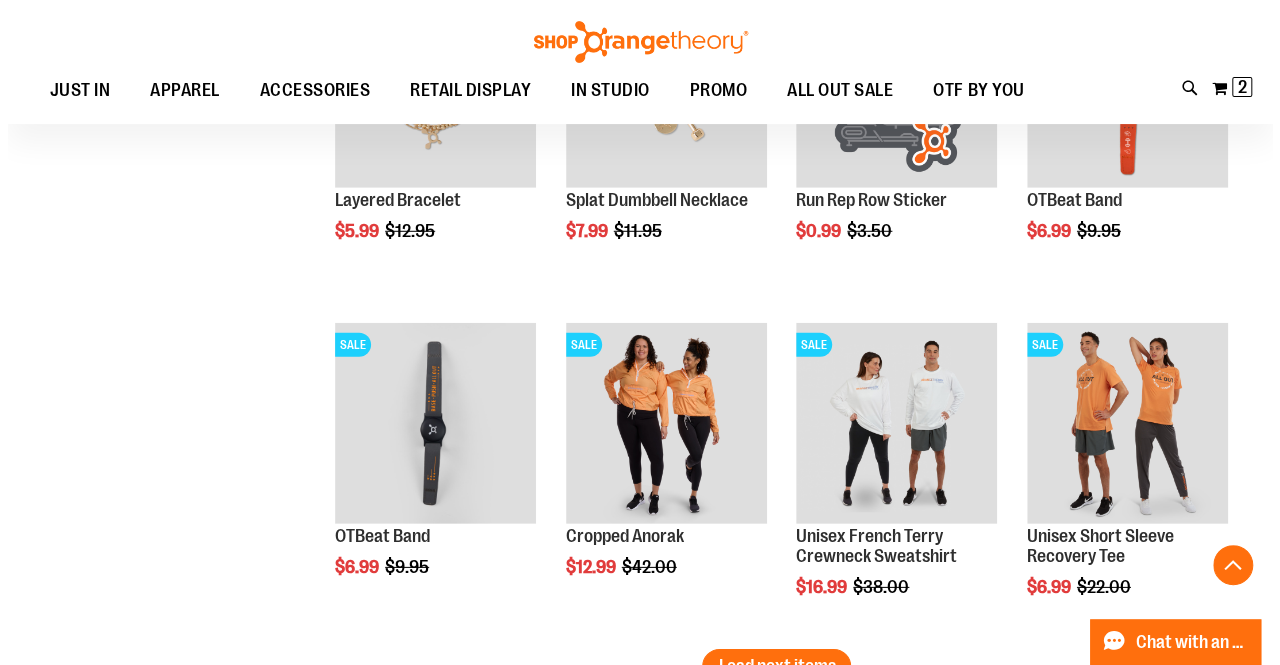scroll, scrollTop: 2759, scrollLeft: 0, axis: vertical 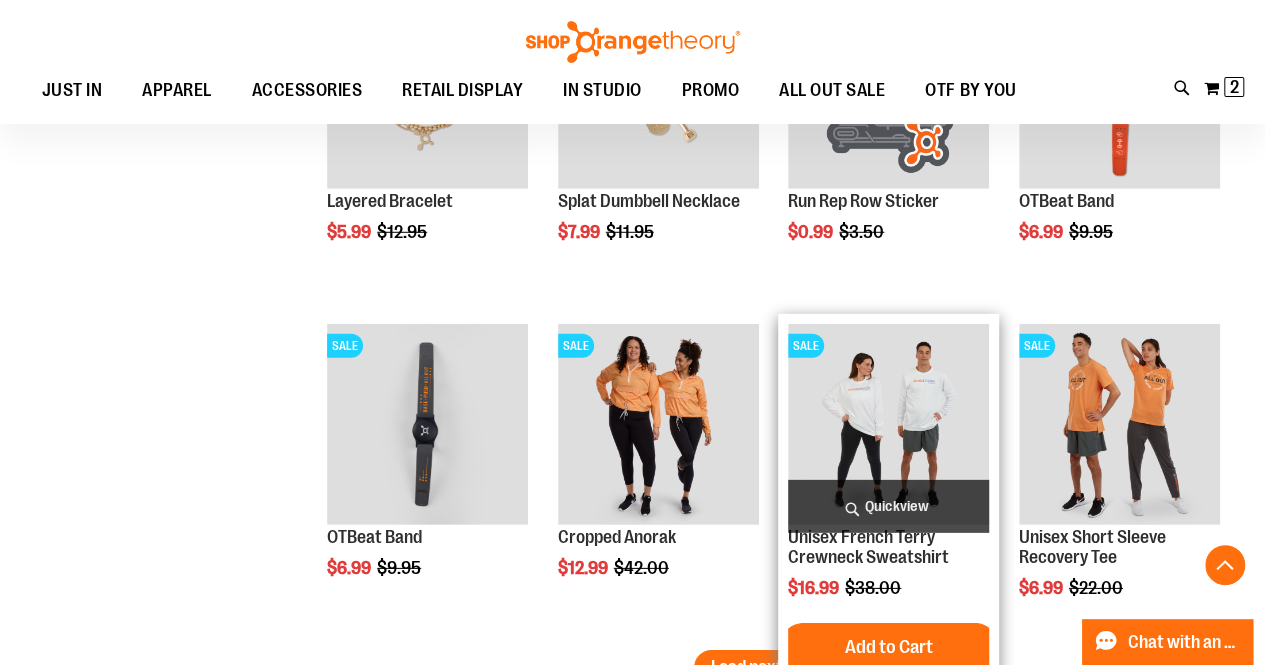 click on "Quickview" at bounding box center [888, 506] 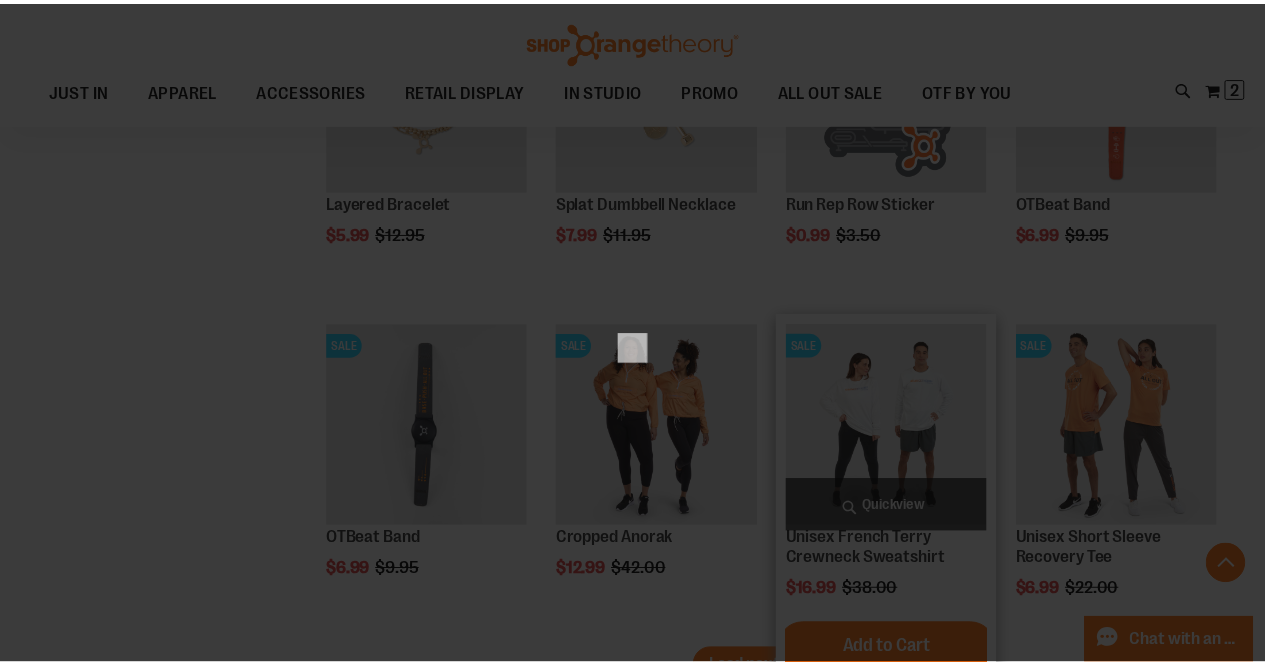 scroll, scrollTop: 0, scrollLeft: 0, axis: both 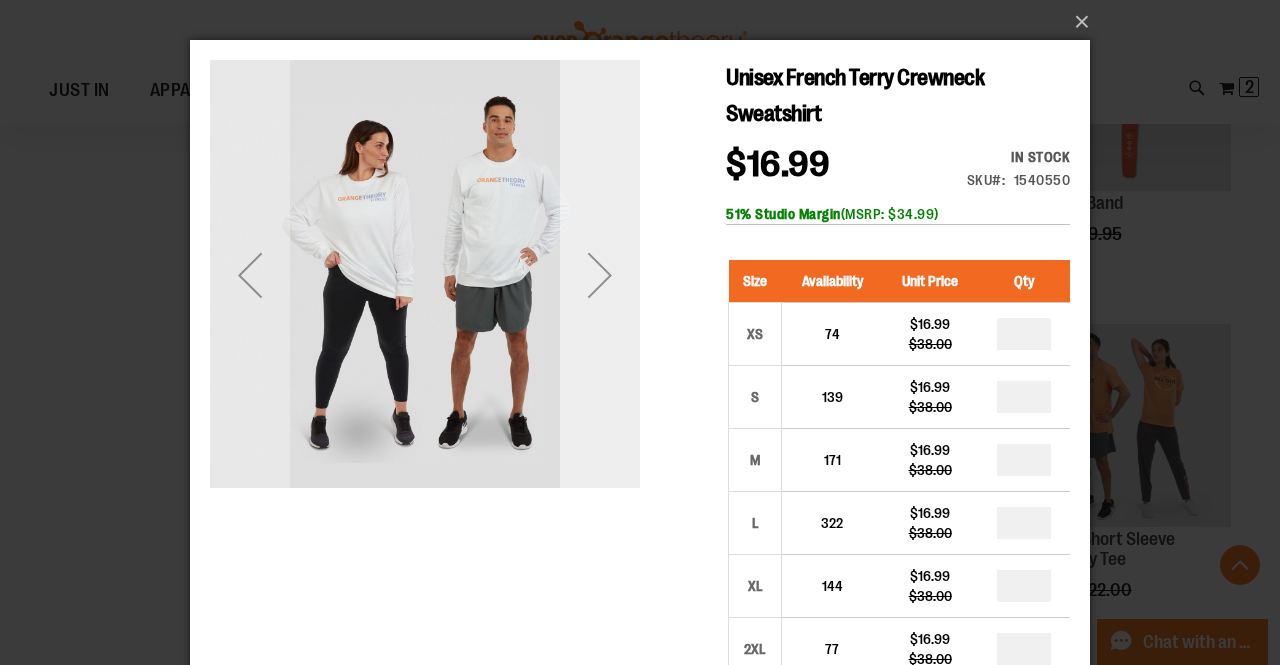 click at bounding box center [600, 275] 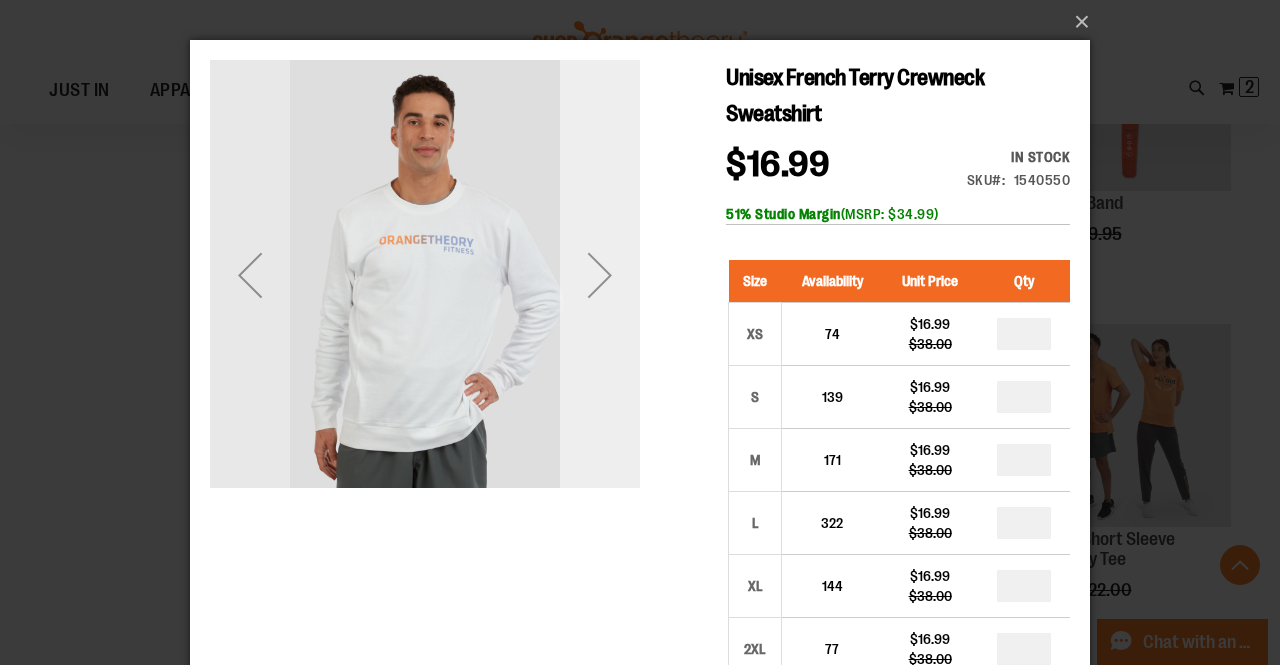 click at bounding box center [600, 275] 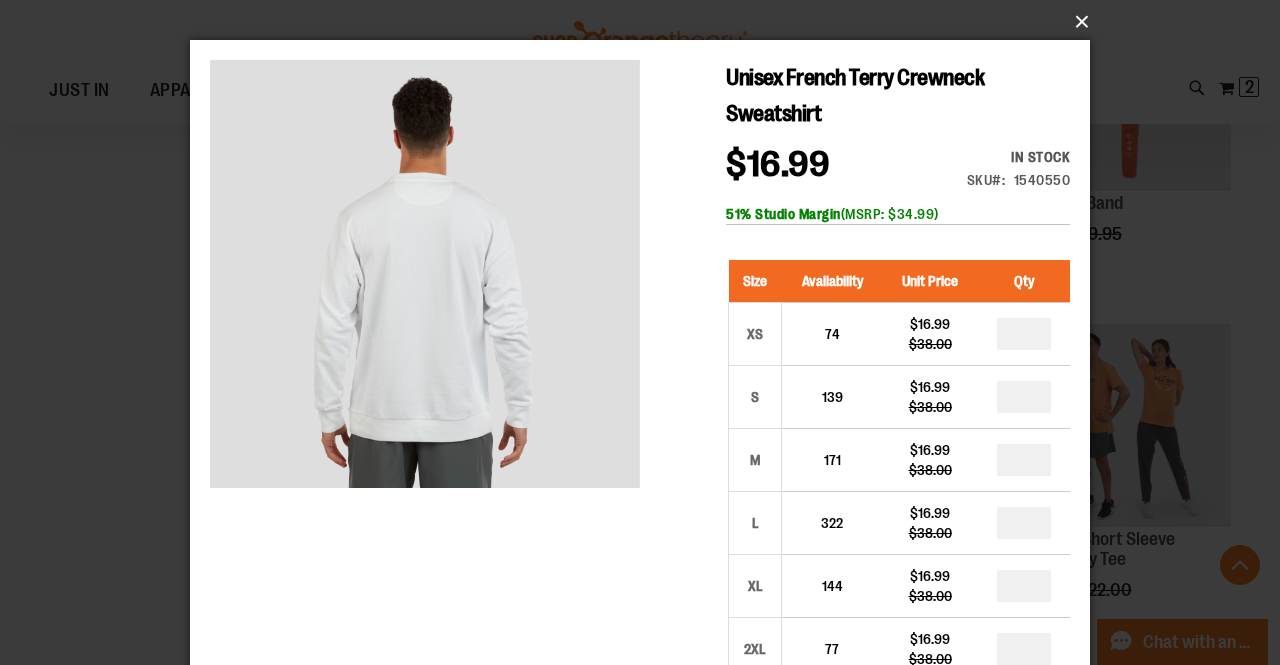 click on "×" at bounding box center [646, 22] 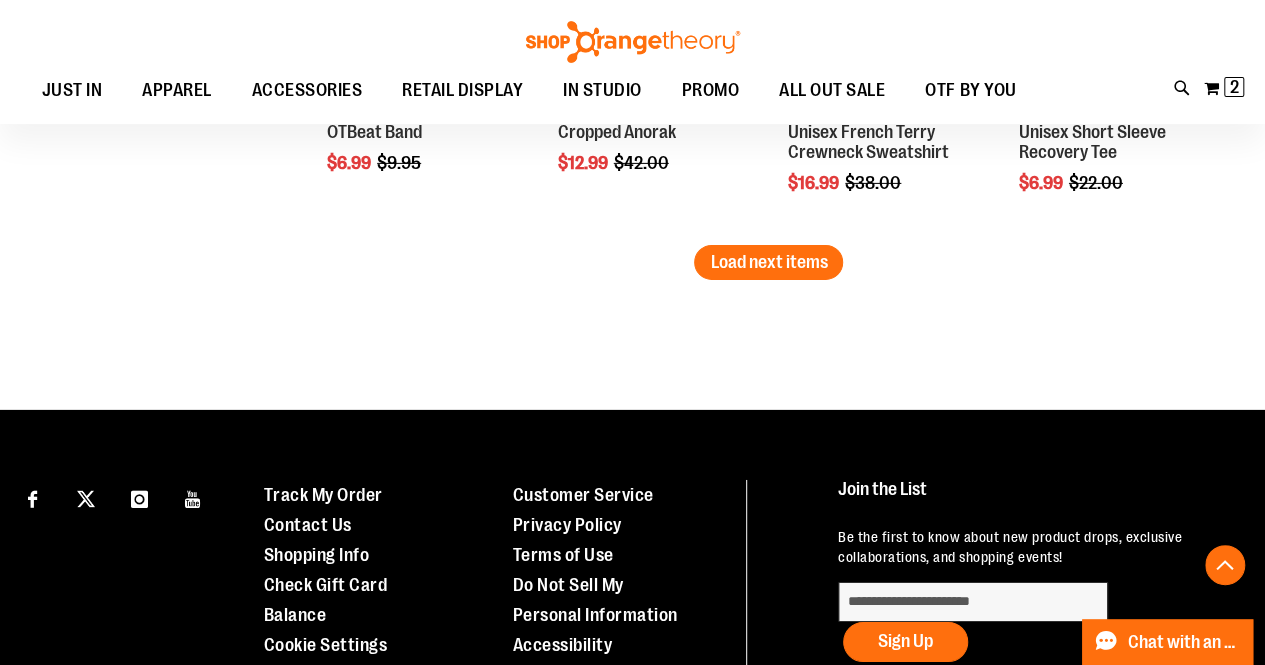 scroll, scrollTop: 3165, scrollLeft: 0, axis: vertical 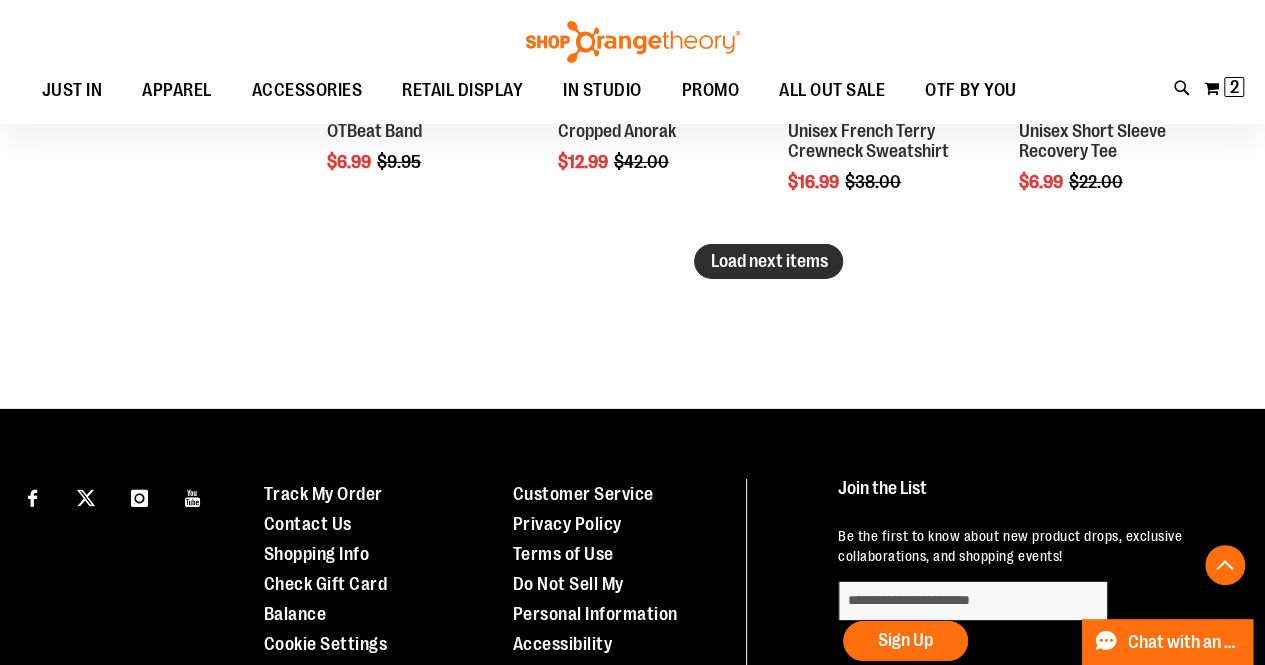 click on "Load next items" at bounding box center (768, 261) 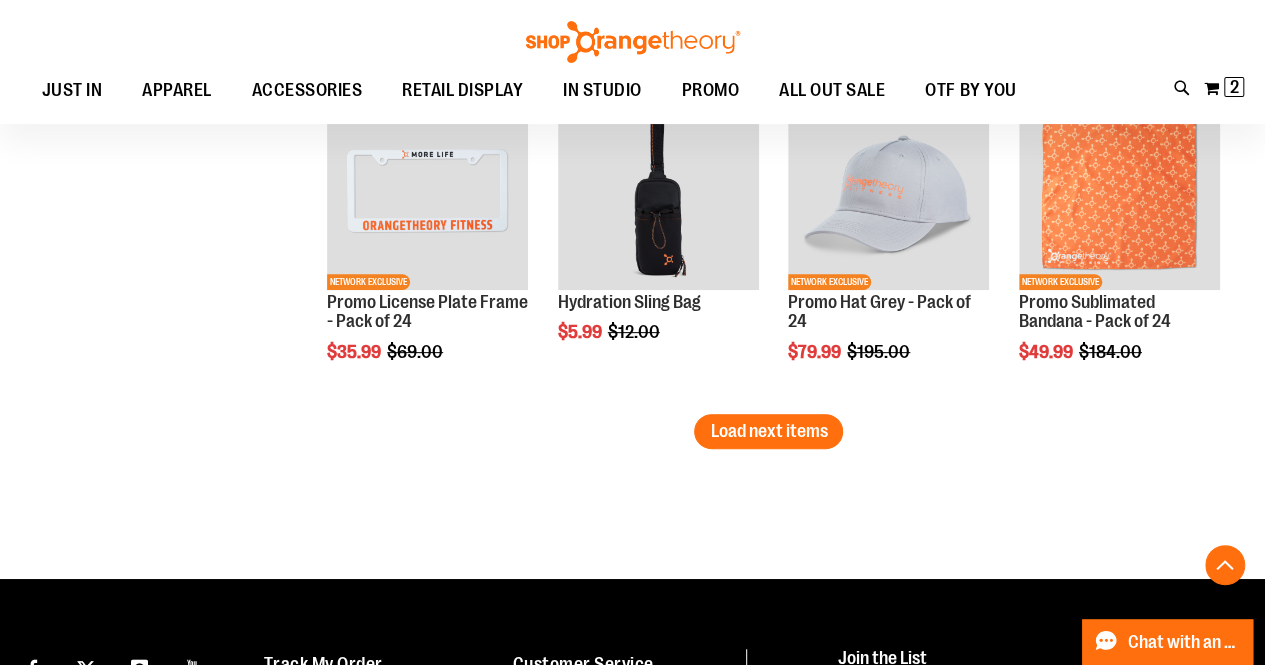 scroll, scrollTop: 4006, scrollLeft: 0, axis: vertical 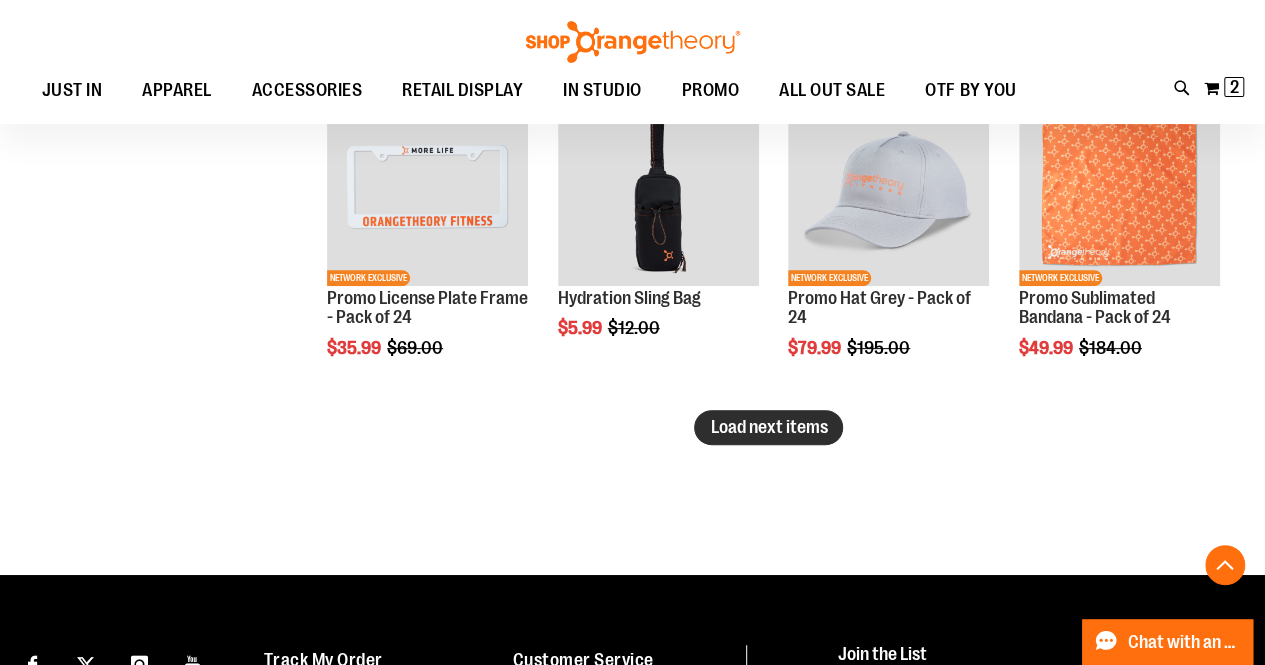 click on "Load next items" at bounding box center [768, 427] 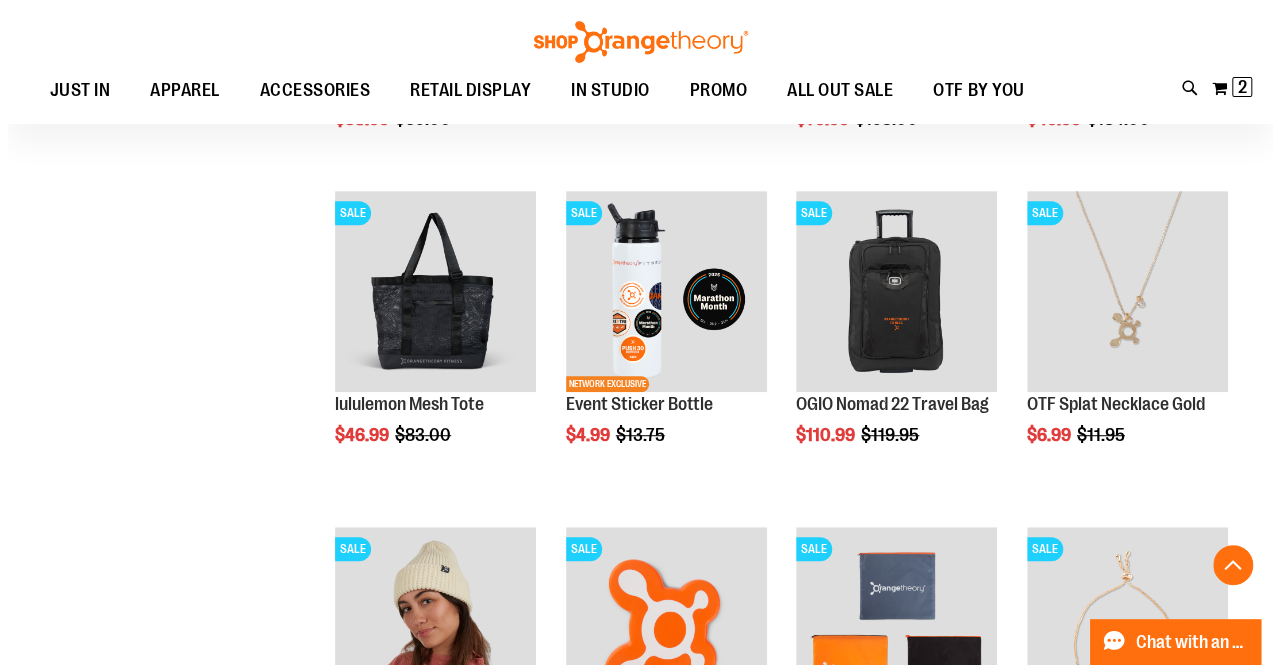scroll, scrollTop: 4236, scrollLeft: 0, axis: vertical 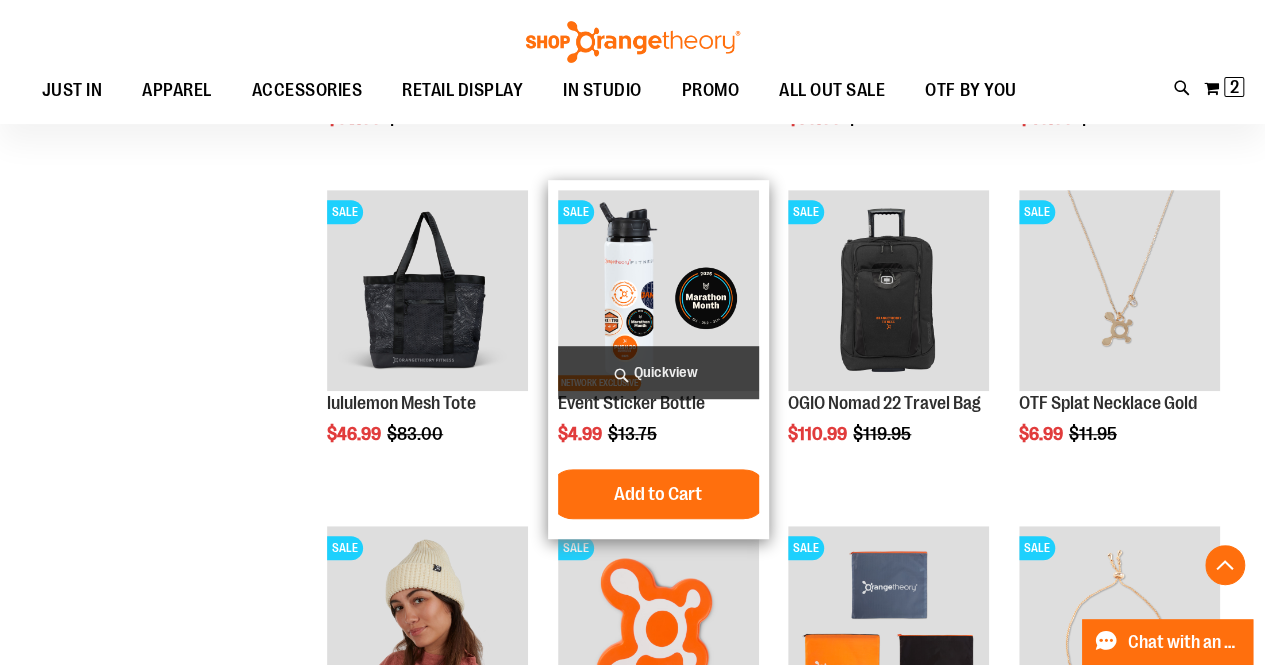 click on "Quickview" at bounding box center (658, 372) 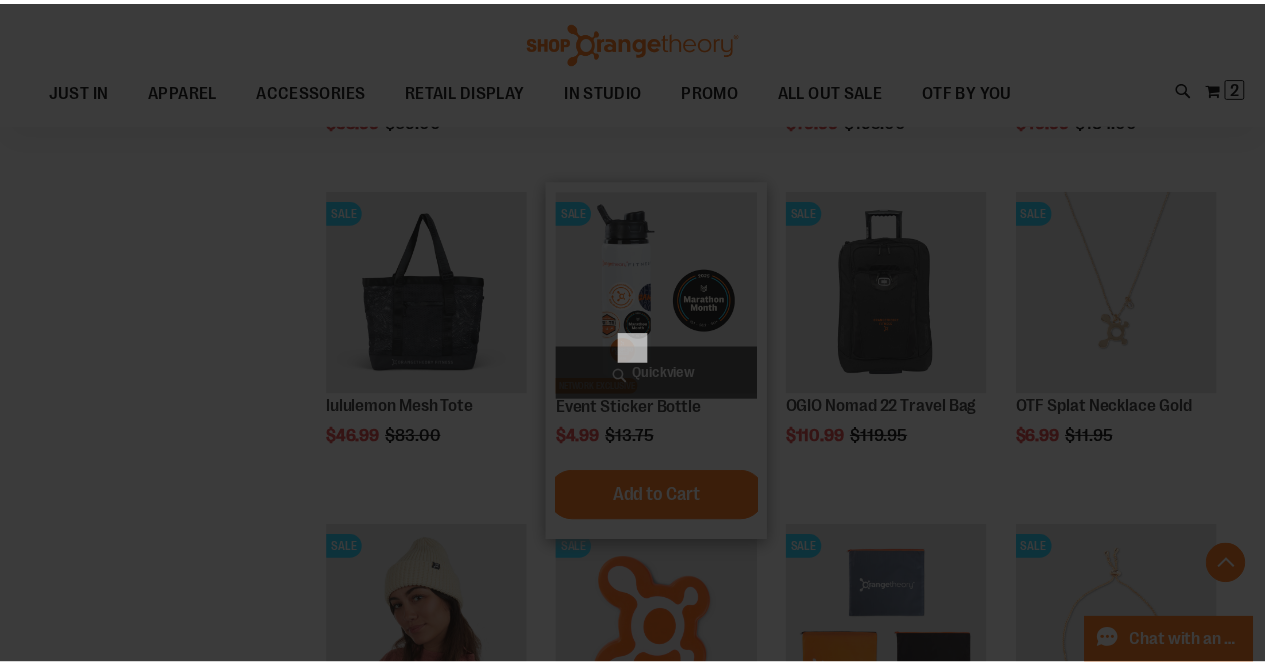 scroll, scrollTop: 0, scrollLeft: 0, axis: both 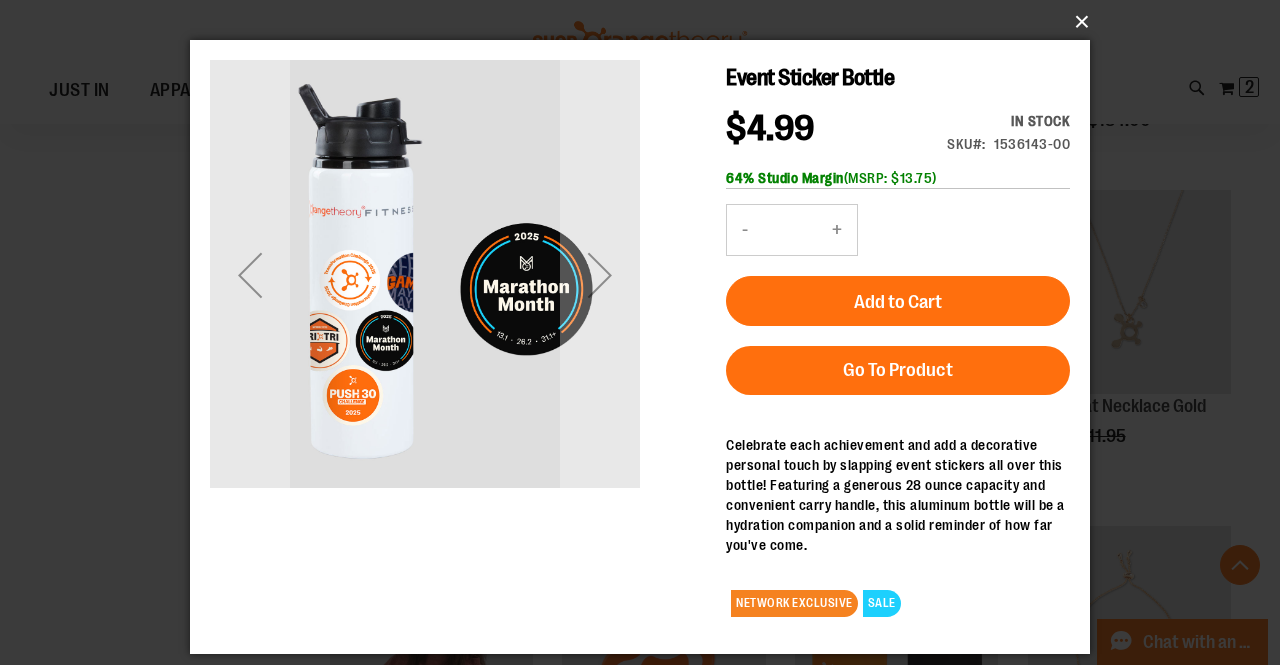 click on "×" at bounding box center (646, 22) 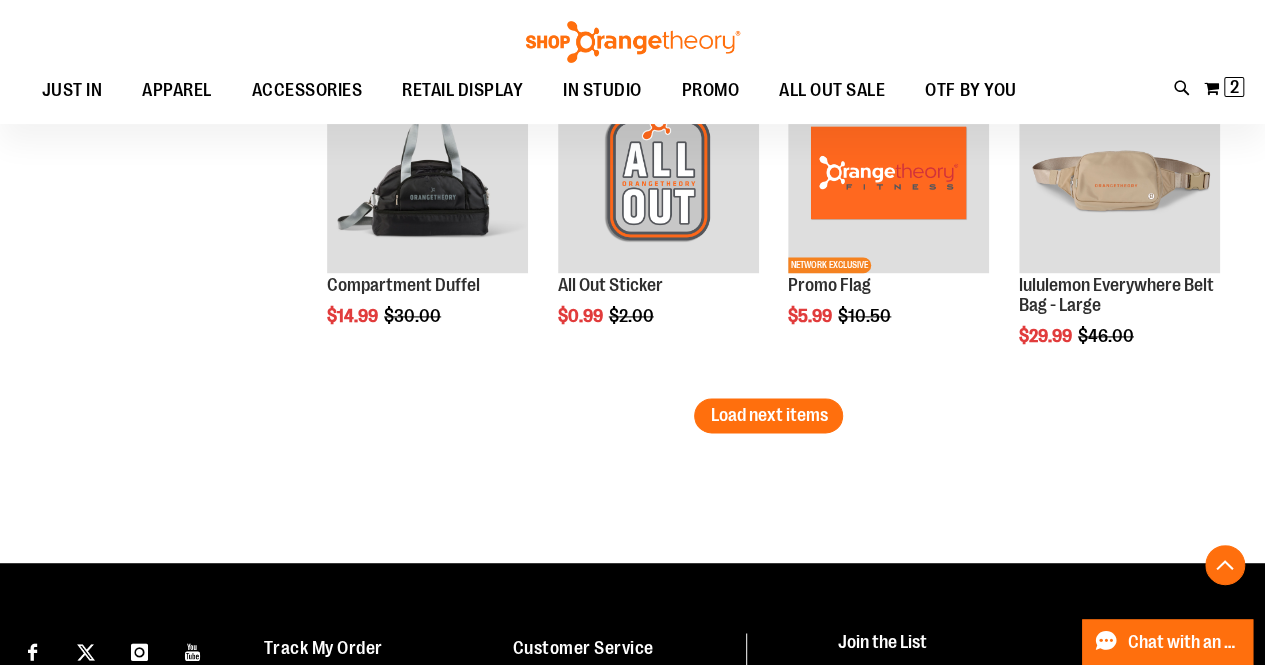 scroll, scrollTop: 5027, scrollLeft: 0, axis: vertical 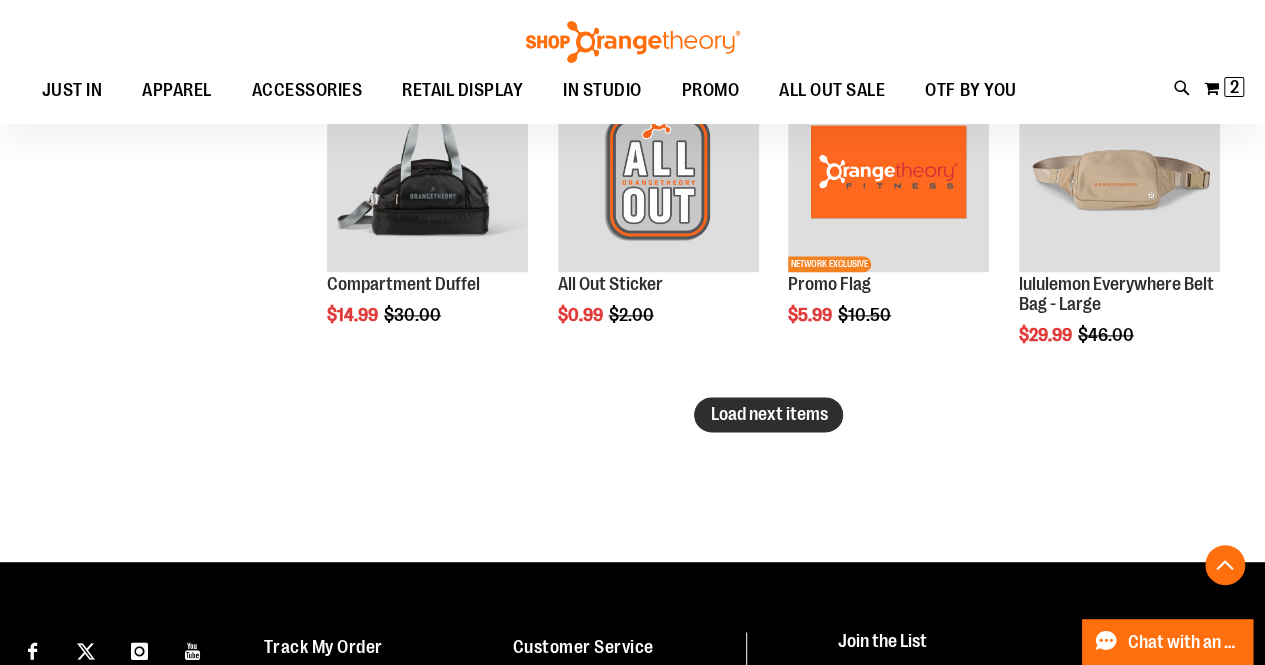 click on "Load next items" at bounding box center (768, 414) 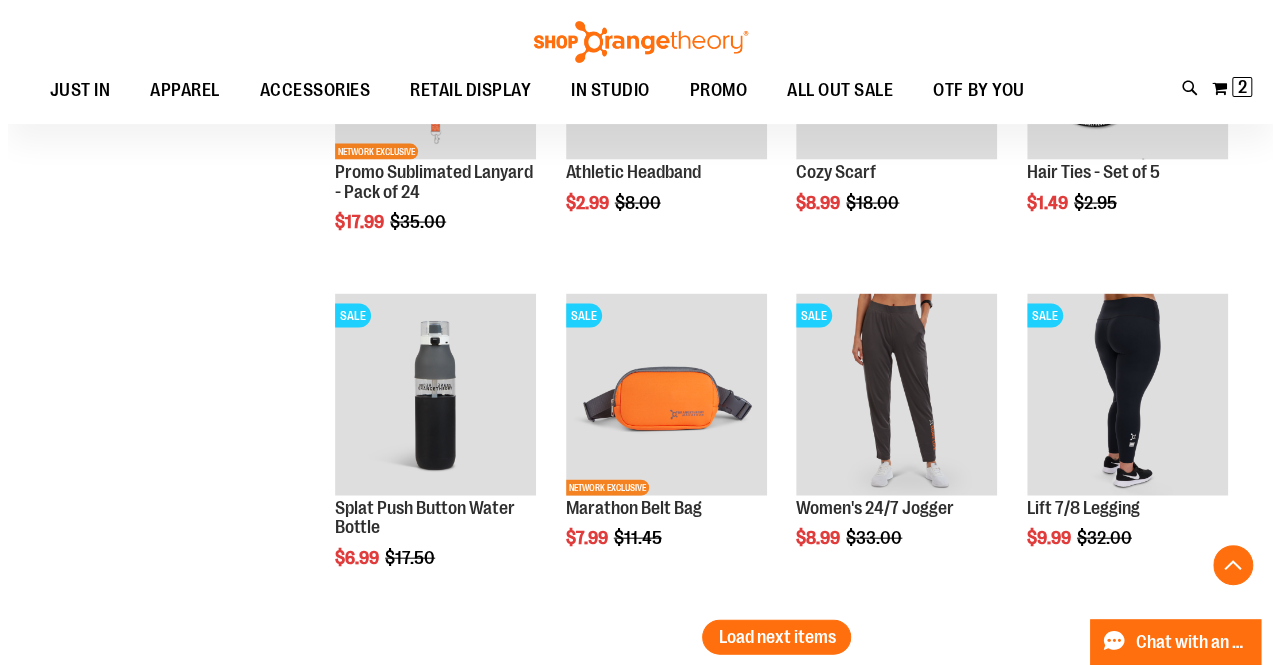 scroll, scrollTop: 5810, scrollLeft: 0, axis: vertical 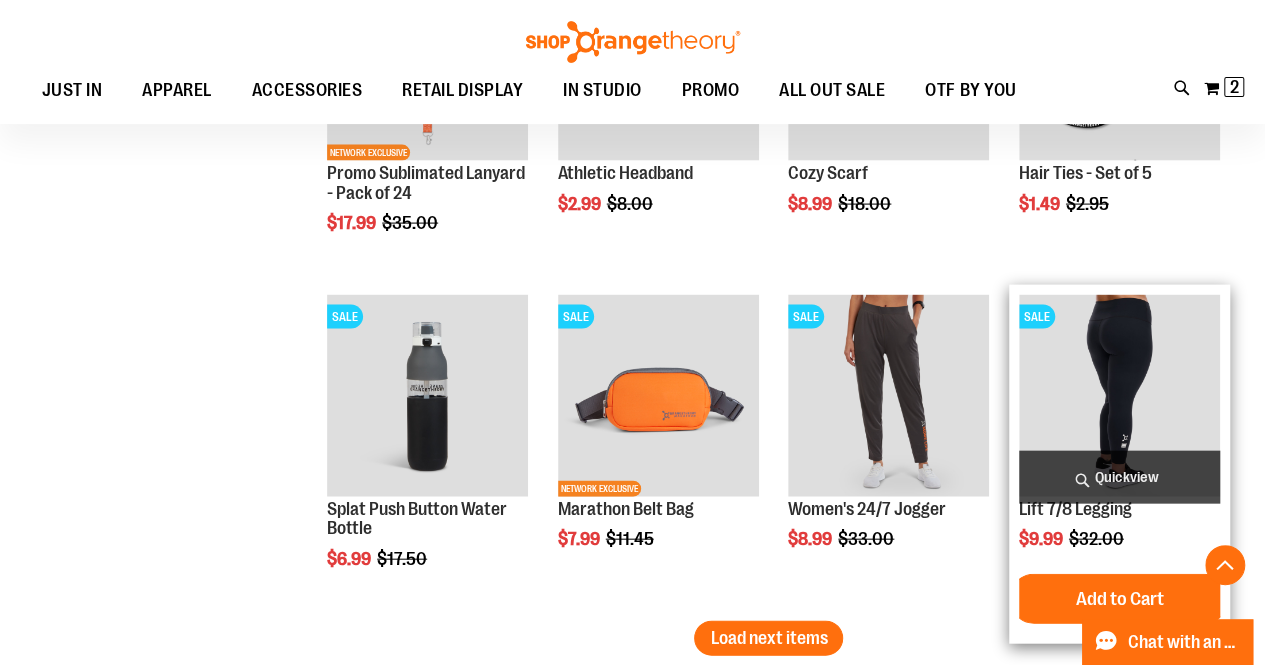 click on "Quickview" at bounding box center (1119, 477) 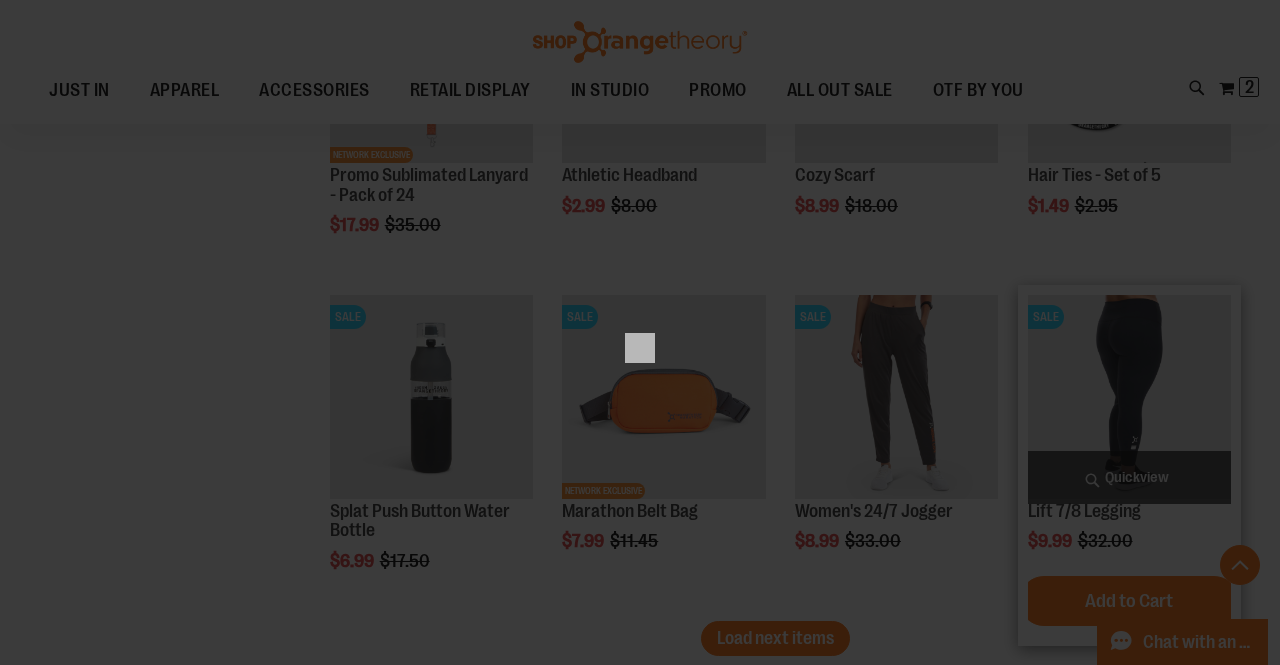 scroll, scrollTop: 0, scrollLeft: 0, axis: both 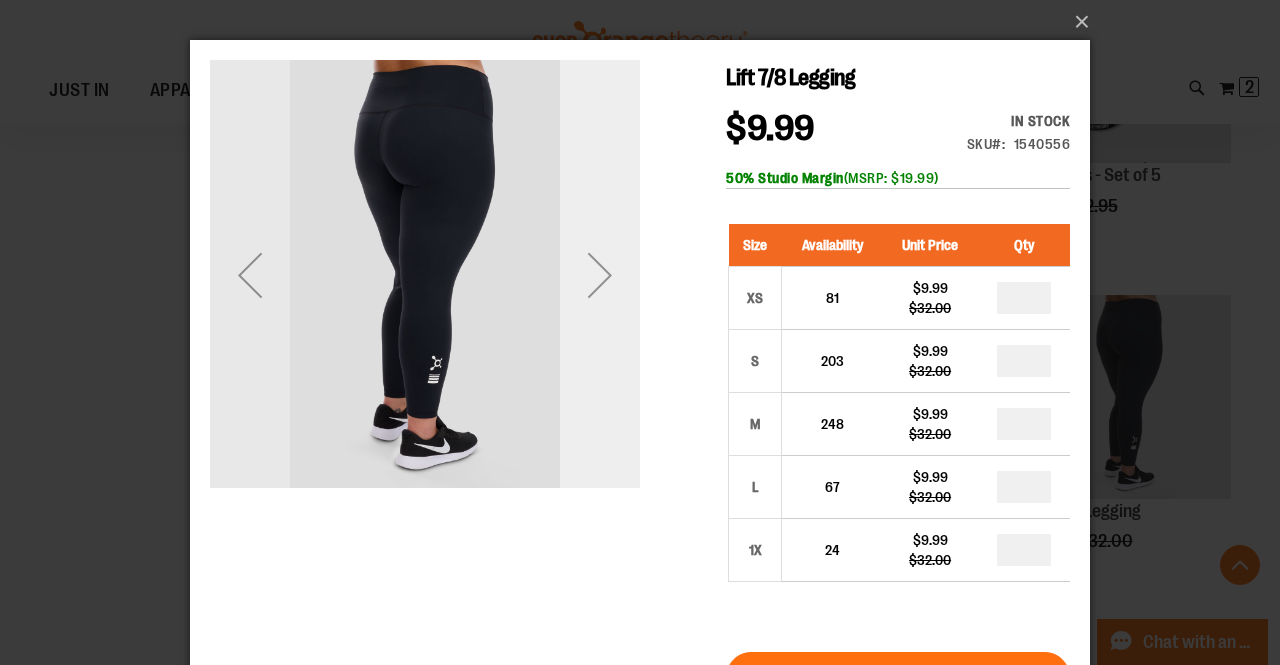 click at bounding box center (600, 275) 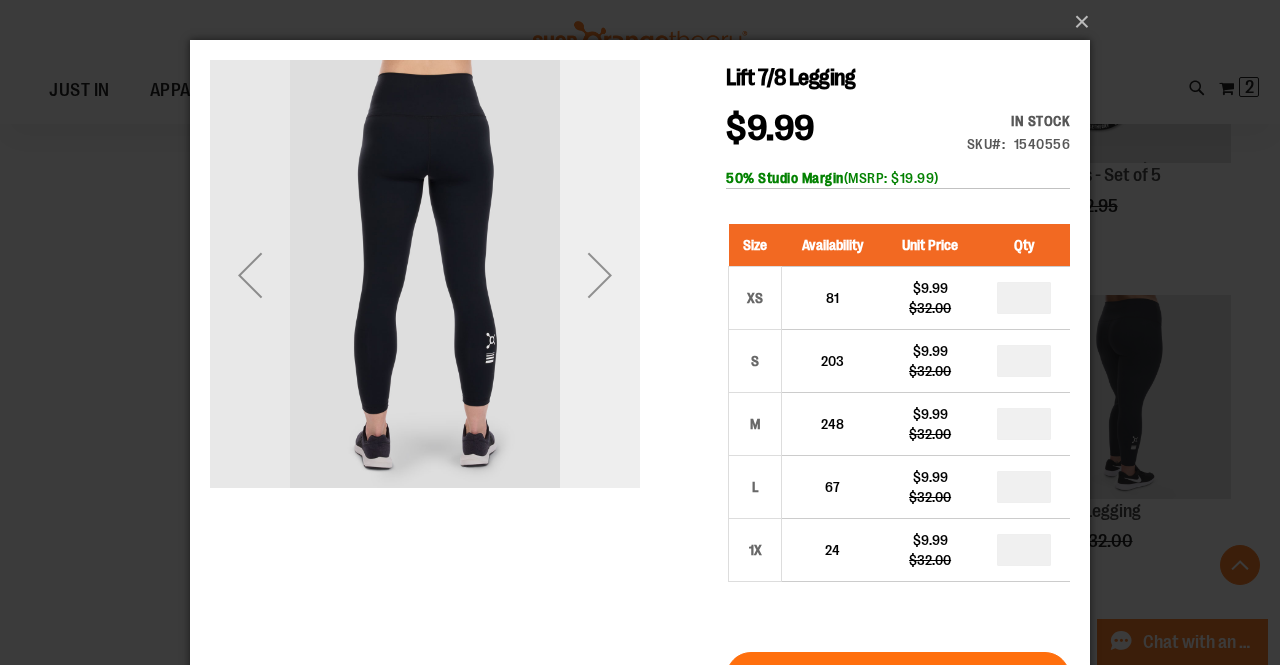 click at bounding box center [600, 275] 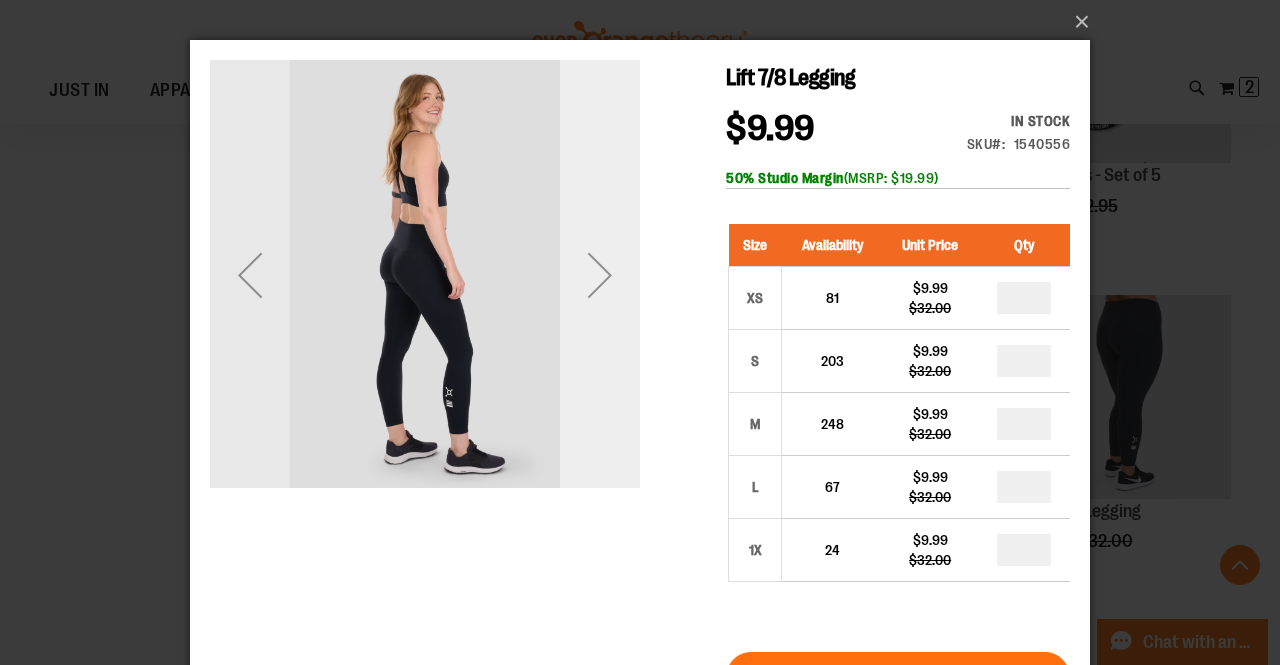 click at bounding box center [600, 275] 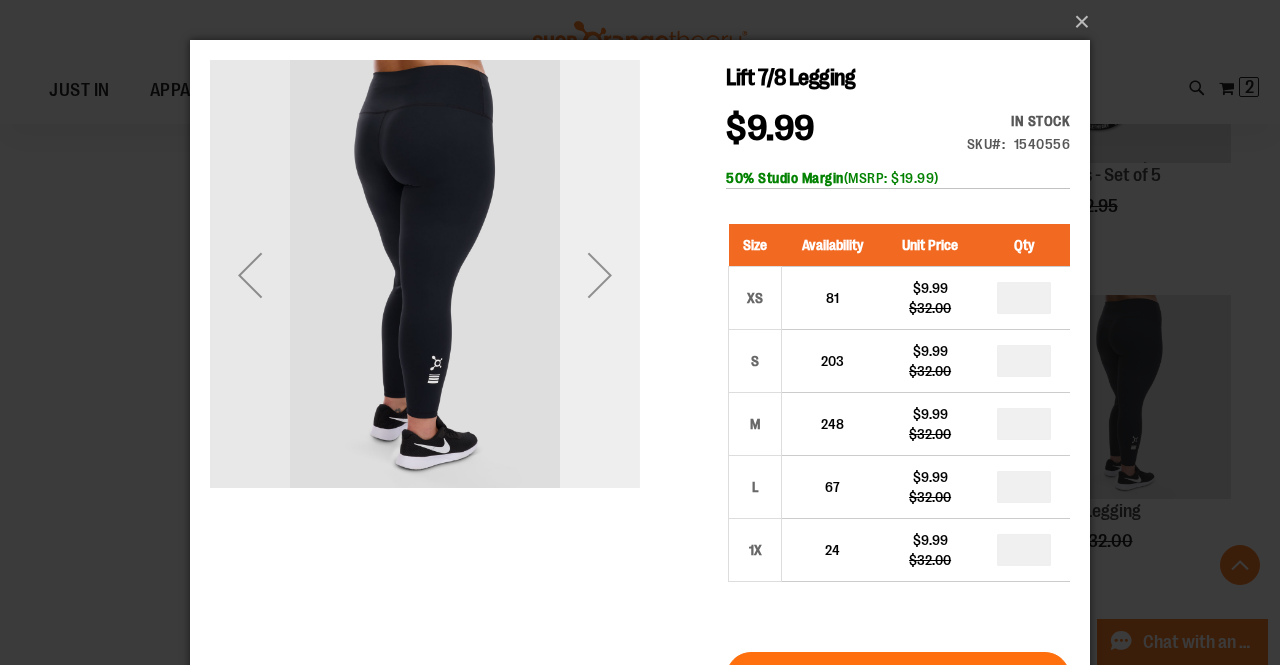 click at bounding box center [600, 275] 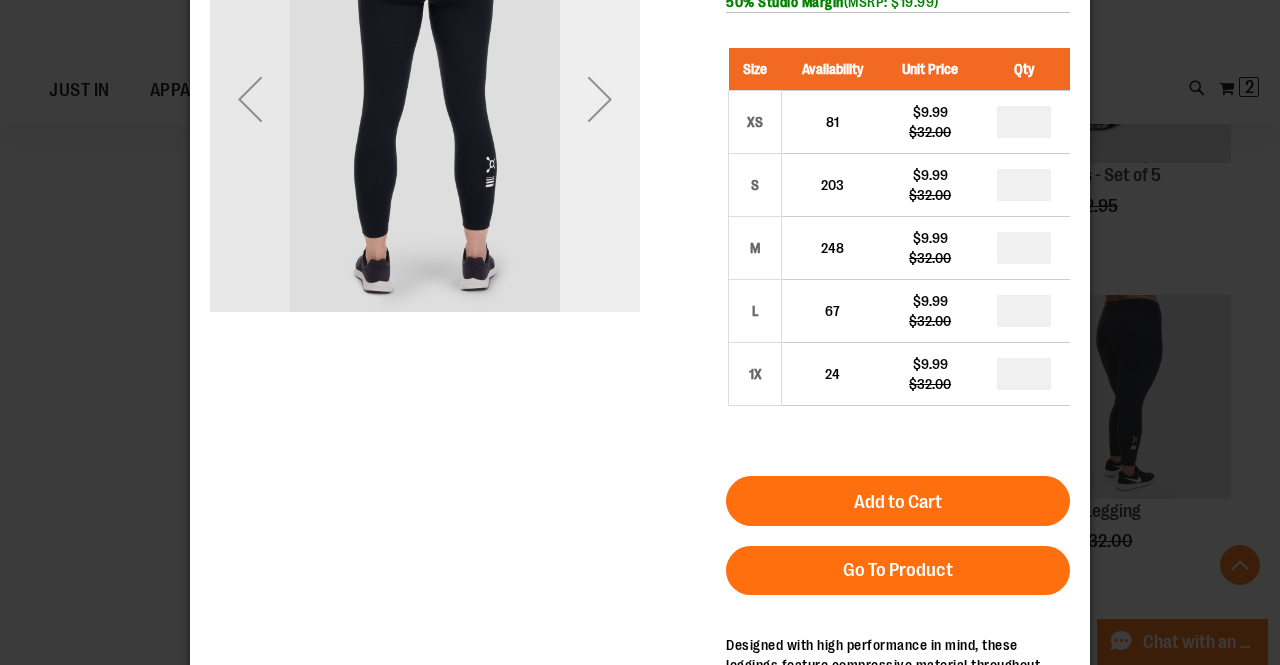 scroll, scrollTop: 178, scrollLeft: 0, axis: vertical 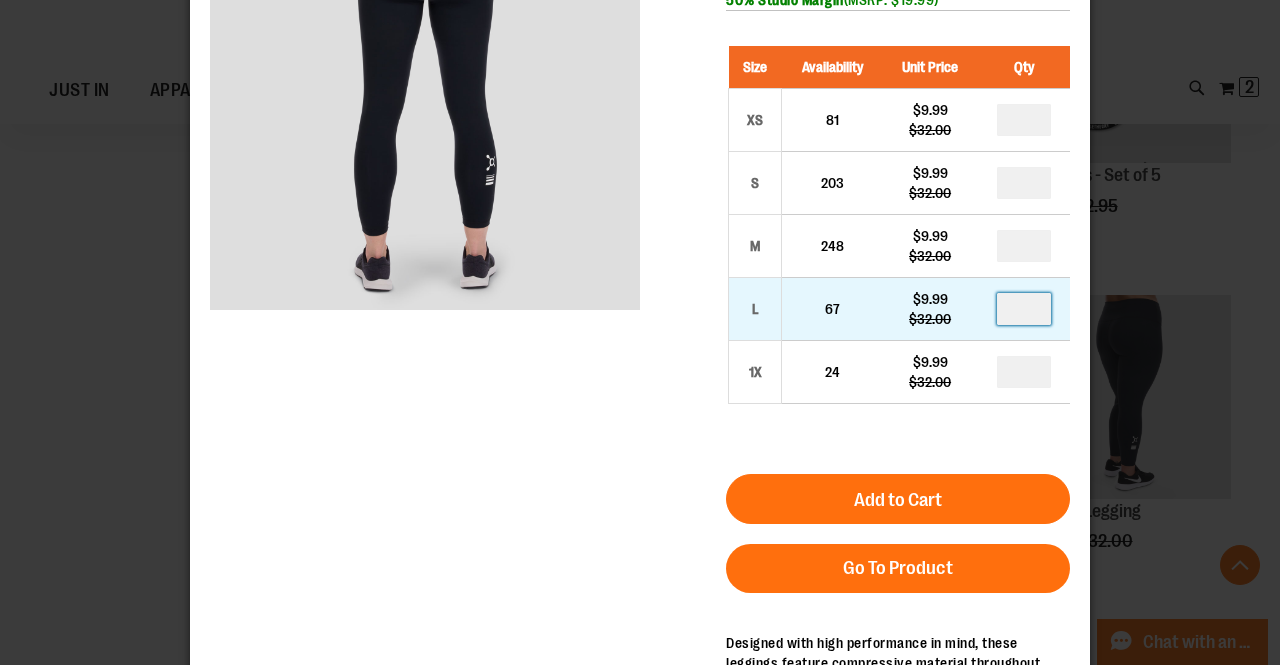 click at bounding box center [1024, 309] 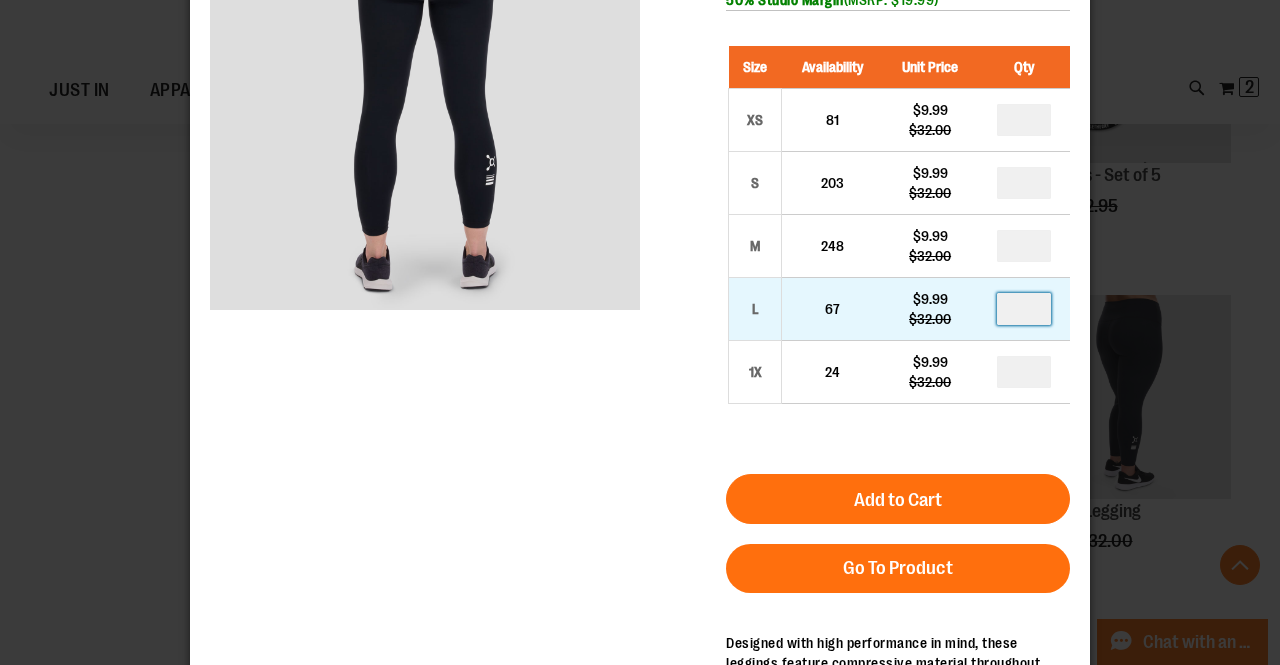 type on "*" 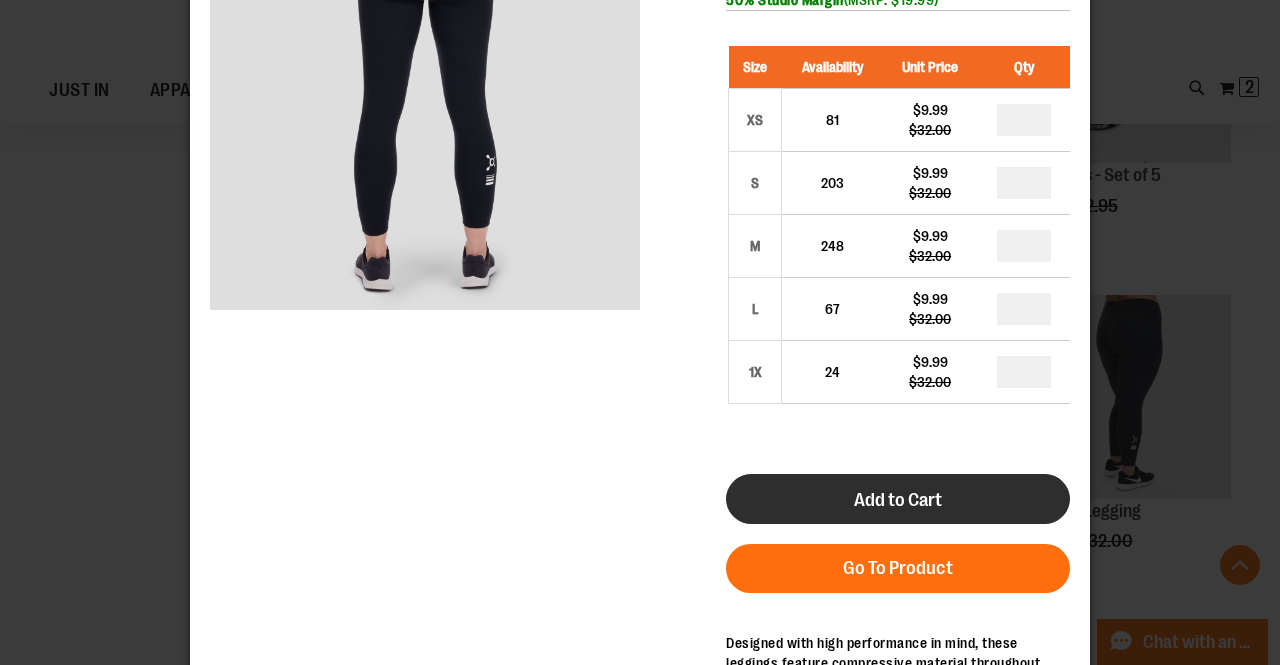 click on "Add to Cart" at bounding box center (898, 500) 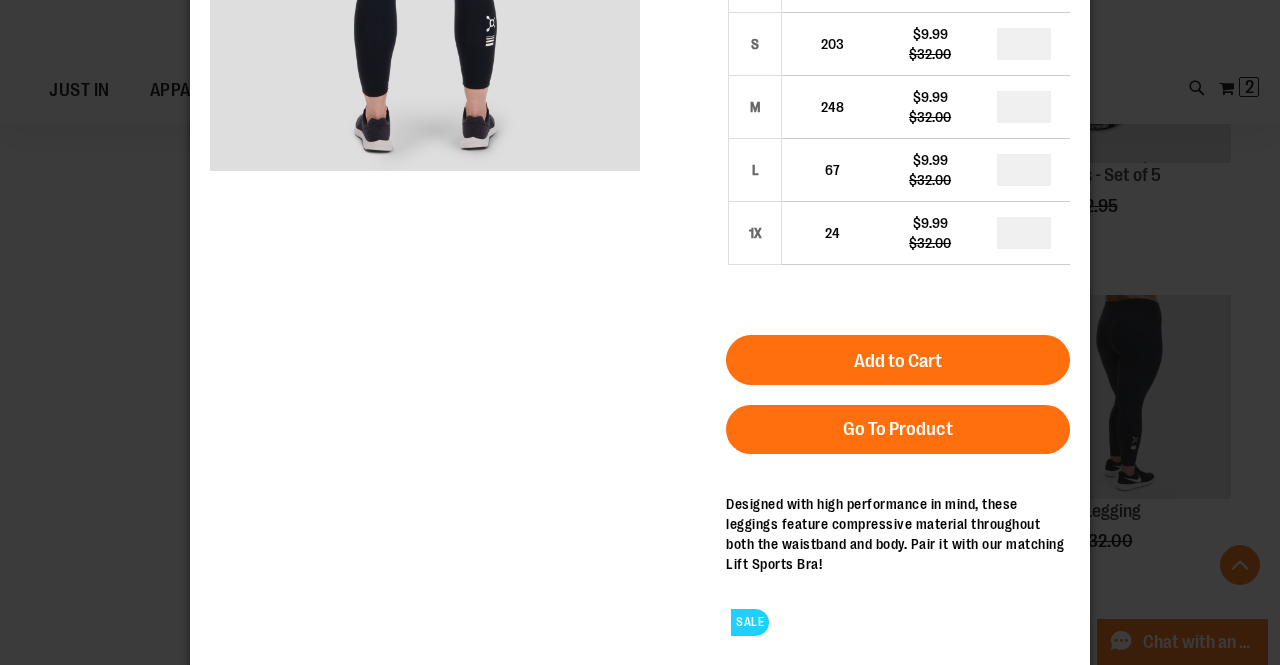 scroll, scrollTop: 322, scrollLeft: 0, axis: vertical 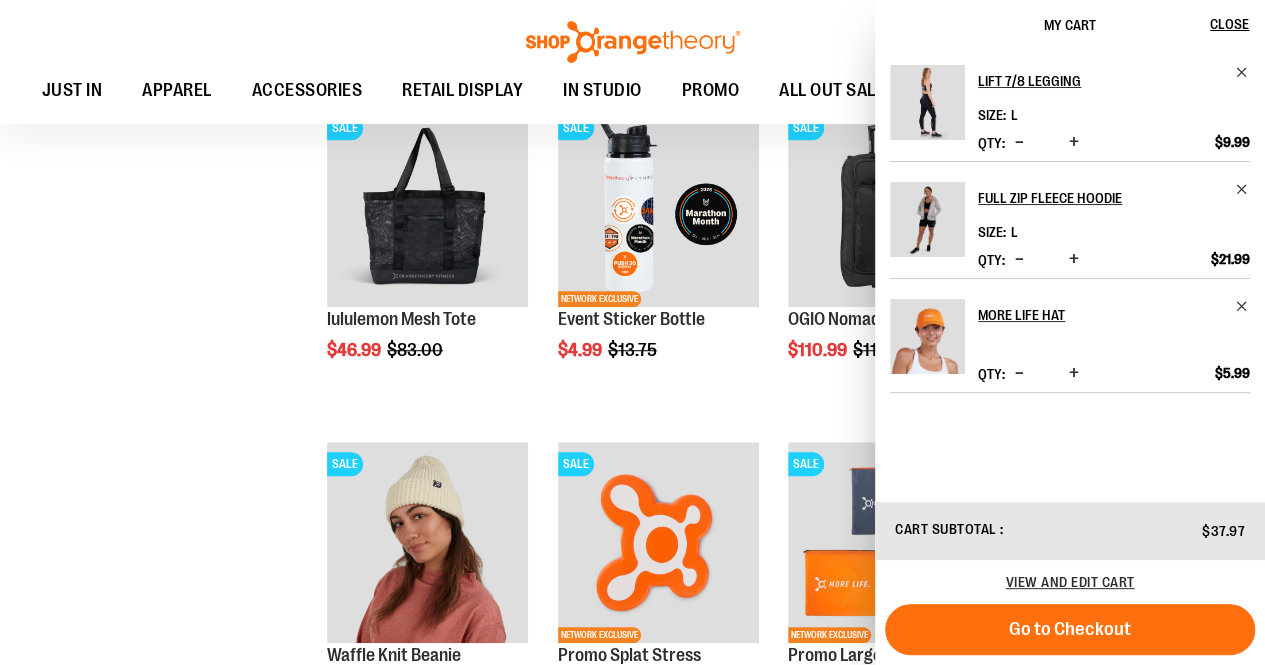 click on "**********" at bounding box center [632, -875] 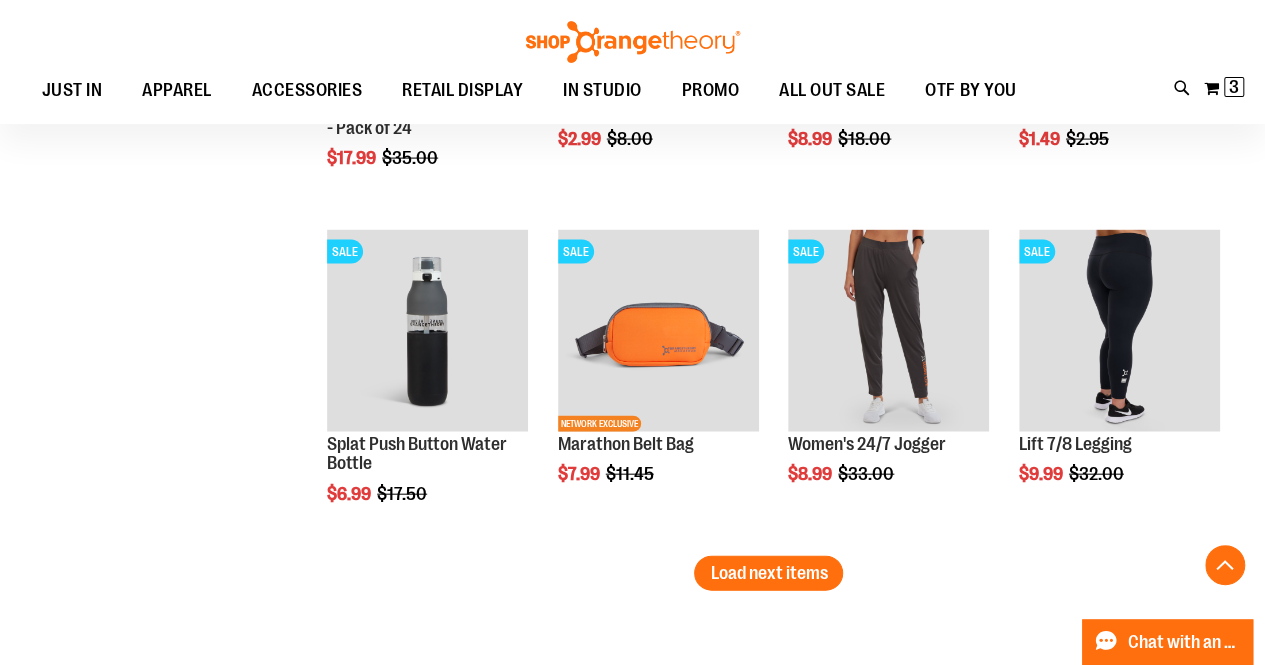 scroll, scrollTop: 5874, scrollLeft: 0, axis: vertical 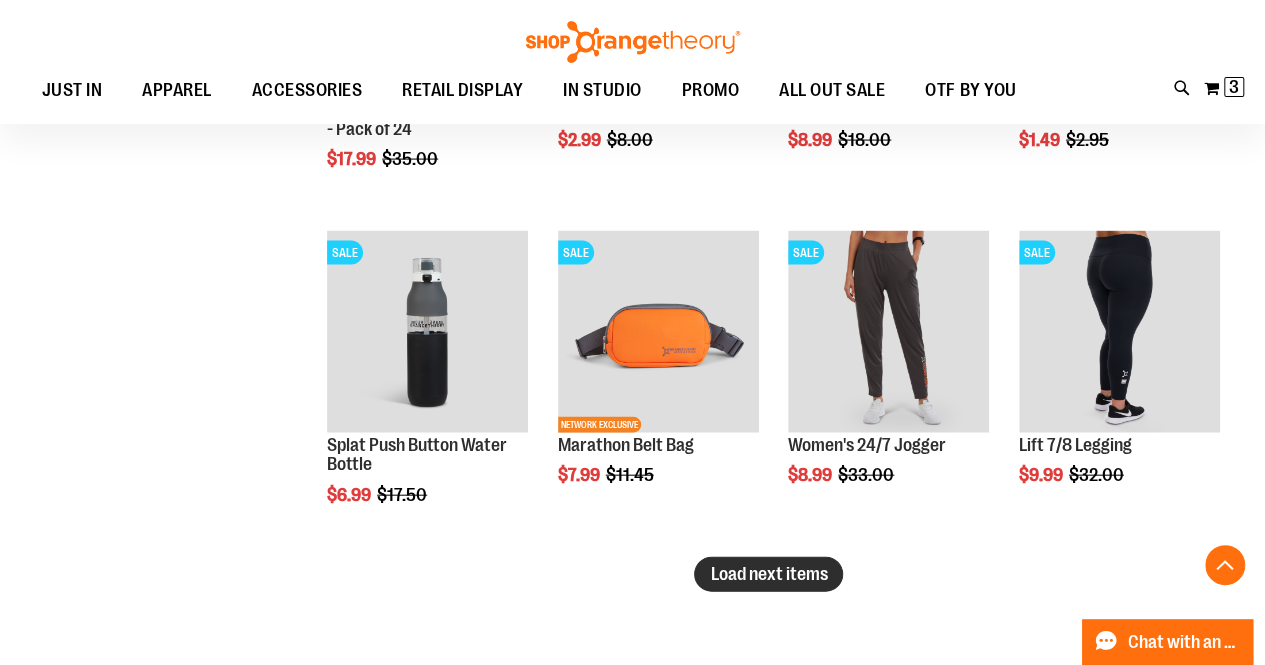 click on "Load next items" at bounding box center (768, 574) 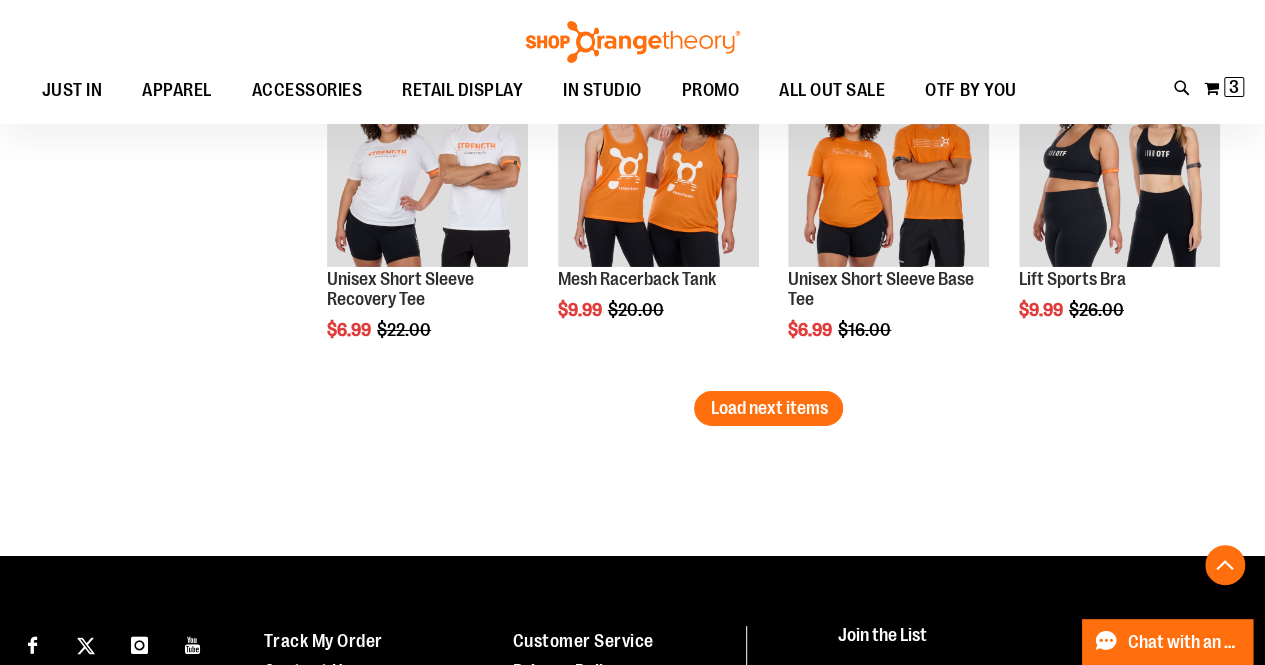 scroll, scrollTop: 7048, scrollLeft: 0, axis: vertical 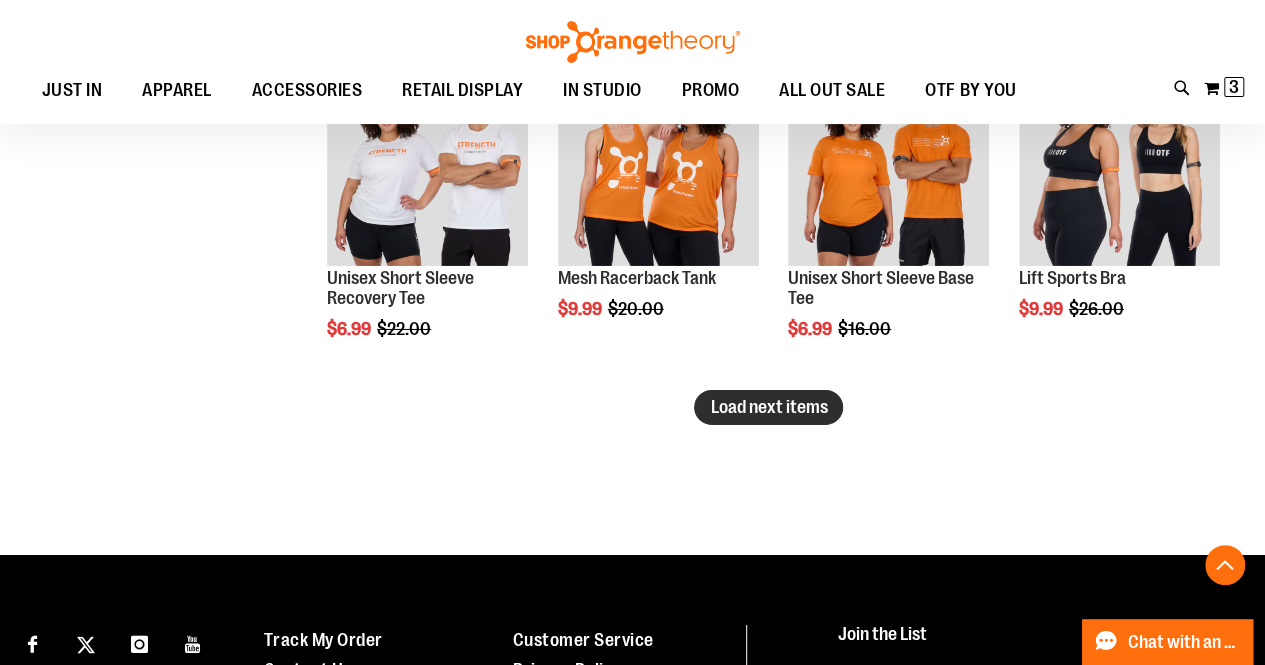 click on "Load next items" at bounding box center (768, 407) 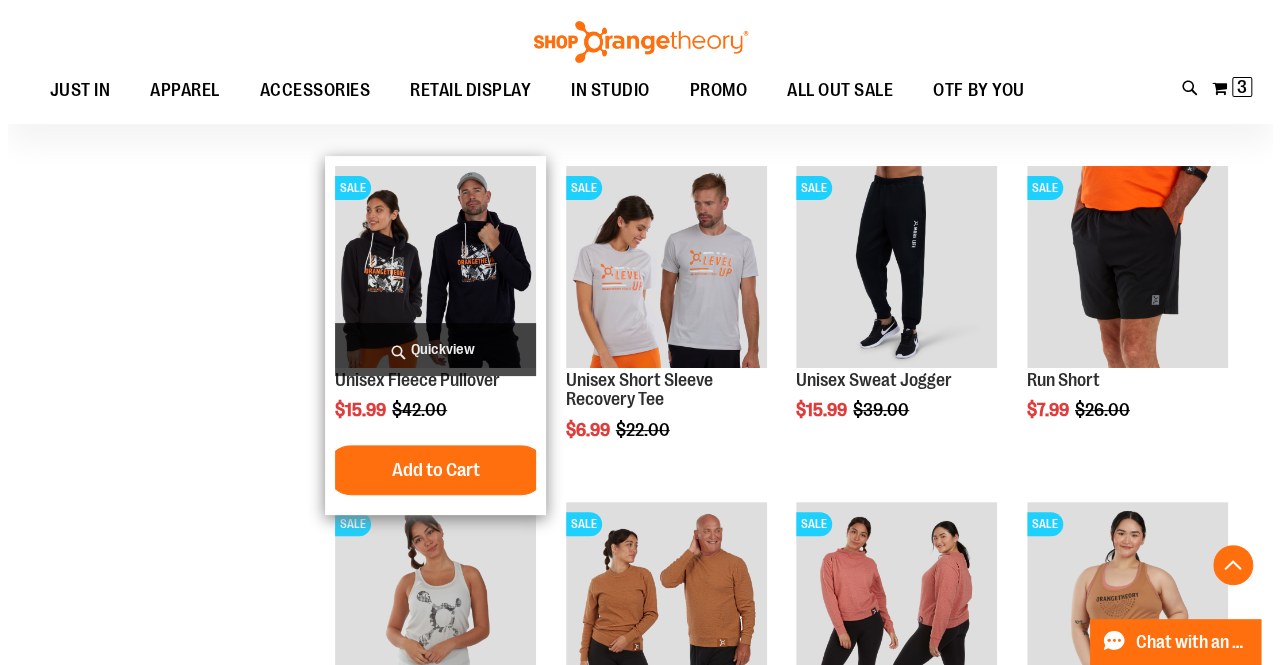 scroll, scrollTop: 7619, scrollLeft: 0, axis: vertical 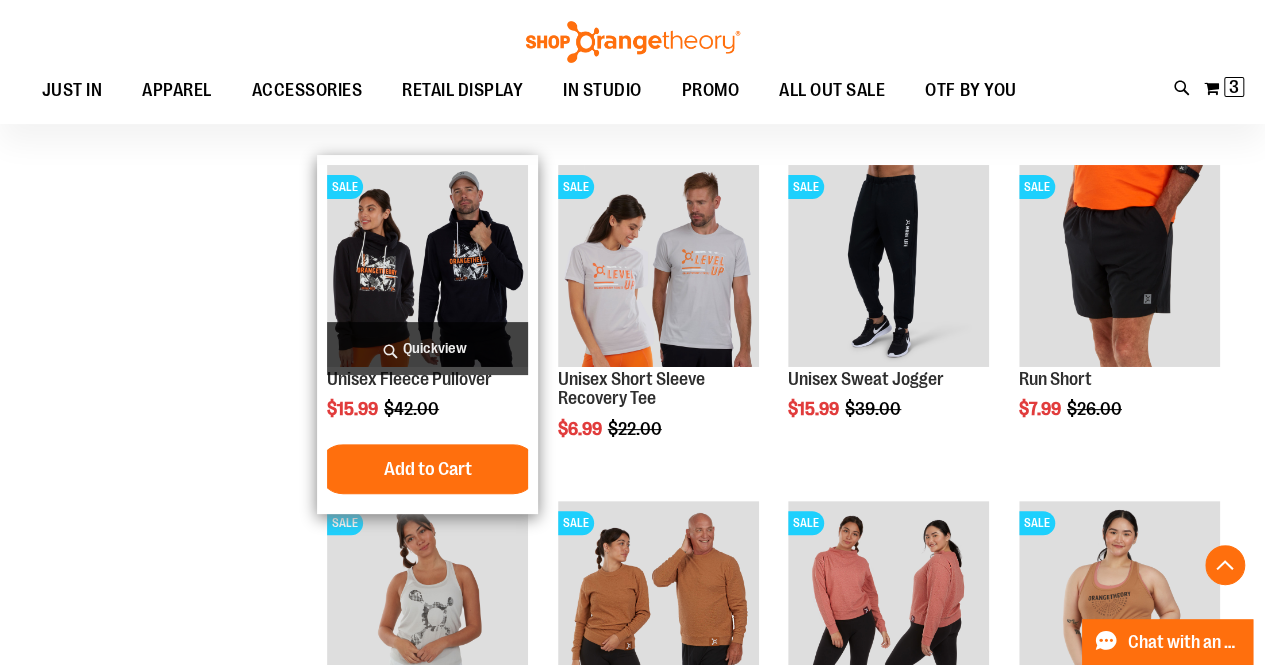 click on "Quickview" at bounding box center (427, 348) 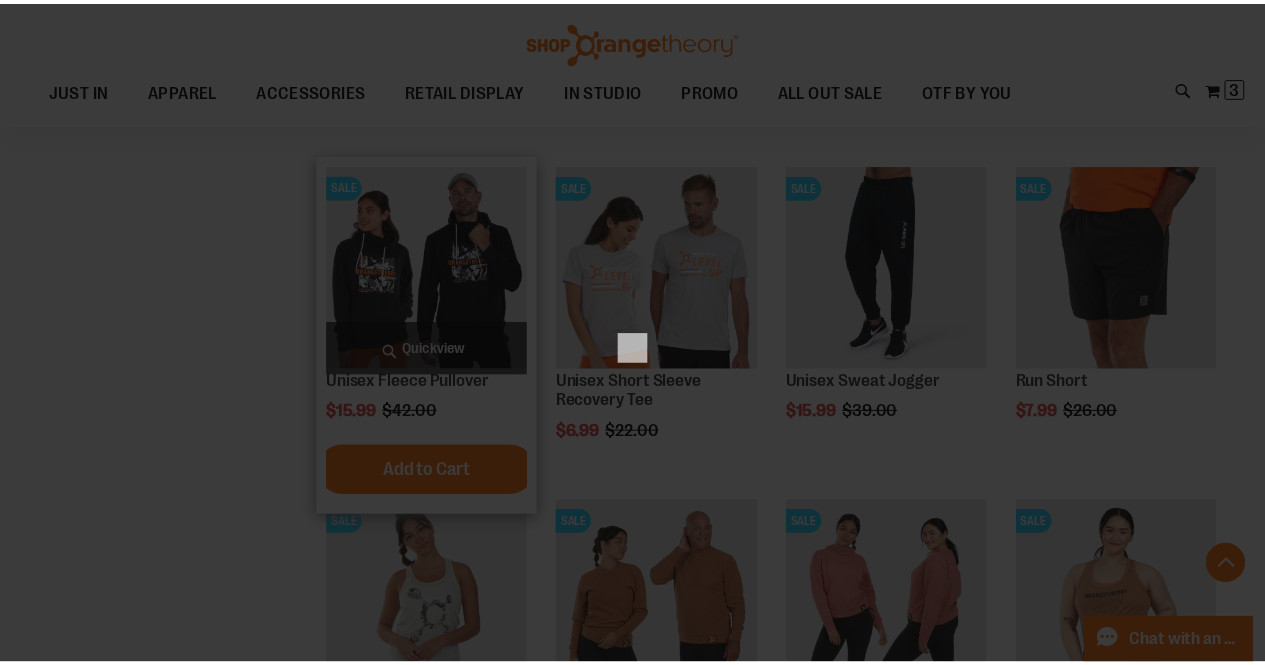 scroll, scrollTop: 0, scrollLeft: 0, axis: both 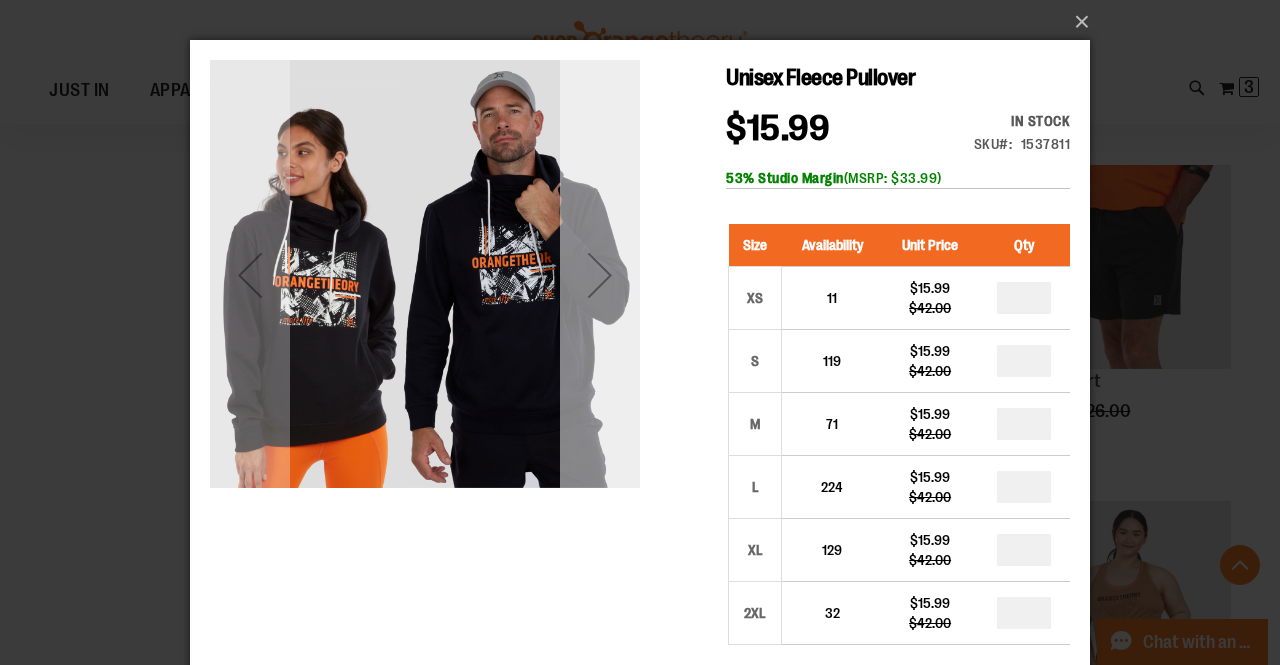 click at bounding box center [600, 275] 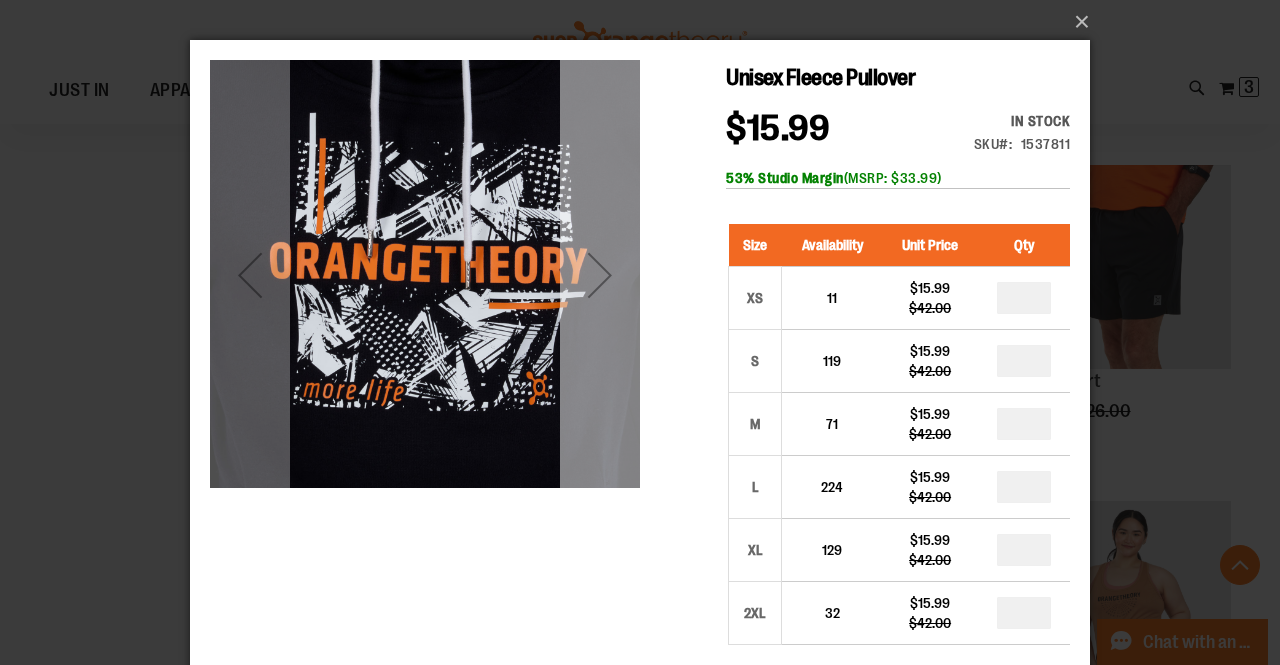 click at bounding box center (600, 275) 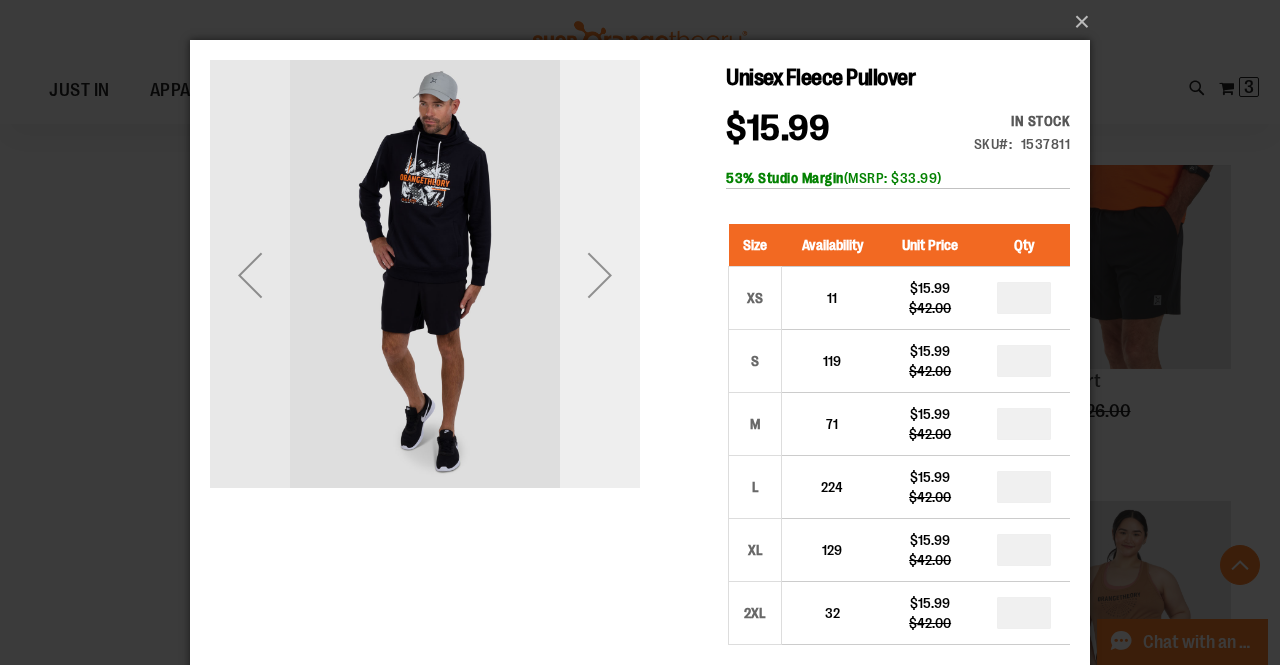 click at bounding box center (600, 275) 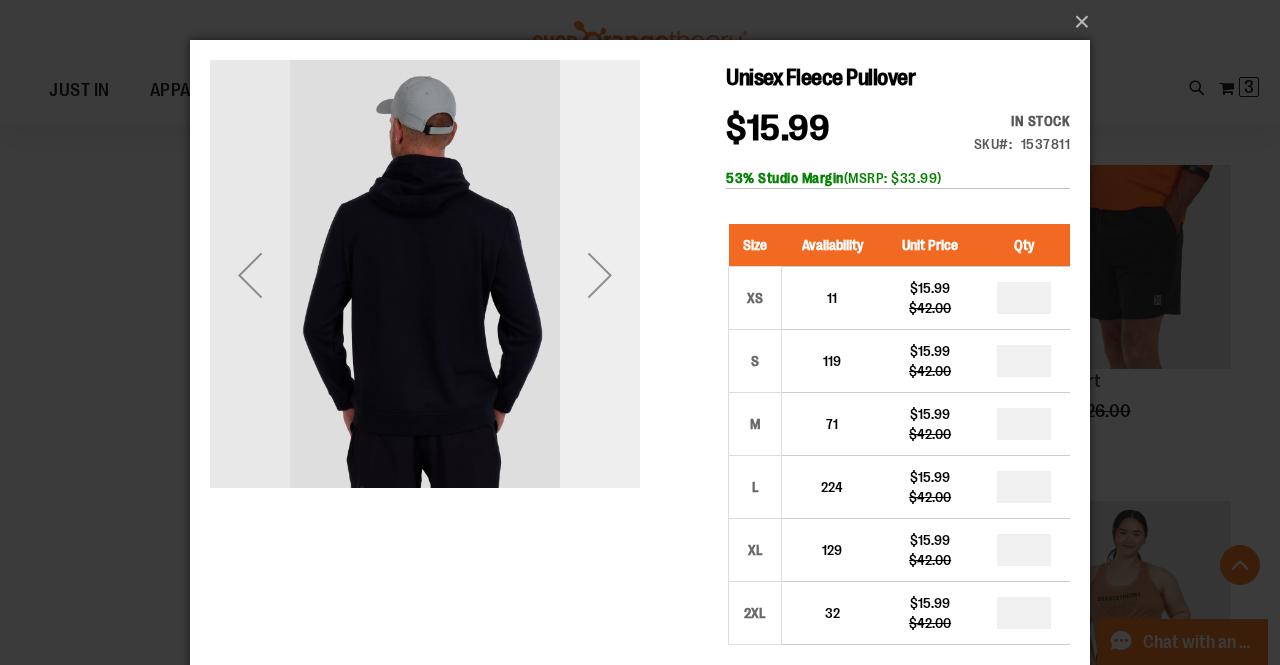click at bounding box center (600, 275) 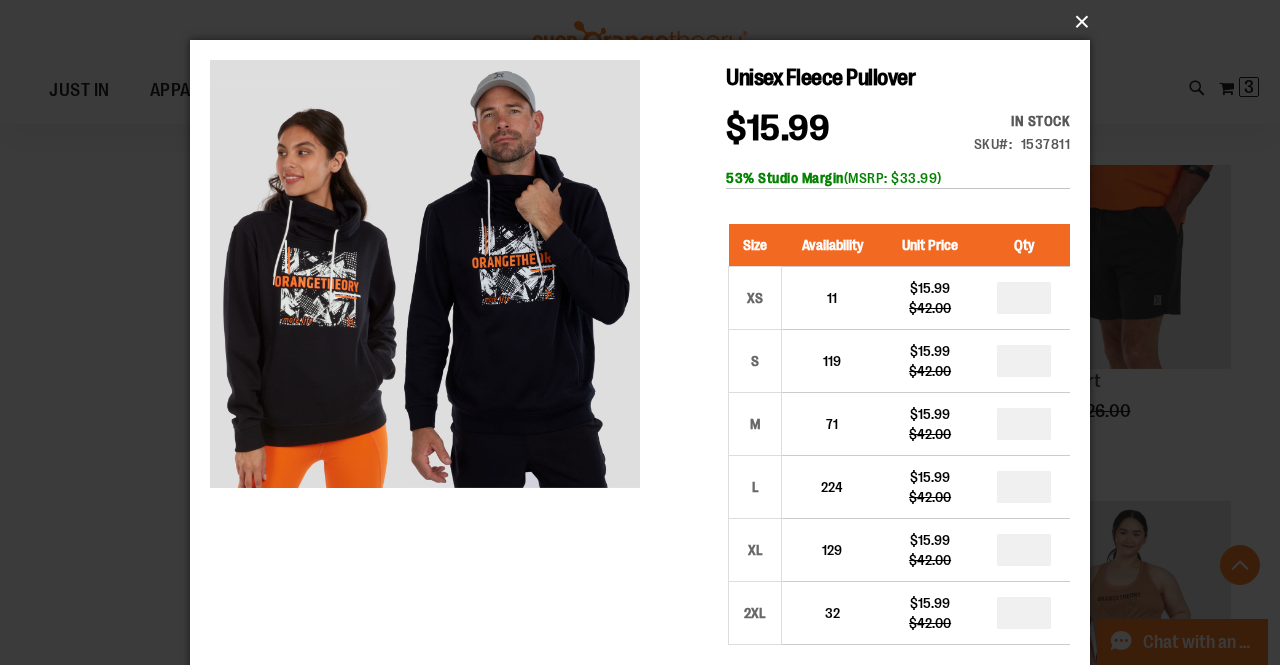 click on "×" at bounding box center (646, 22) 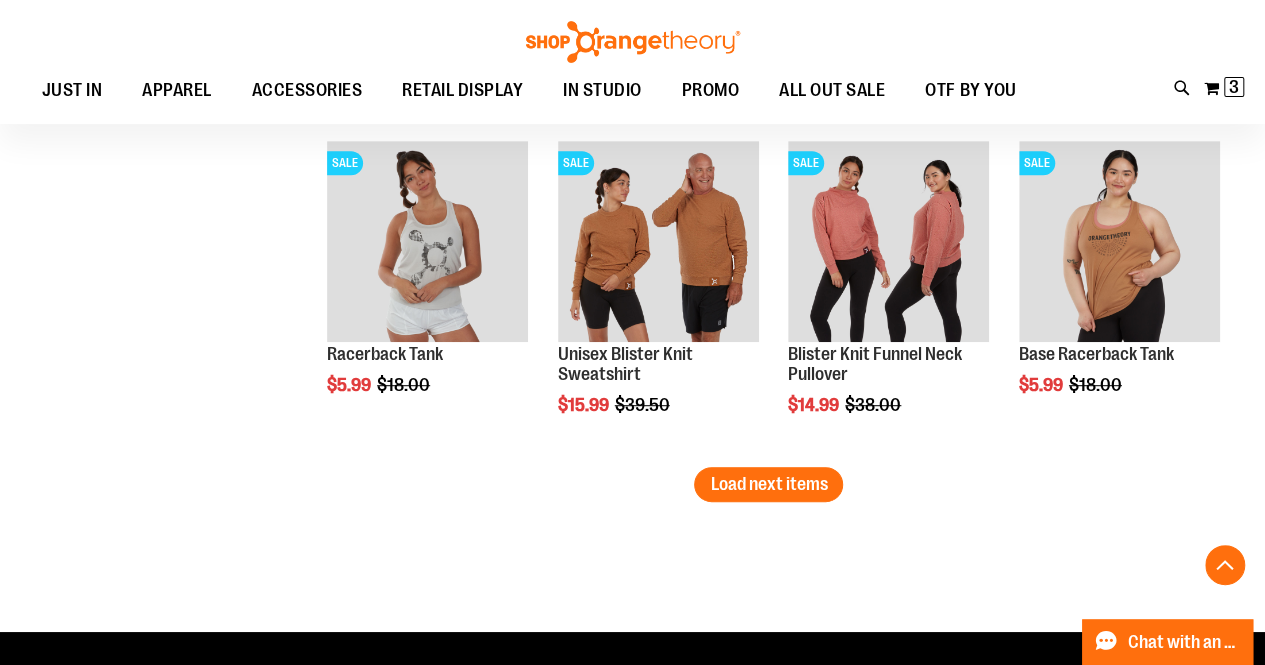 scroll, scrollTop: 7981, scrollLeft: 0, axis: vertical 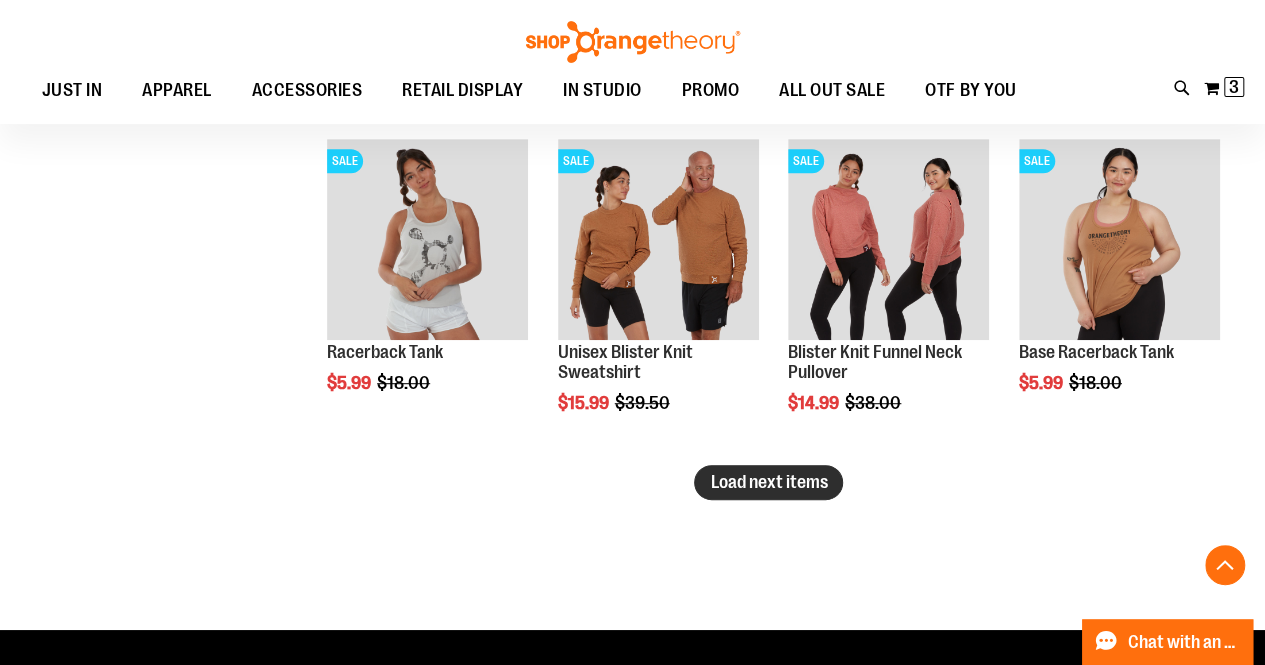 click on "Load next items" at bounding box center (768, 482) 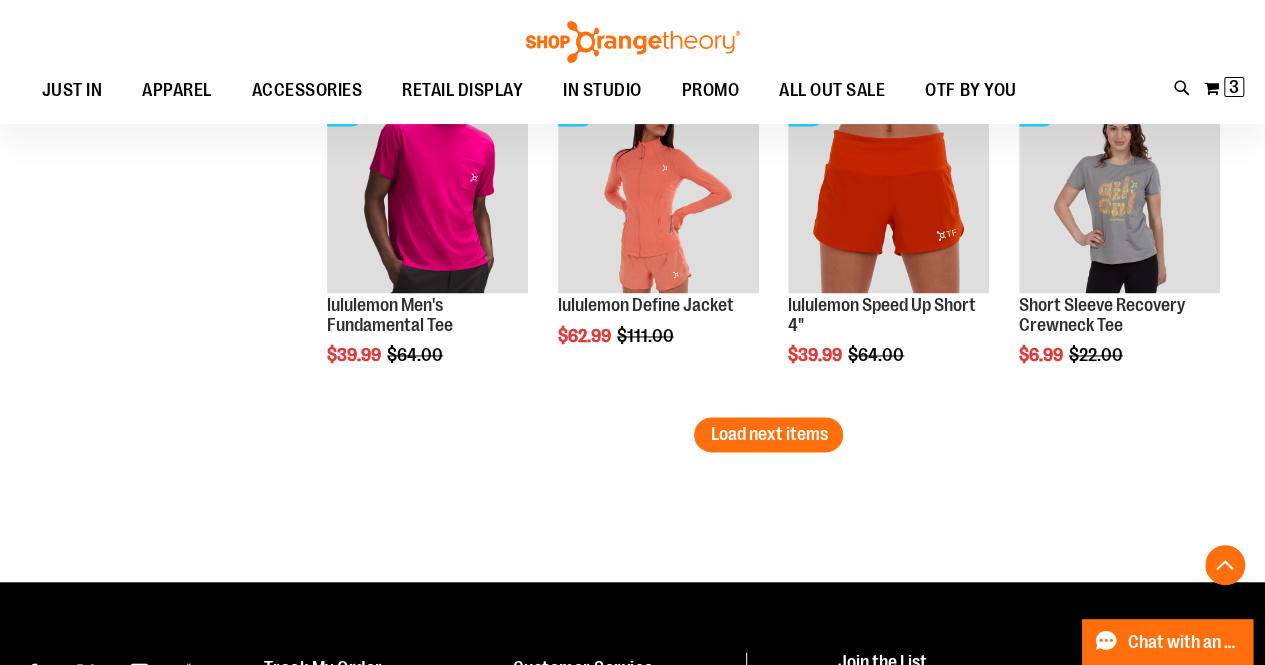 scroll, scrollTop: 9037, scrollLeft: 0, axis: vertical 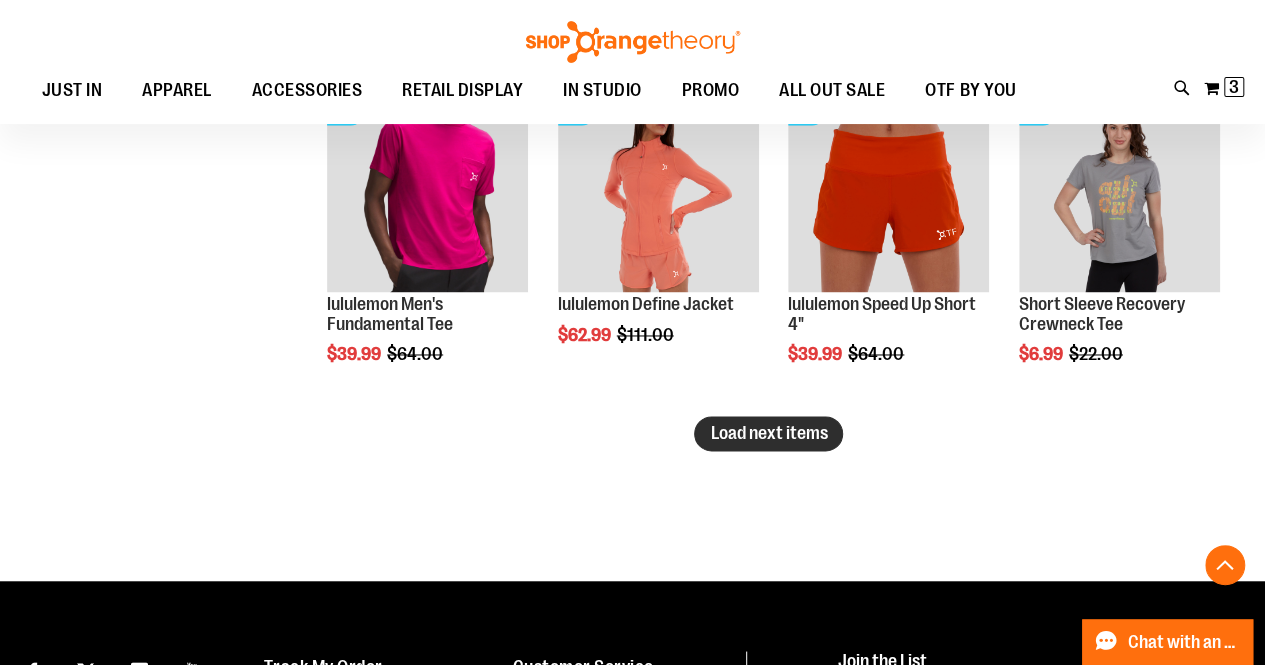 click on "Load next items" at bounding box center [768, 433] 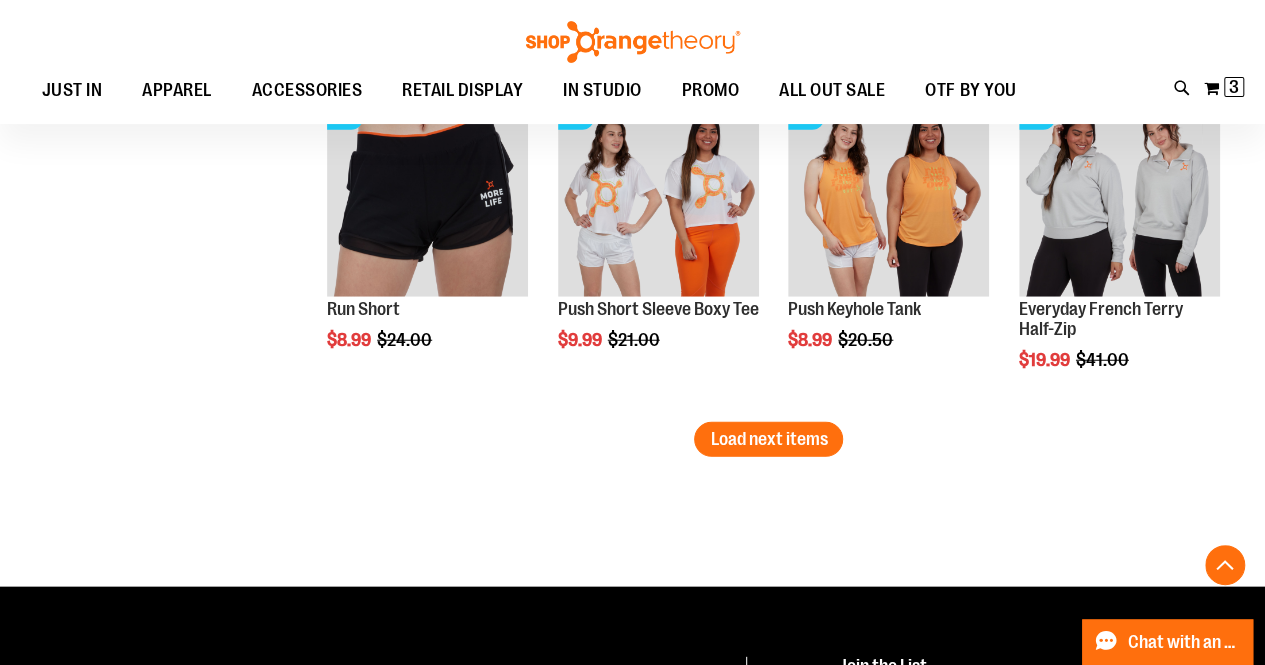 scroll, scrollTop: 10043, scrollLeft: 0, axis: vertical 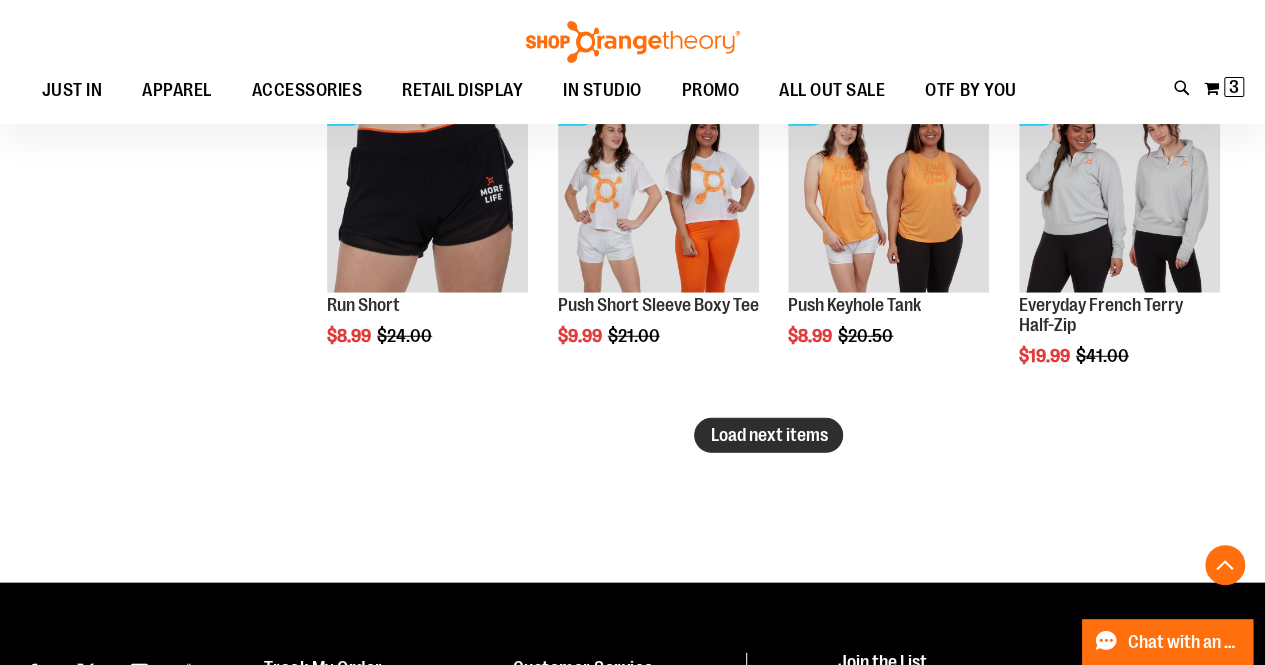 click on "Load next items" at bounding box center (768, 435) 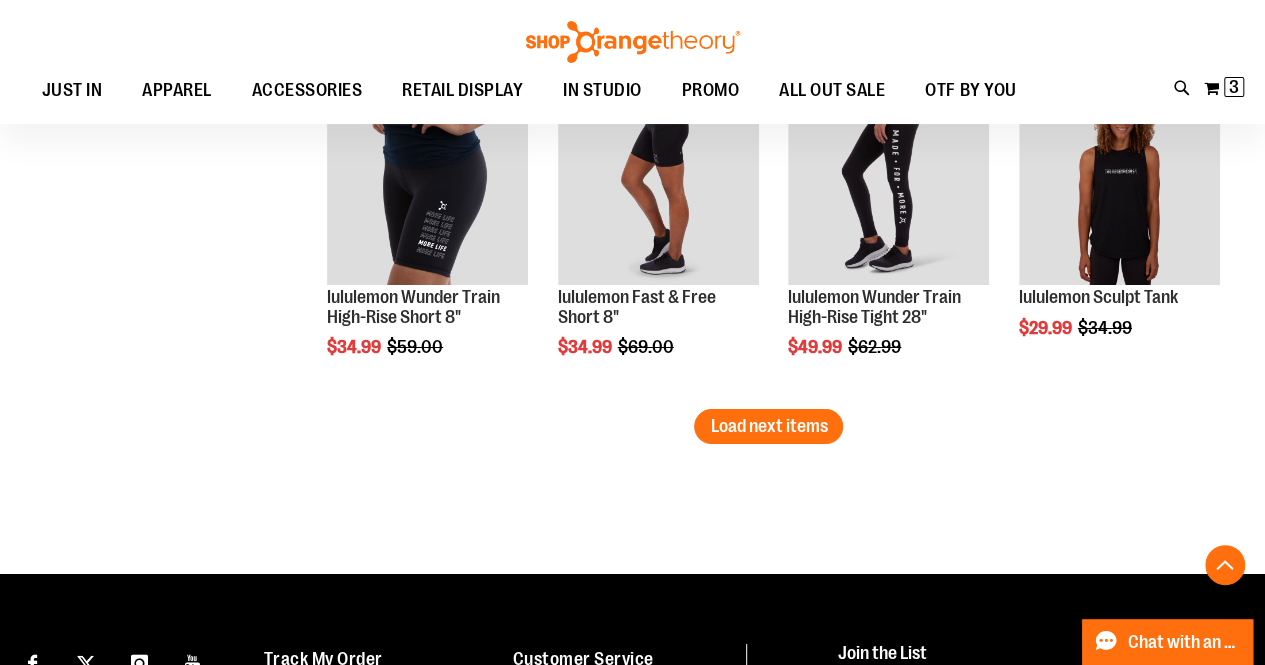 scroll, scrollTop: 11058, scrollLeft: 0, axis: vertical 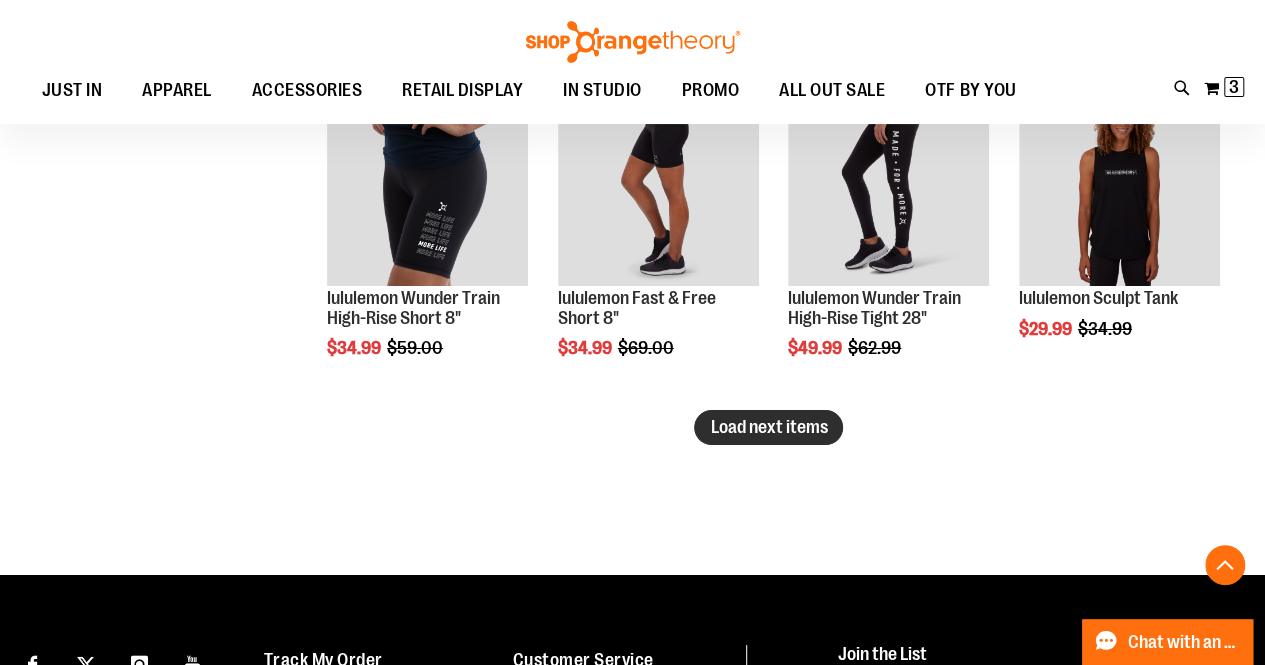 click on "Load next items" at bounding box center [768, 427] 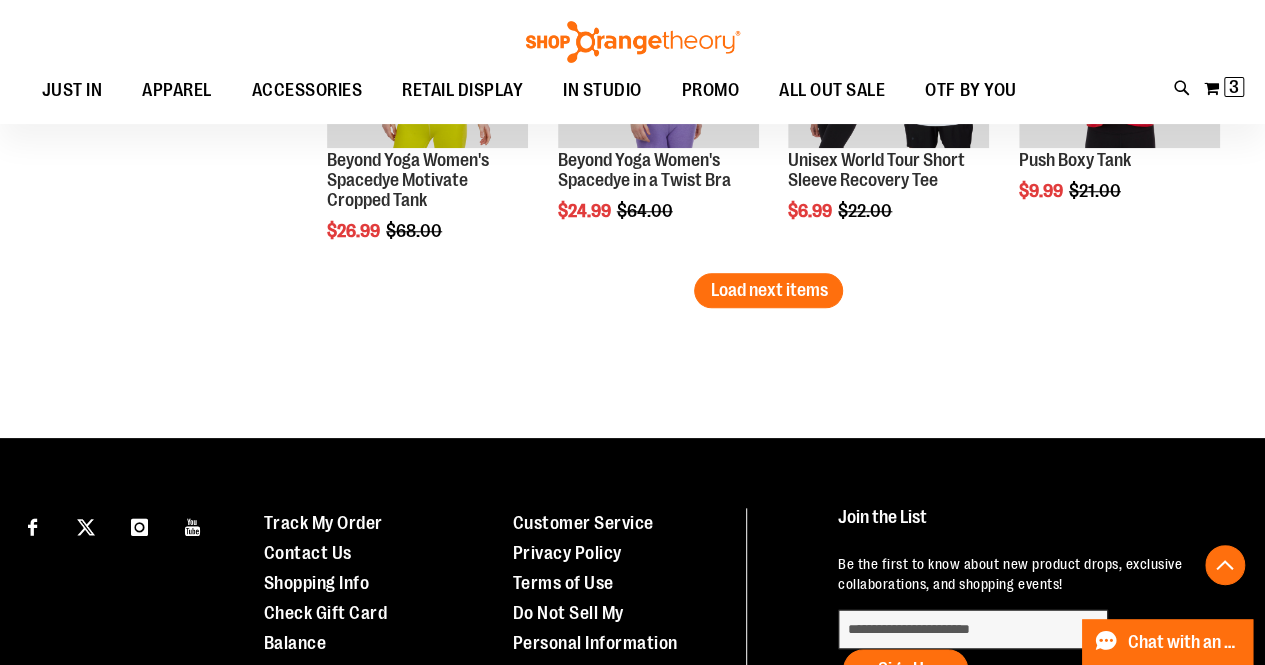 scroll, scrollTop: 12204, scrollLeft: 0, axis: vertical 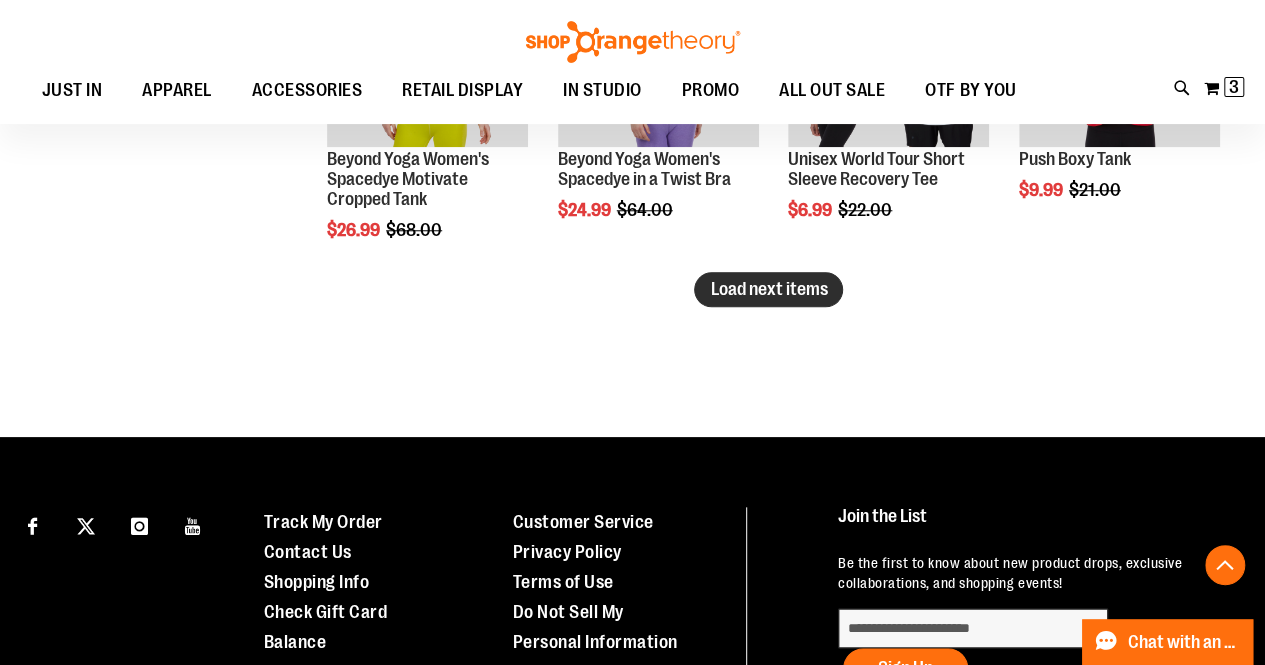 click on "Load next items" at bounding box center (768, 289) 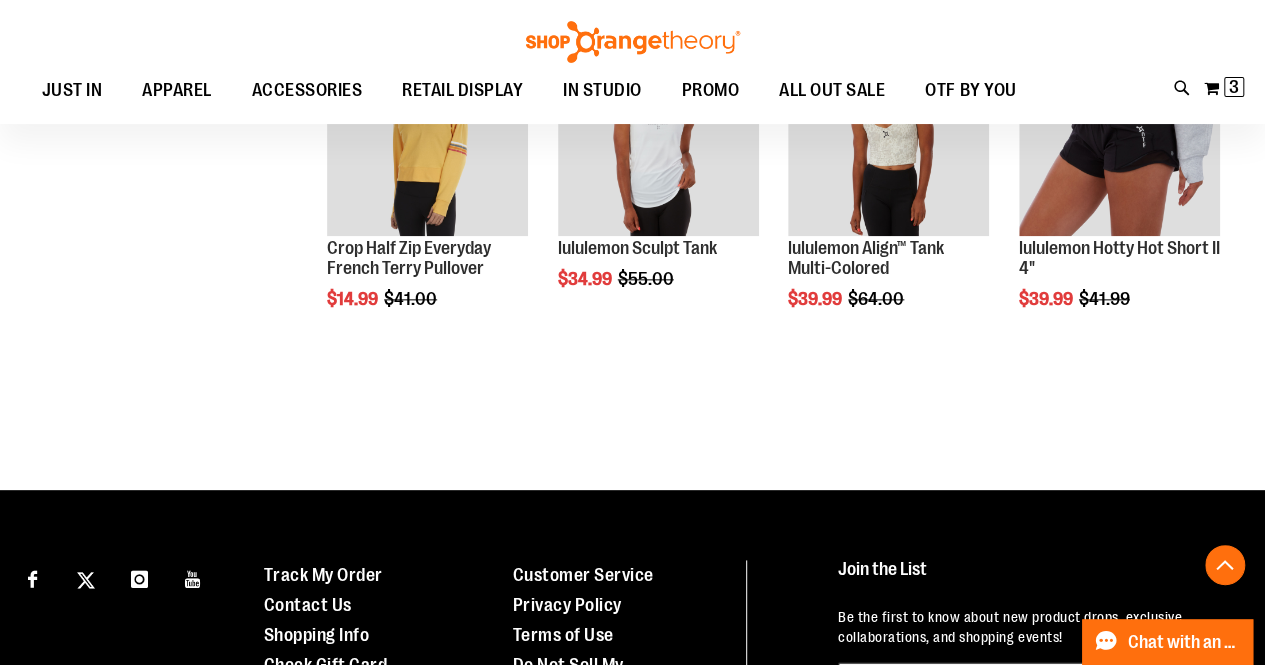 scroll, scrollTop: 12729, scrollLeft: 0, axis: vertical 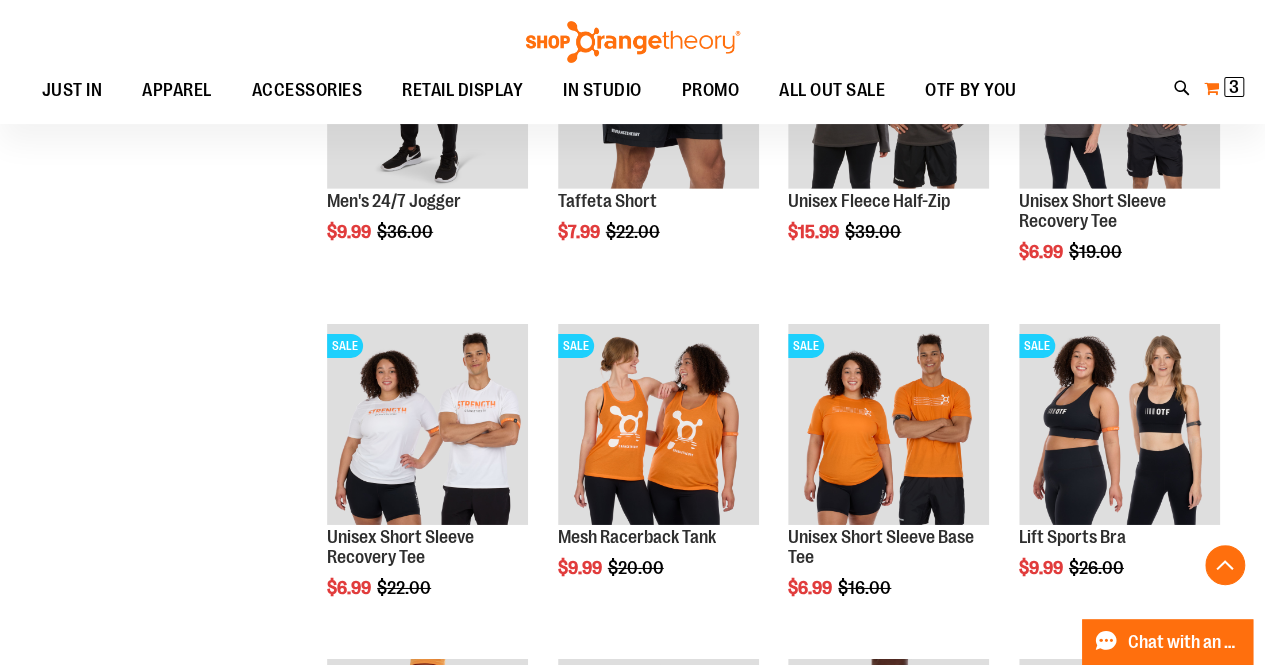 click on "3" at bounding box center [1234, 87] 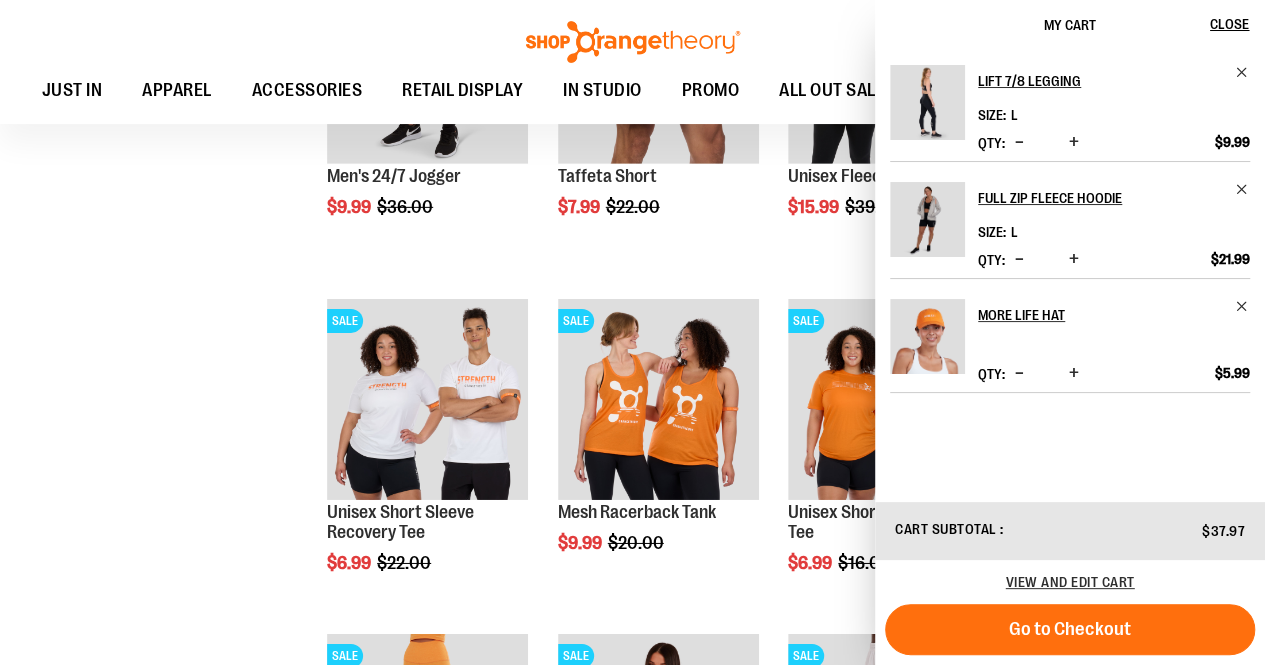 scroll, scrollTop: 6815, scrollLeft: 0, axis: vertical 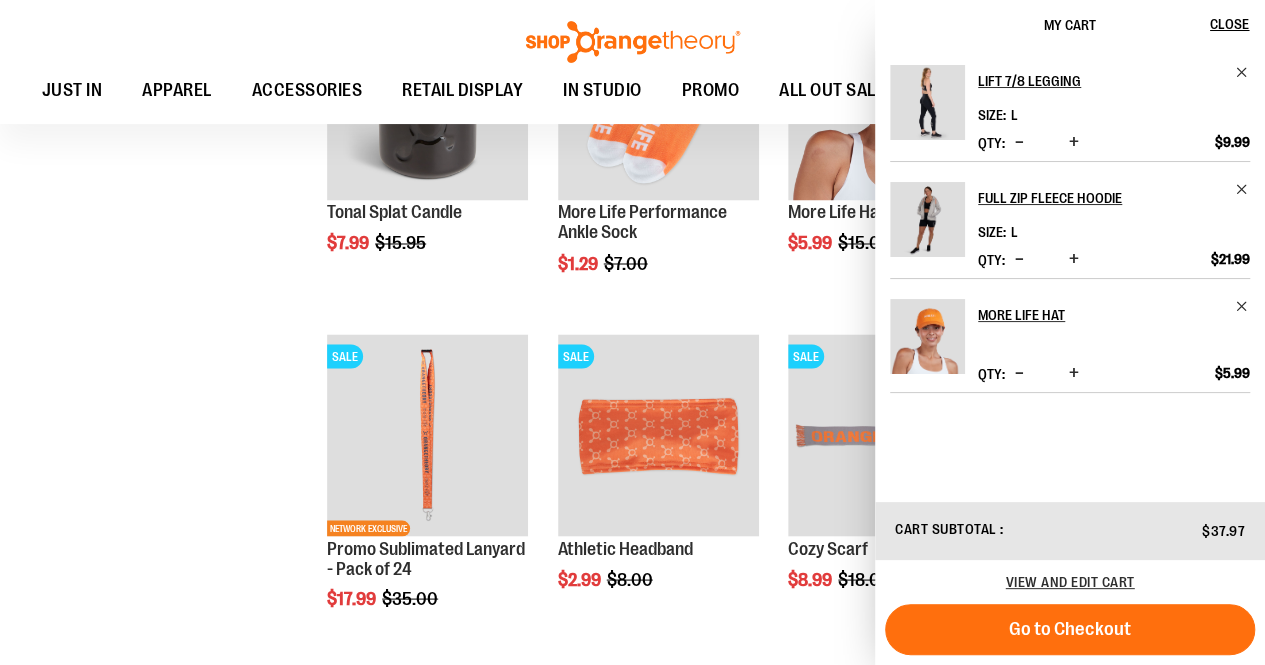 click on "**********" at bounding box center [632, 1182] 